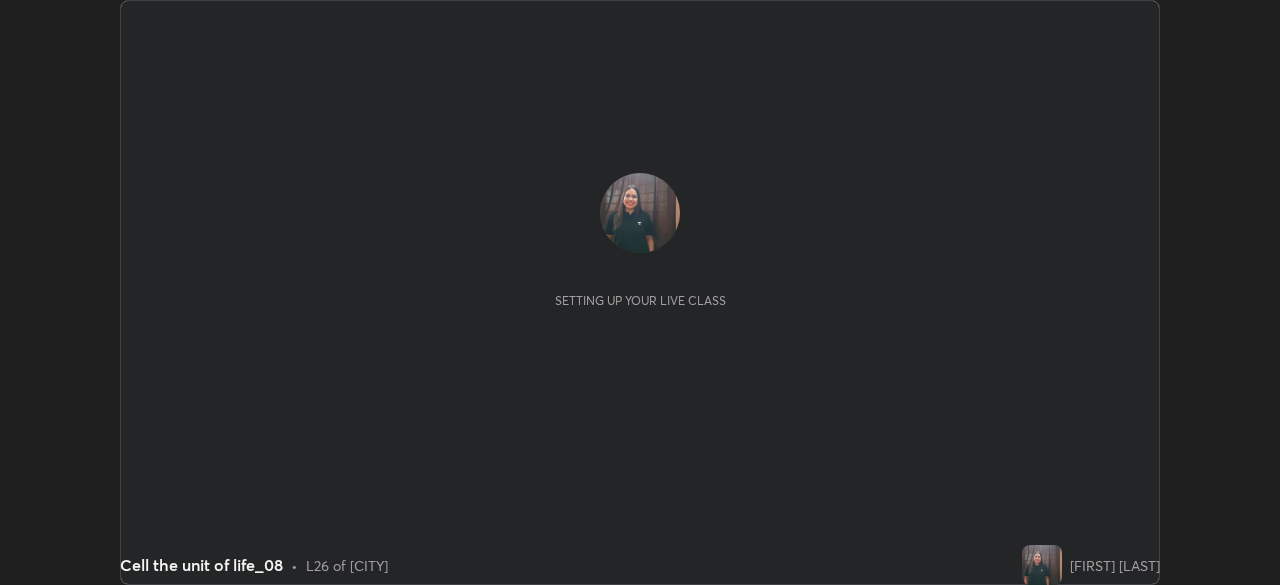 scroll, scrollTop: 0, scrollLeft: 0, axis: both 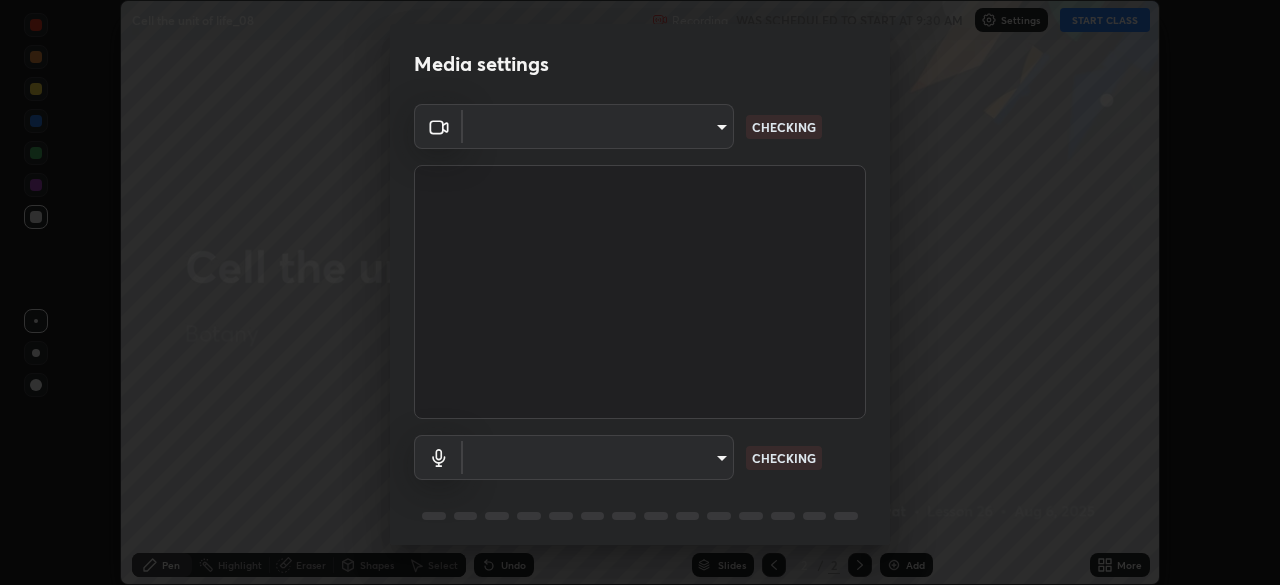 type on "dc213d5b485c0bb305d6b2db547763d7870d17505a100a98238a66de69915d05" 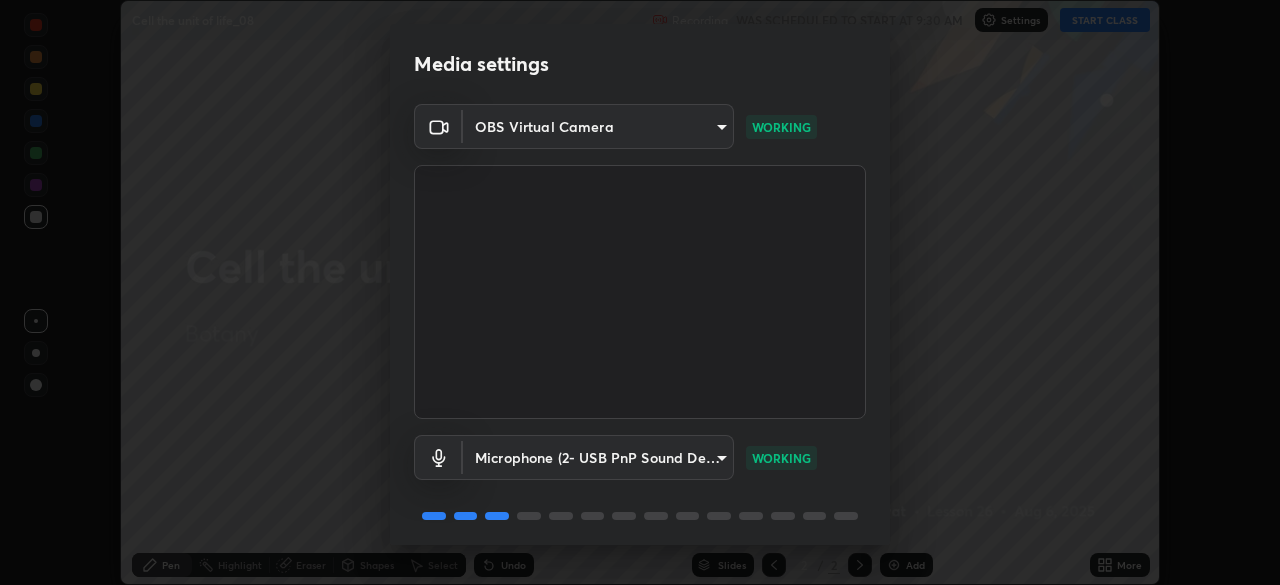 scroll, scrollTop: 71, scrollLeft: 0, axis: vertical 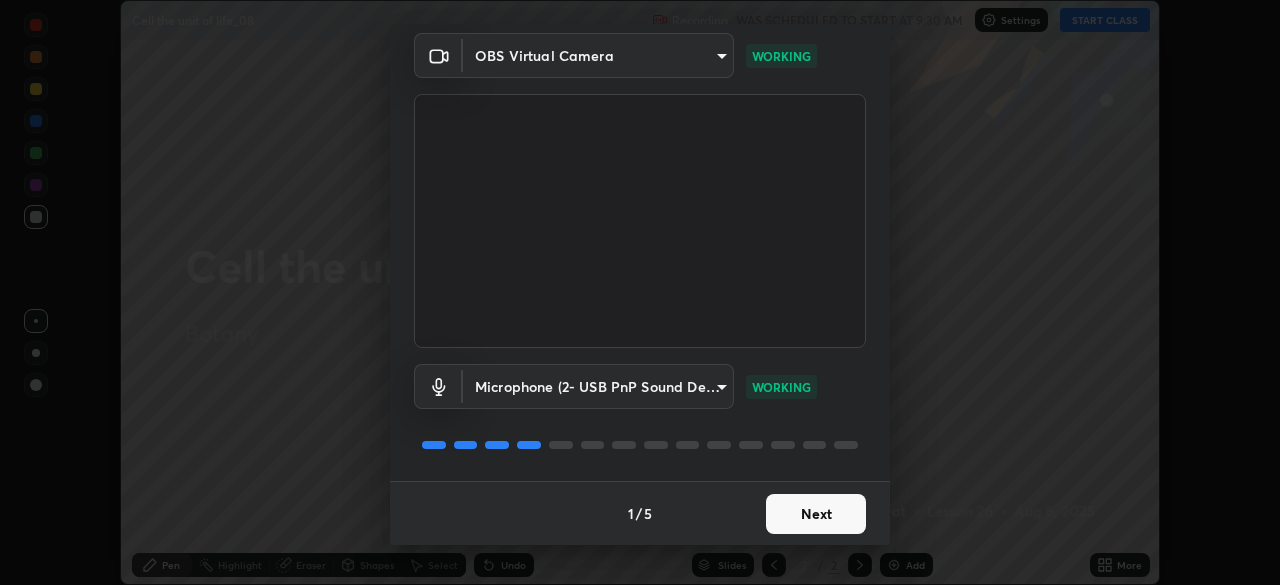 click on "Next" at bounding box center (816, 514) 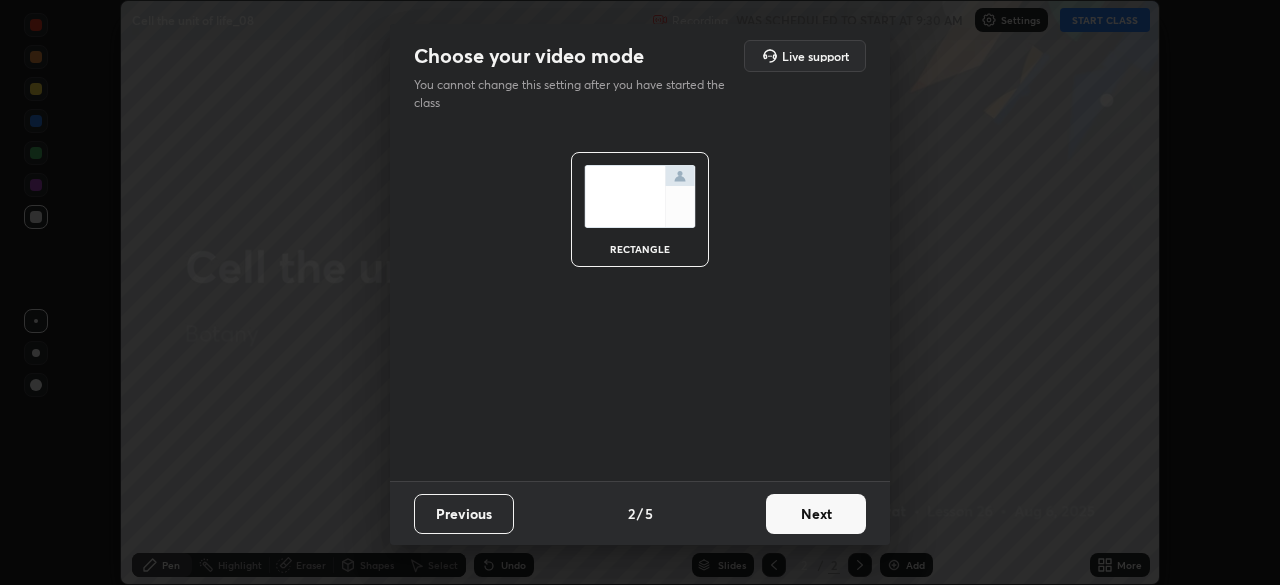 click on "Next" at bounding box center [816, 514] 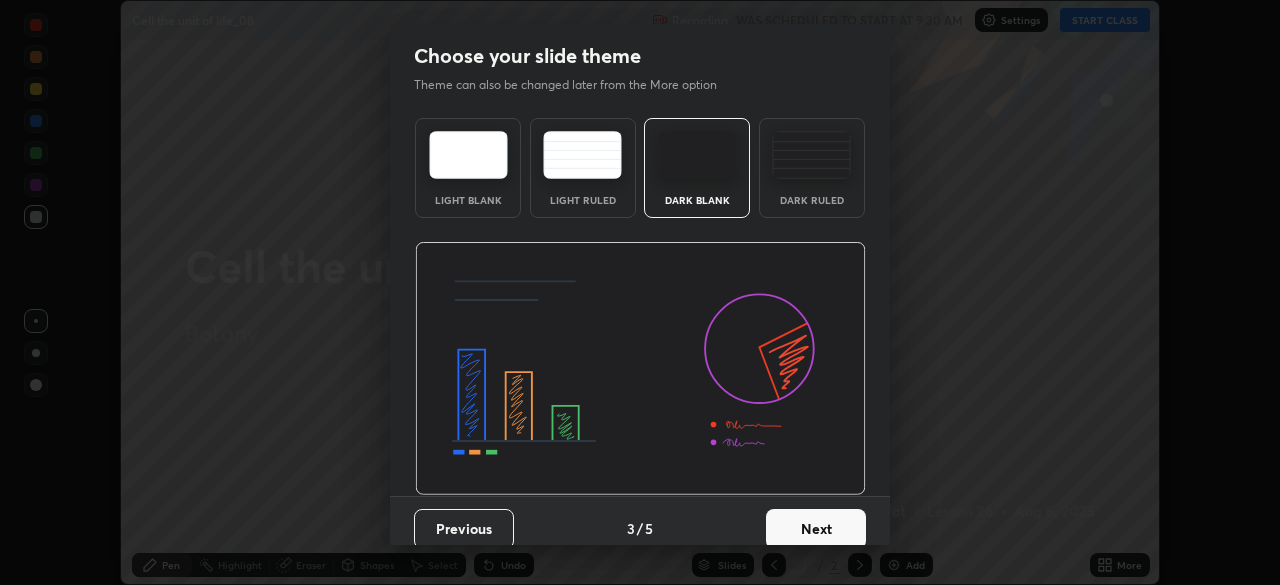 click on "Next" at bounding box center [816, 529] 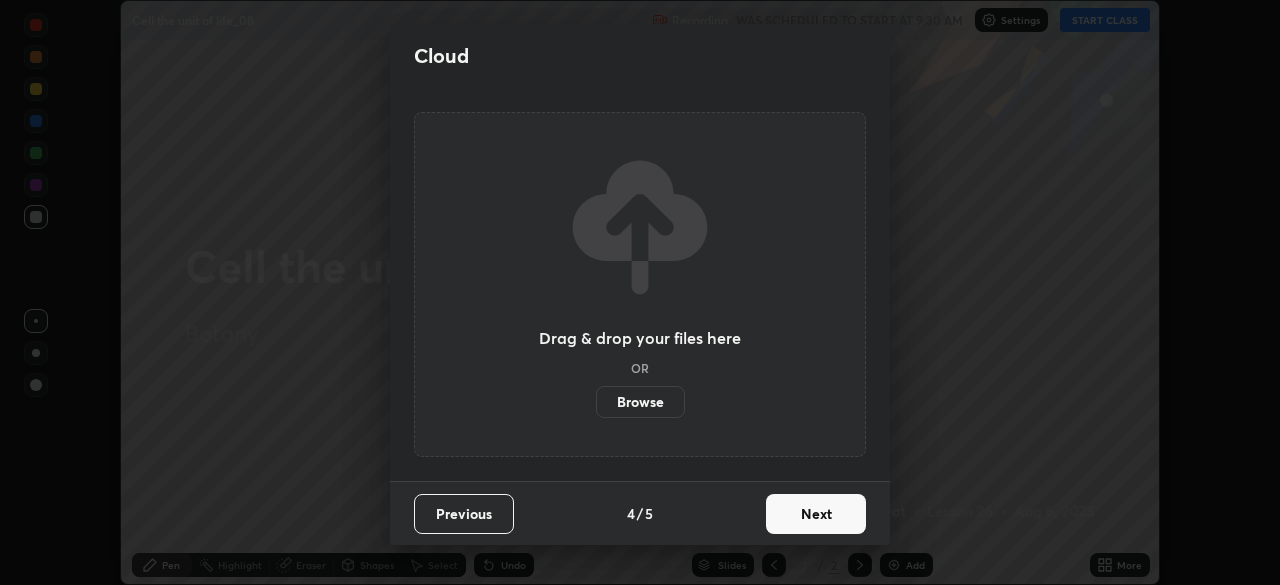 click on "Next" at bounding box center [816, 514] 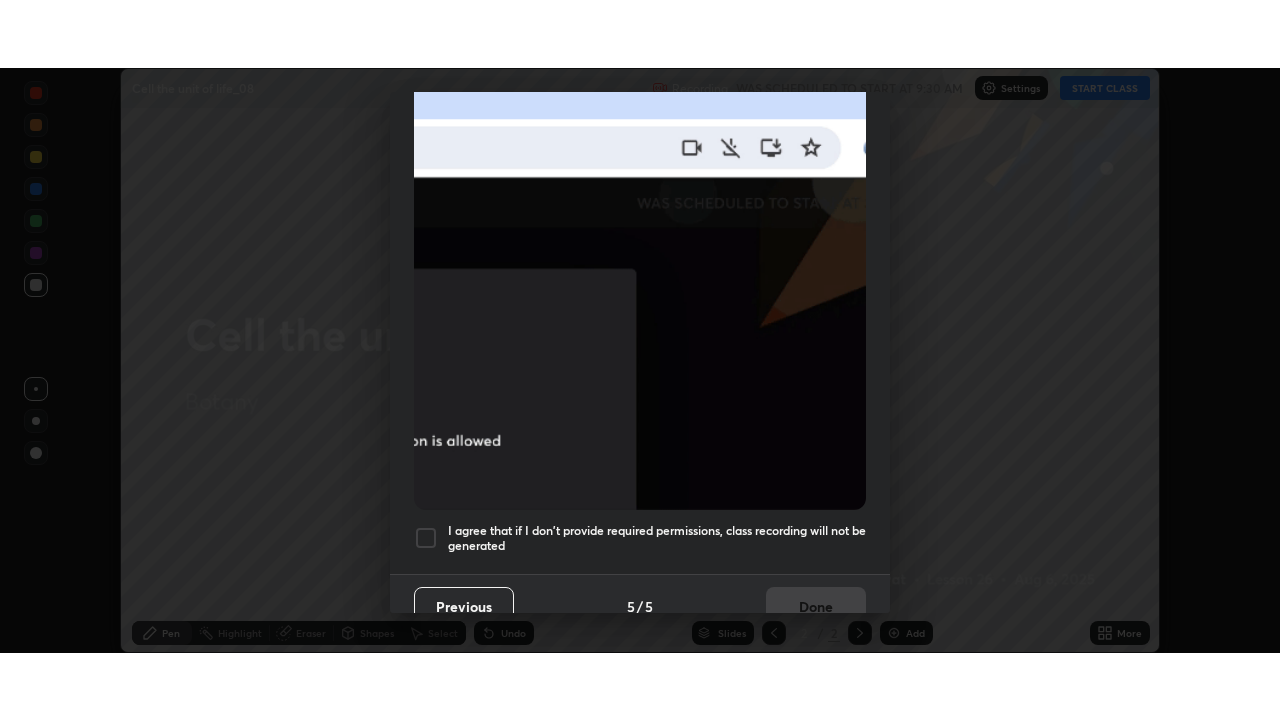 scroll, scrollTop: 461, scrollLeft: 0, axis: vertical 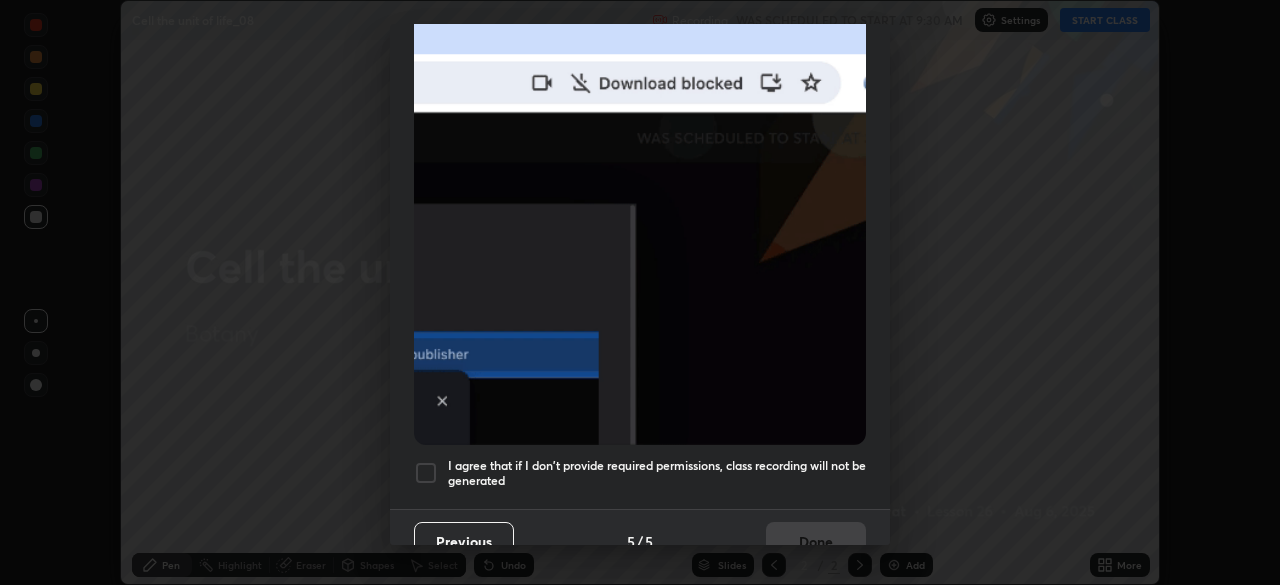 click at bounding box center (426, 473) 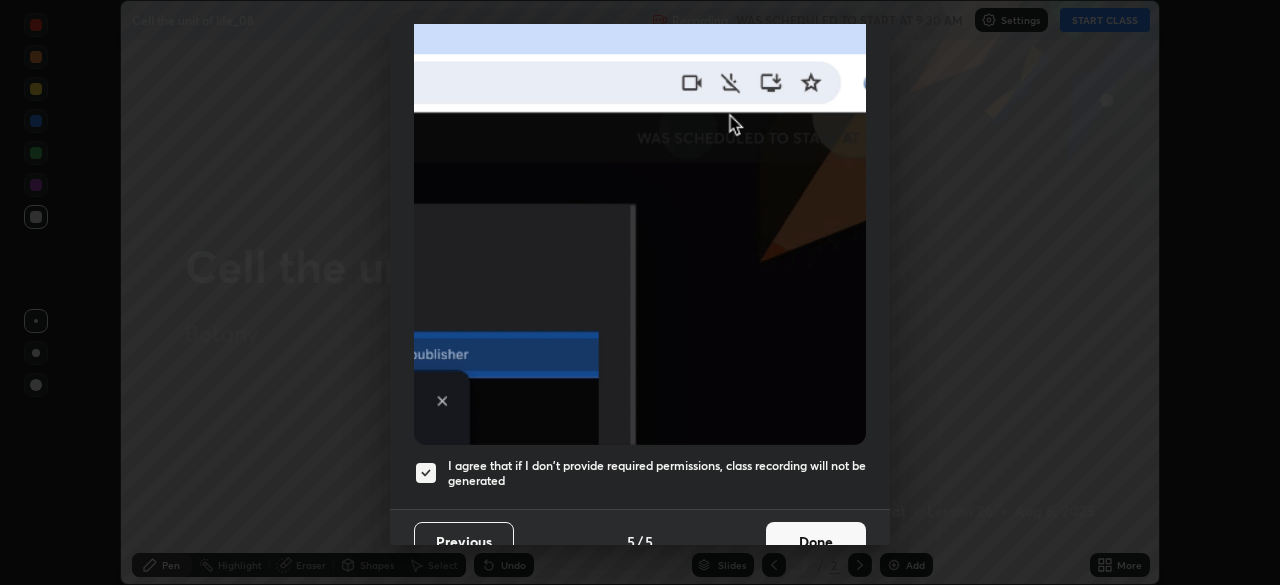 click on "Done" at bounding box center (816, 542) 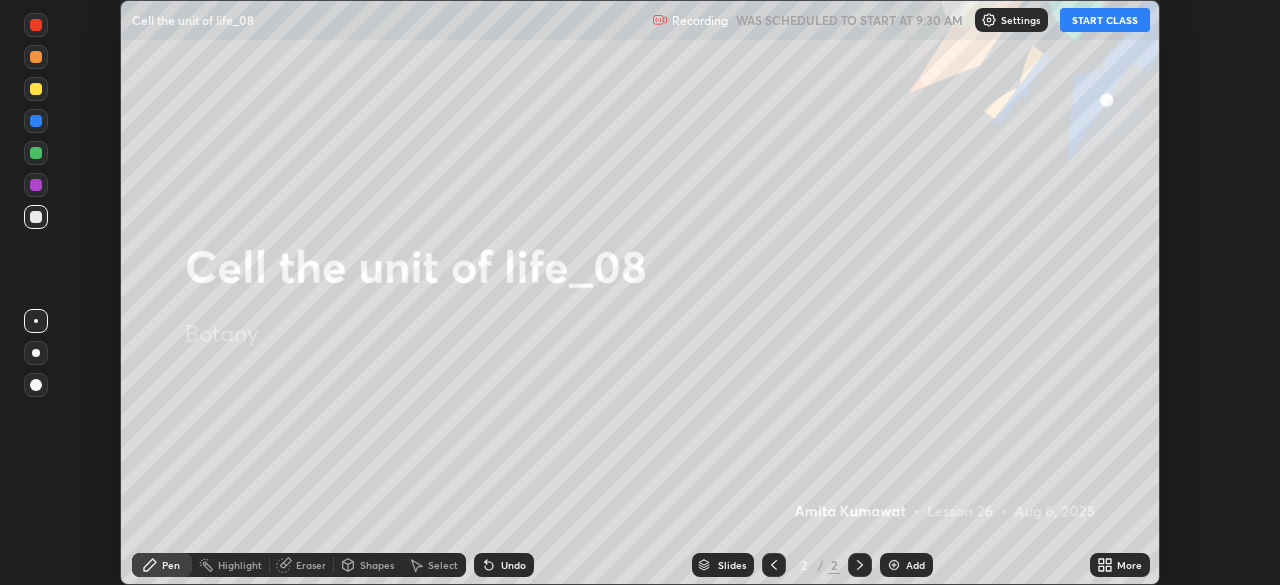 click on "START CLASS" at bounding box center (1105, 20) 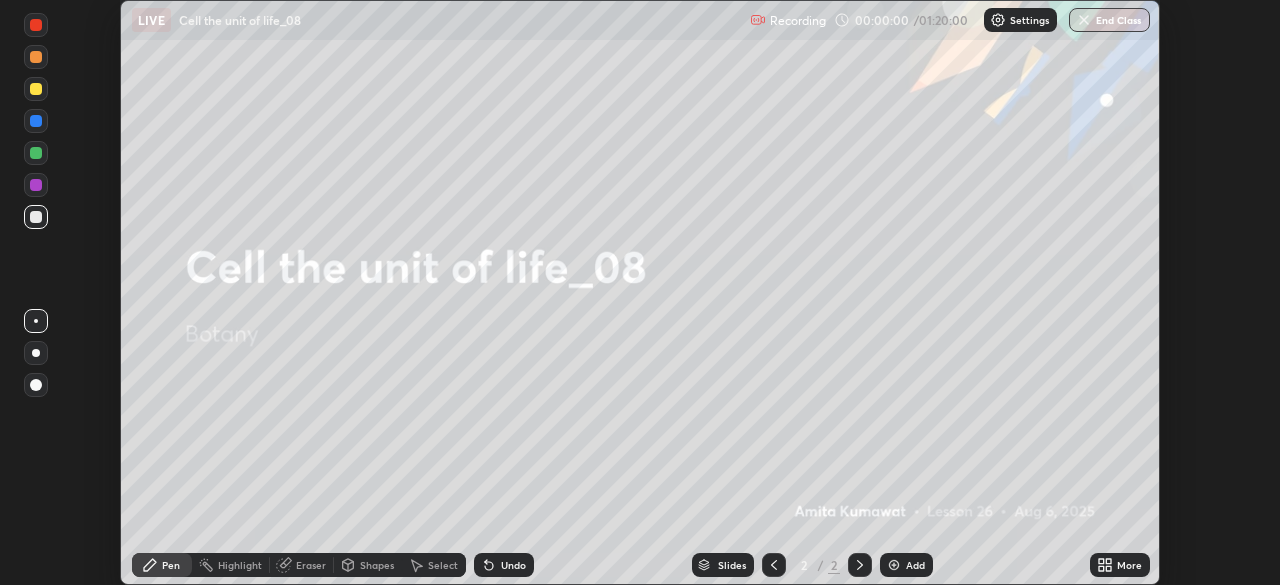 click 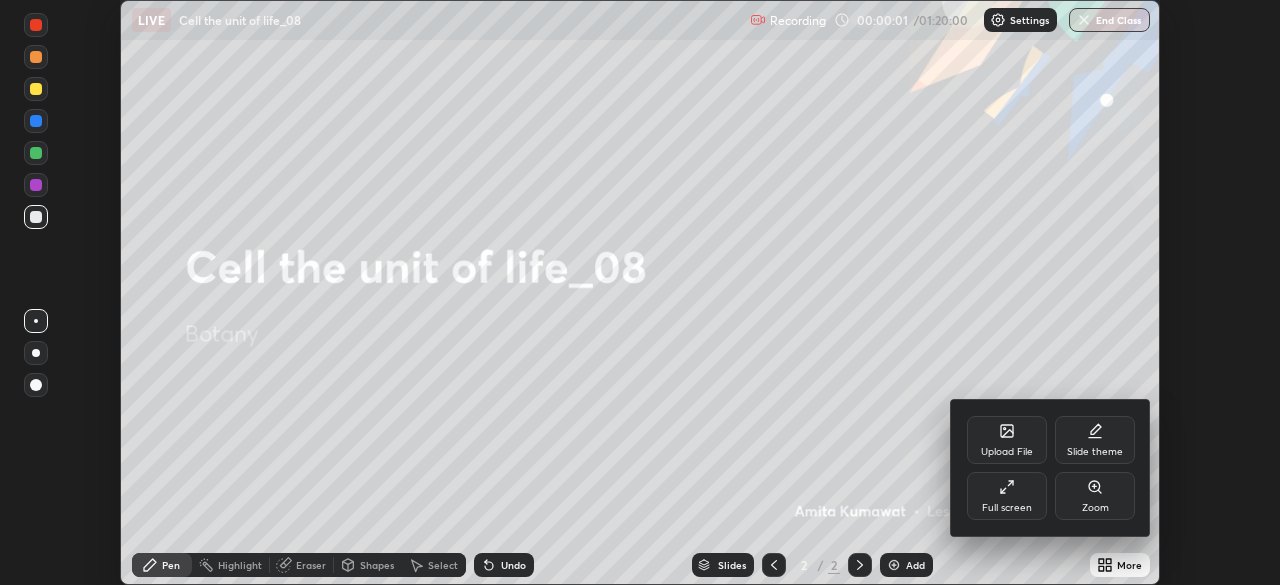 click on "Full screen" at bounding box center (1007, 496) 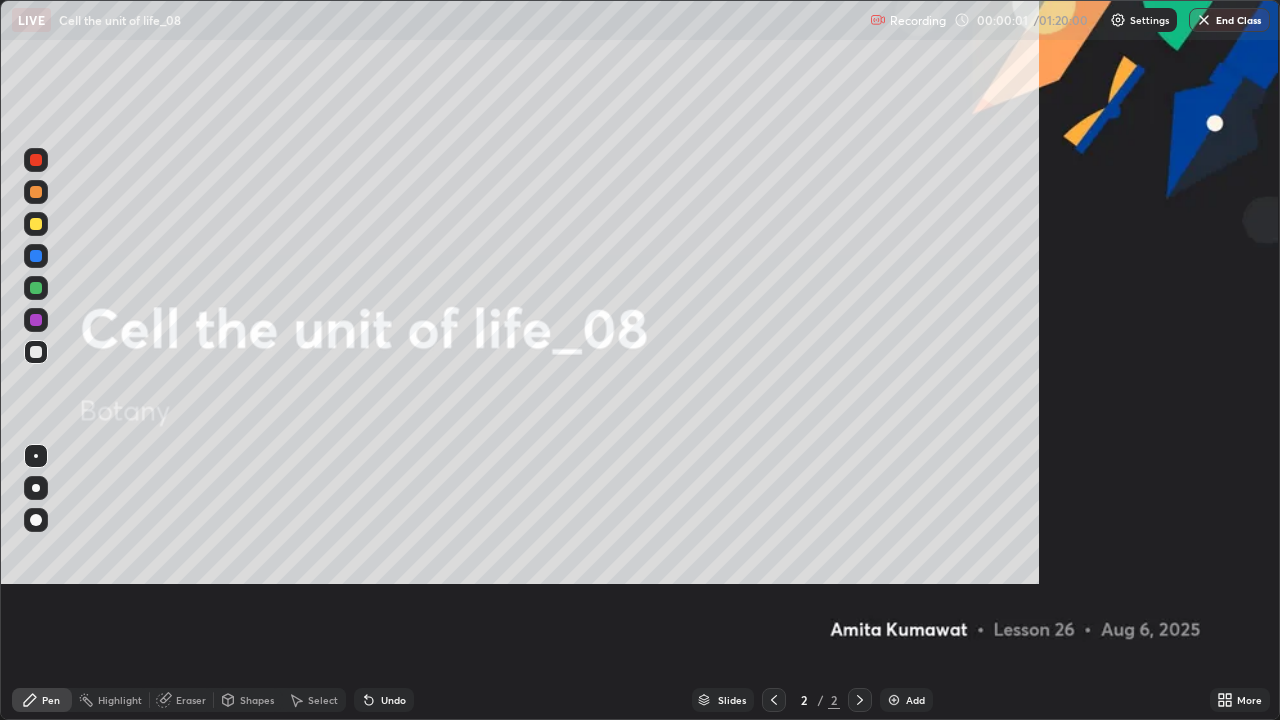 scroll, scrollTop: 99280, scrollLeft: 98720, axis: both 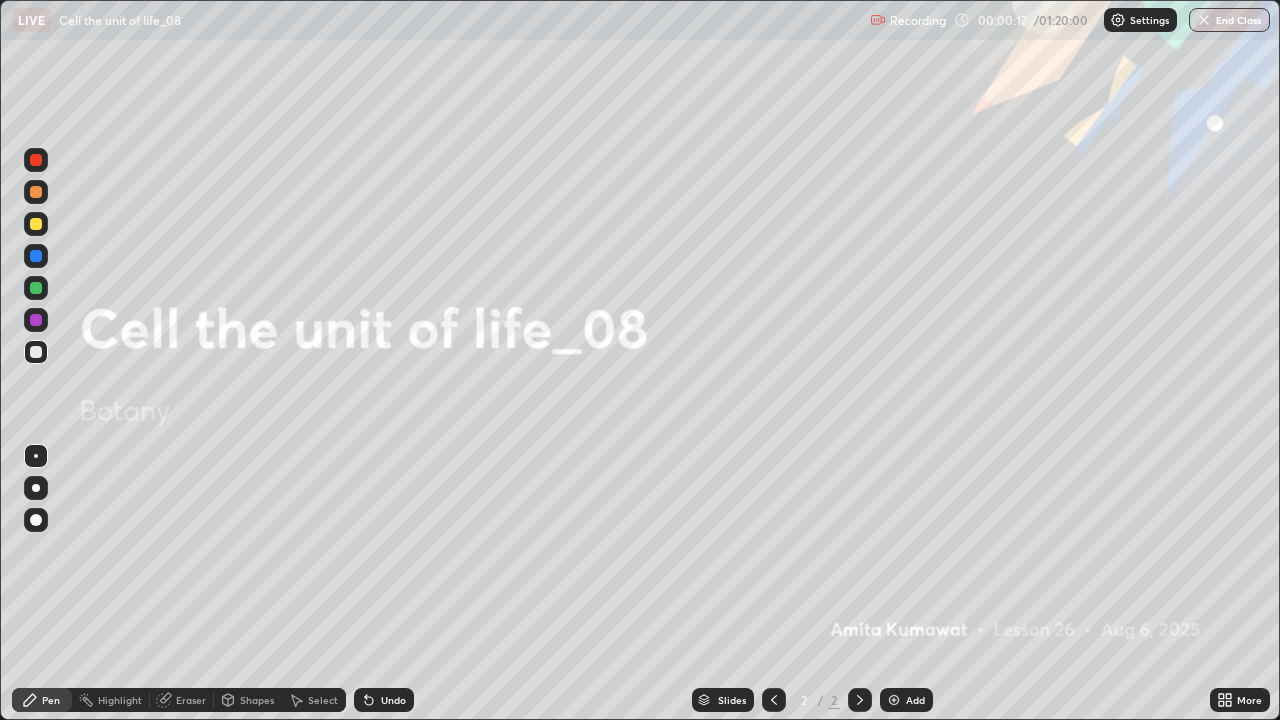 click at bounding box center (894, 700) 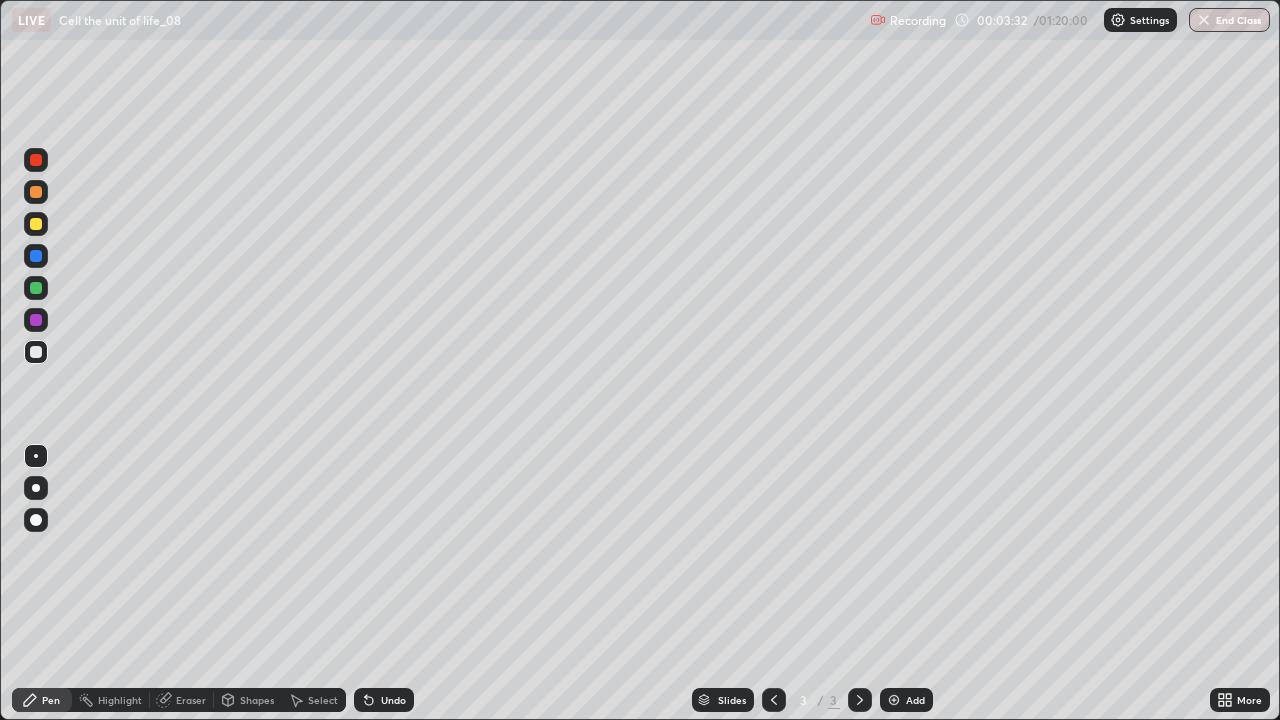 click at bounding box center (36, 488) 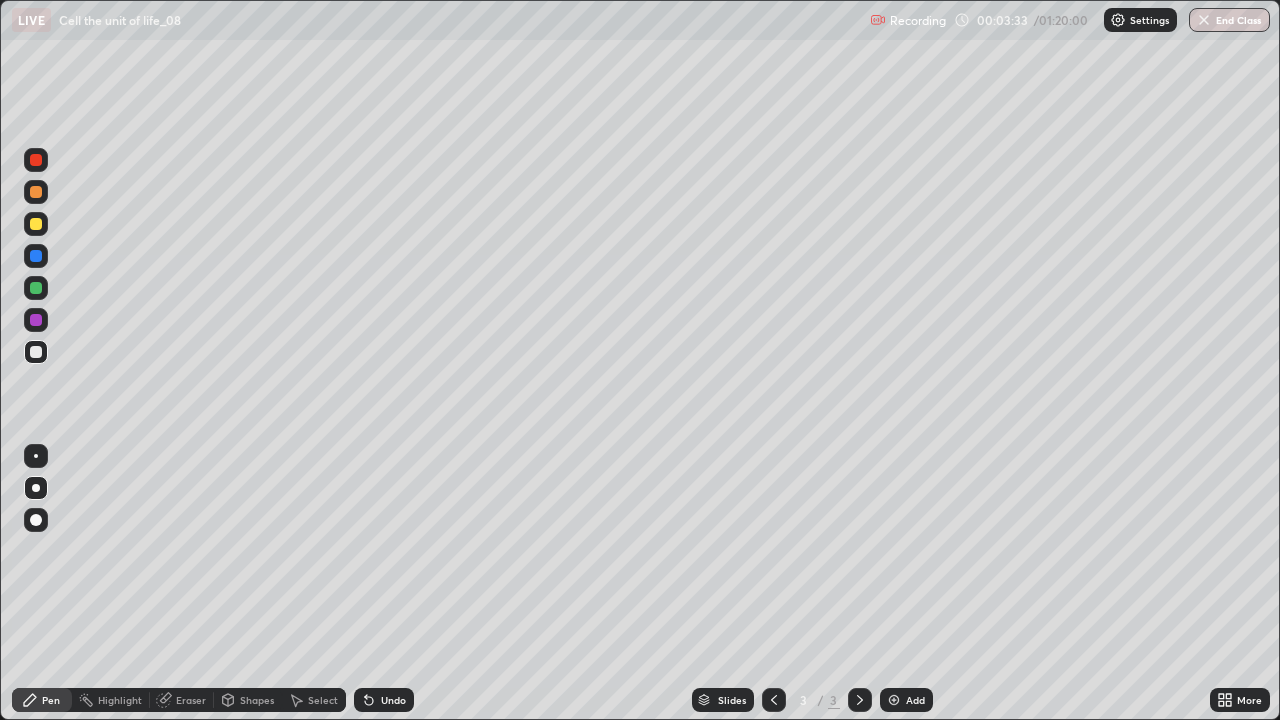 click at bounding box center [36, 352] 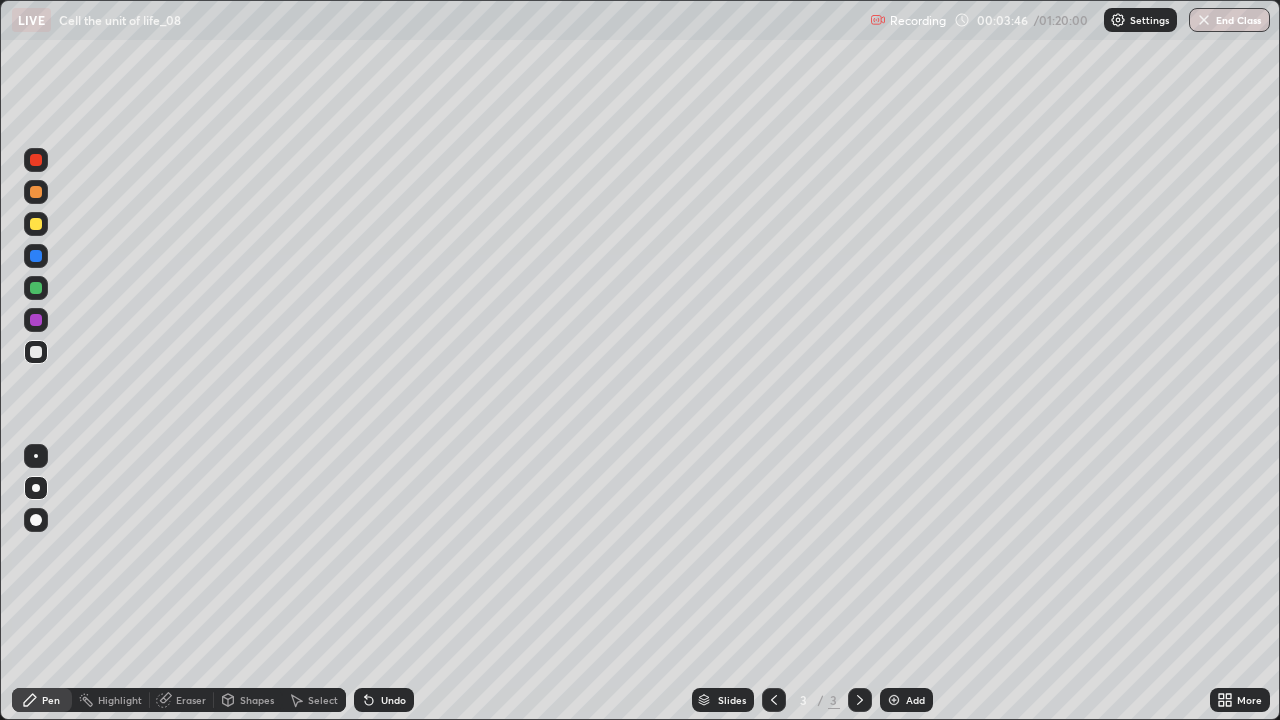 click at bounding box center (36, 192) 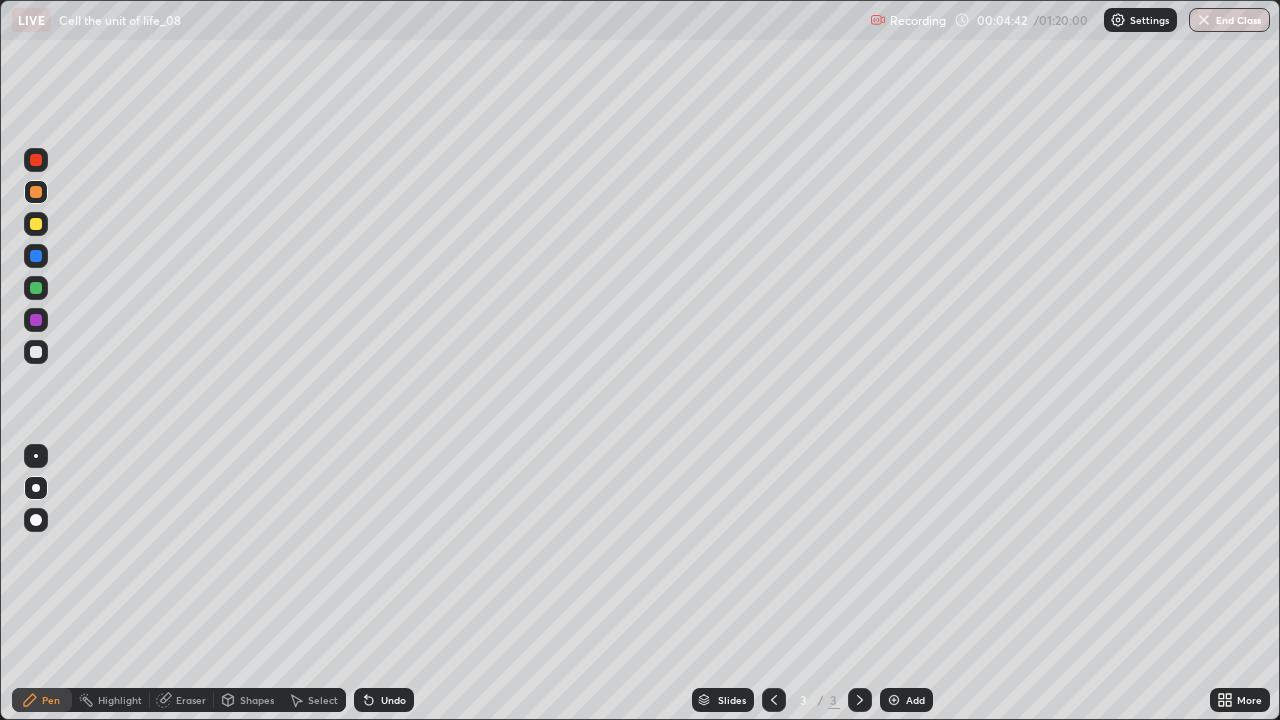 click at bounding box center [36, 352] 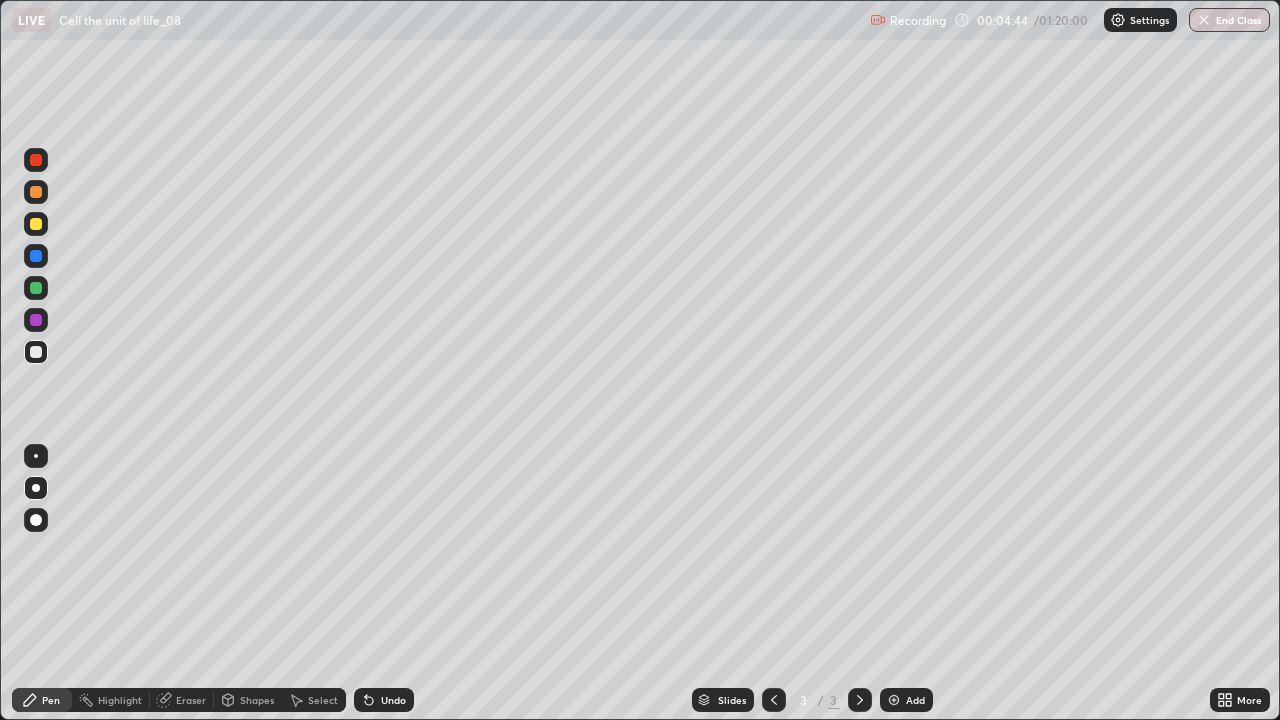 click at bounding box center [36, 320] 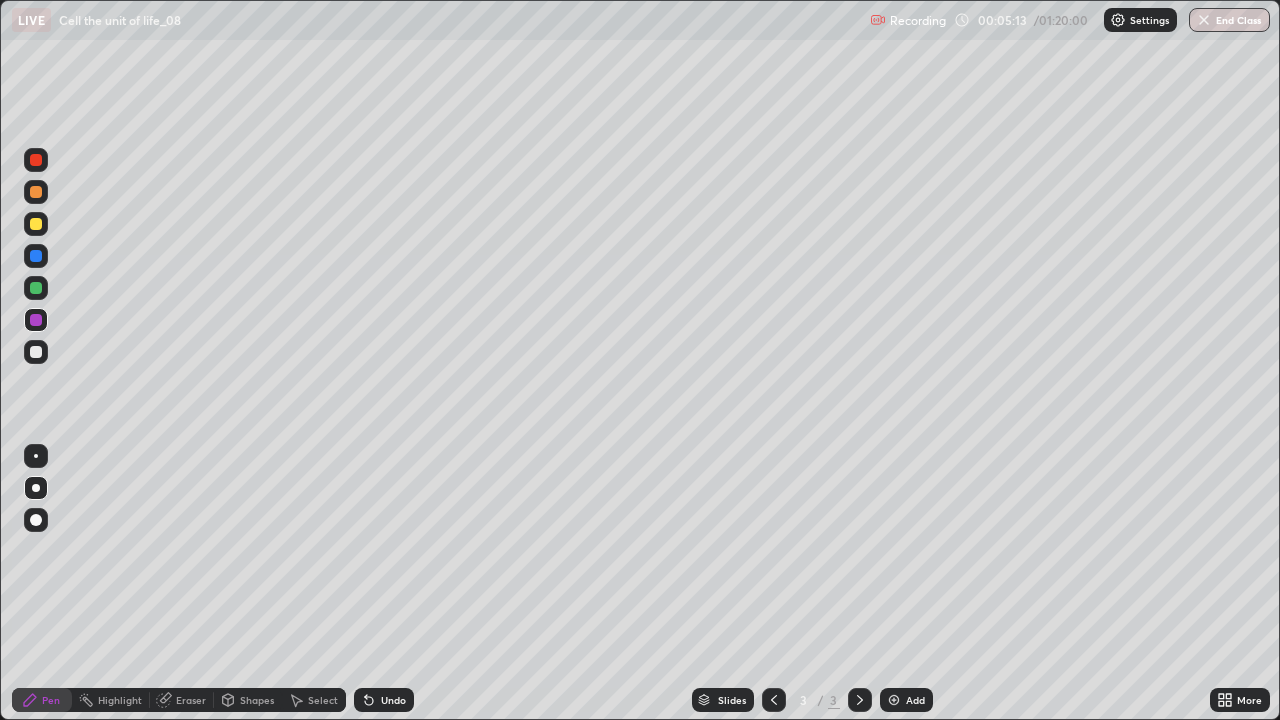 click at bounding box center [36, 288] 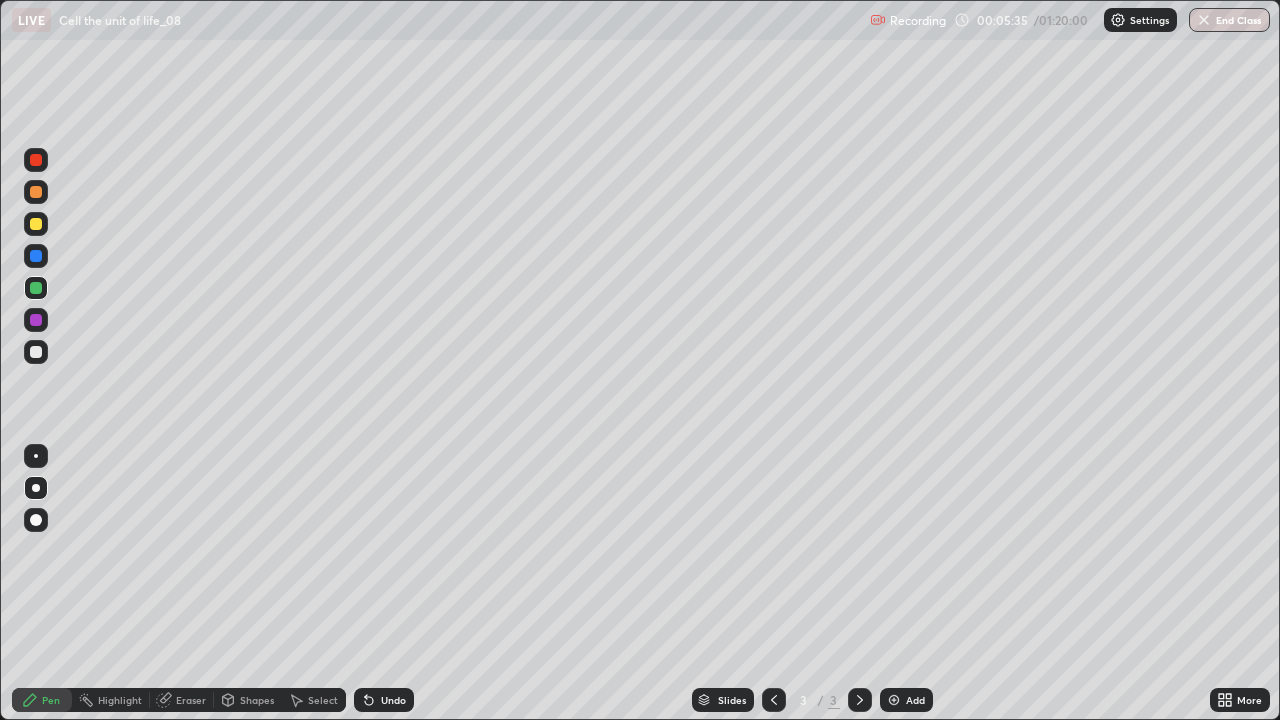click at bounding box center [36, 224] 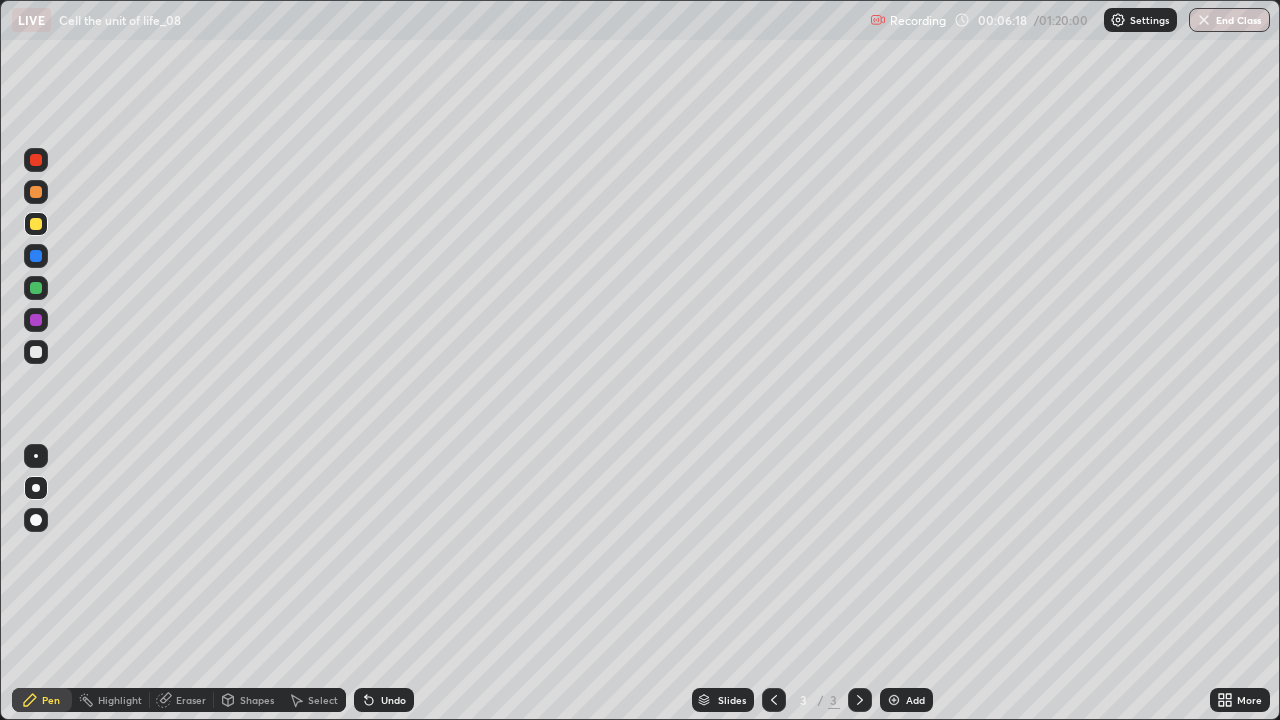 click at bounding box center [36, 320] 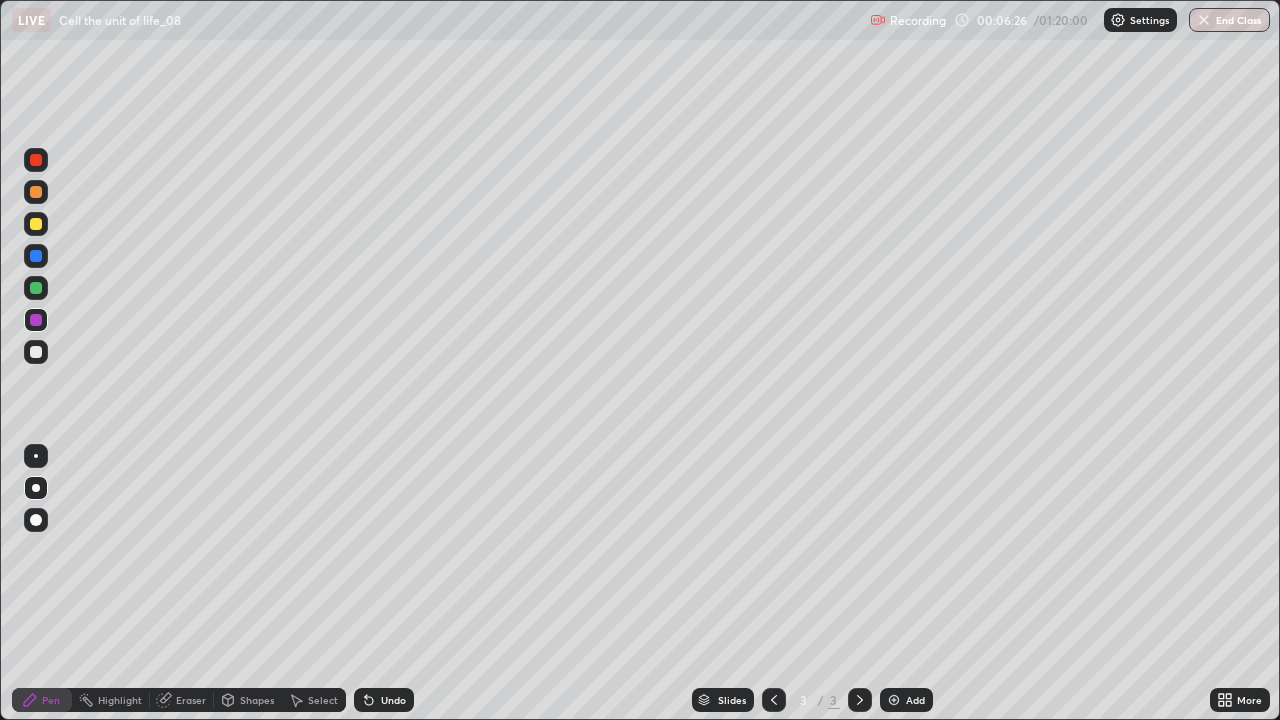 click at bounding box center (36, 352) 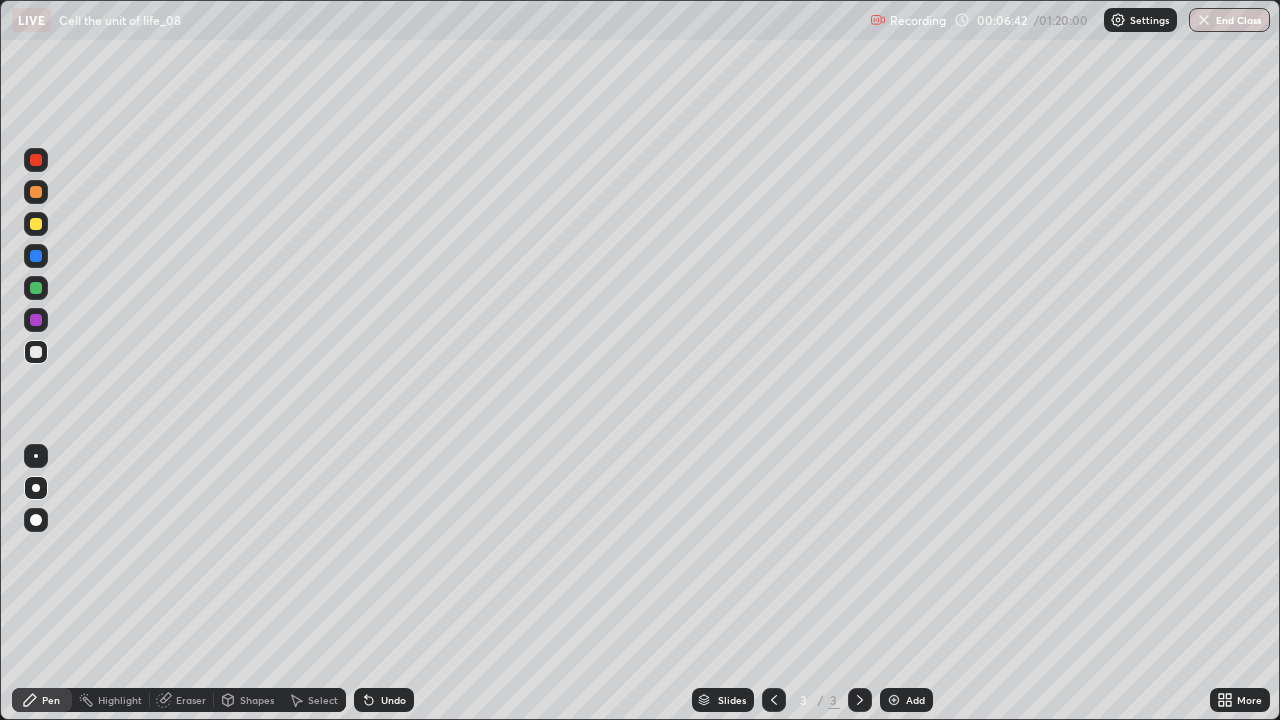 click on "Undo" at bounding box center (384, 700) 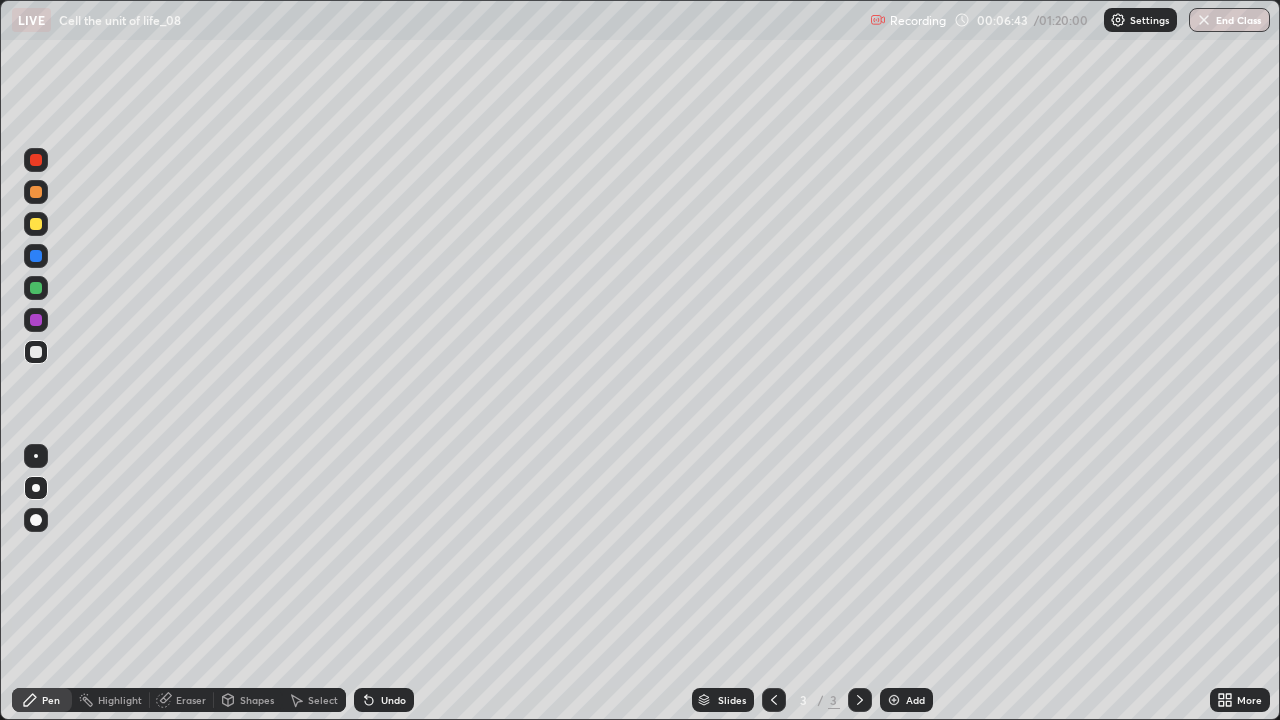 click 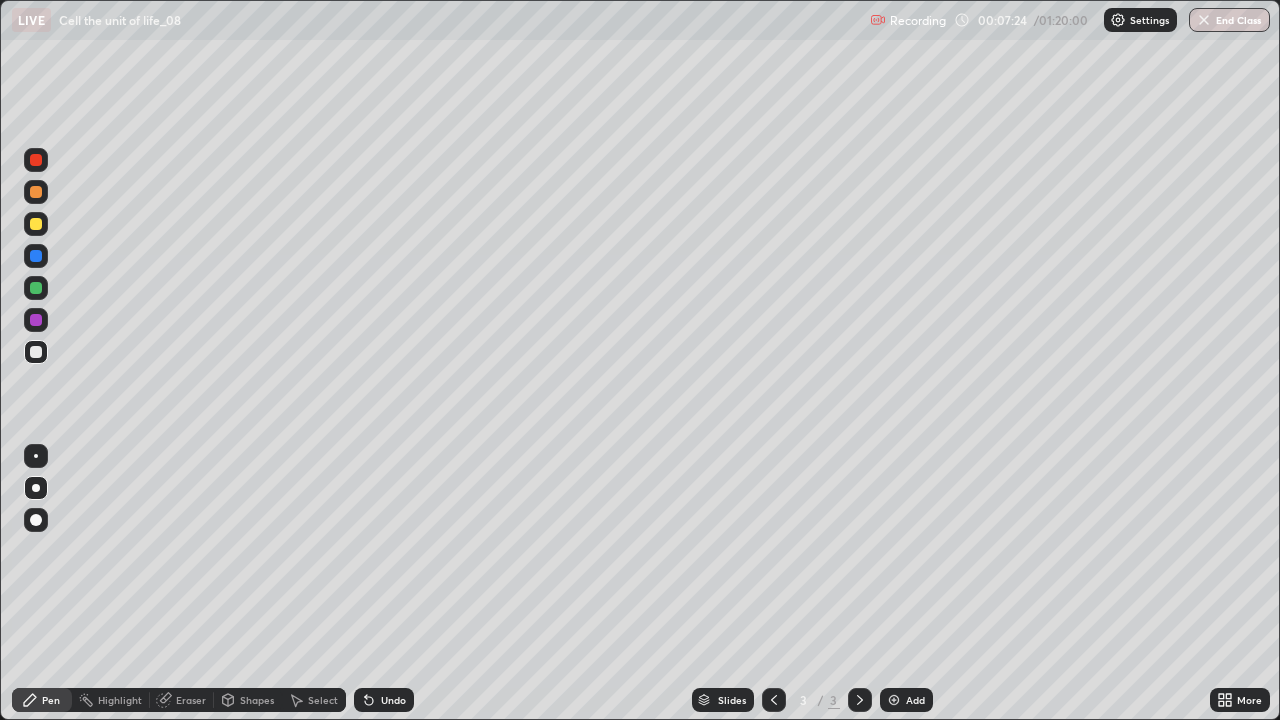 click at bounding box center (894, 700) 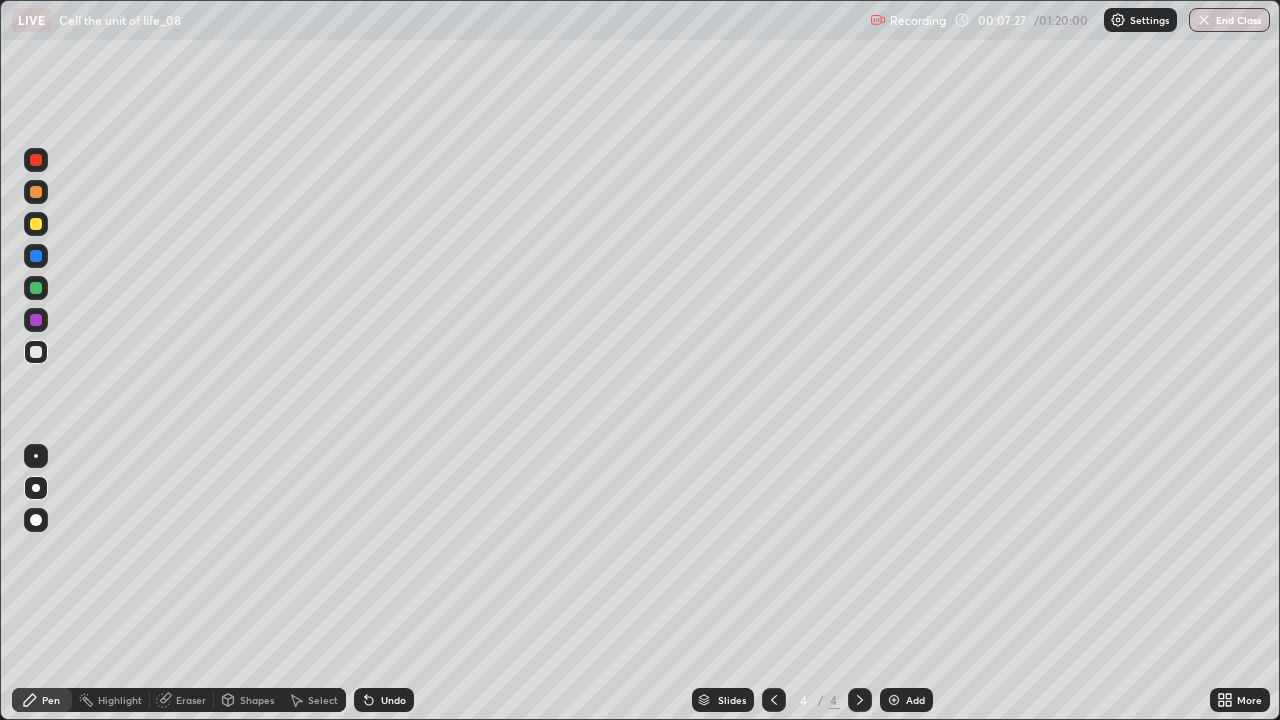 click at bounding box center [36, 224] 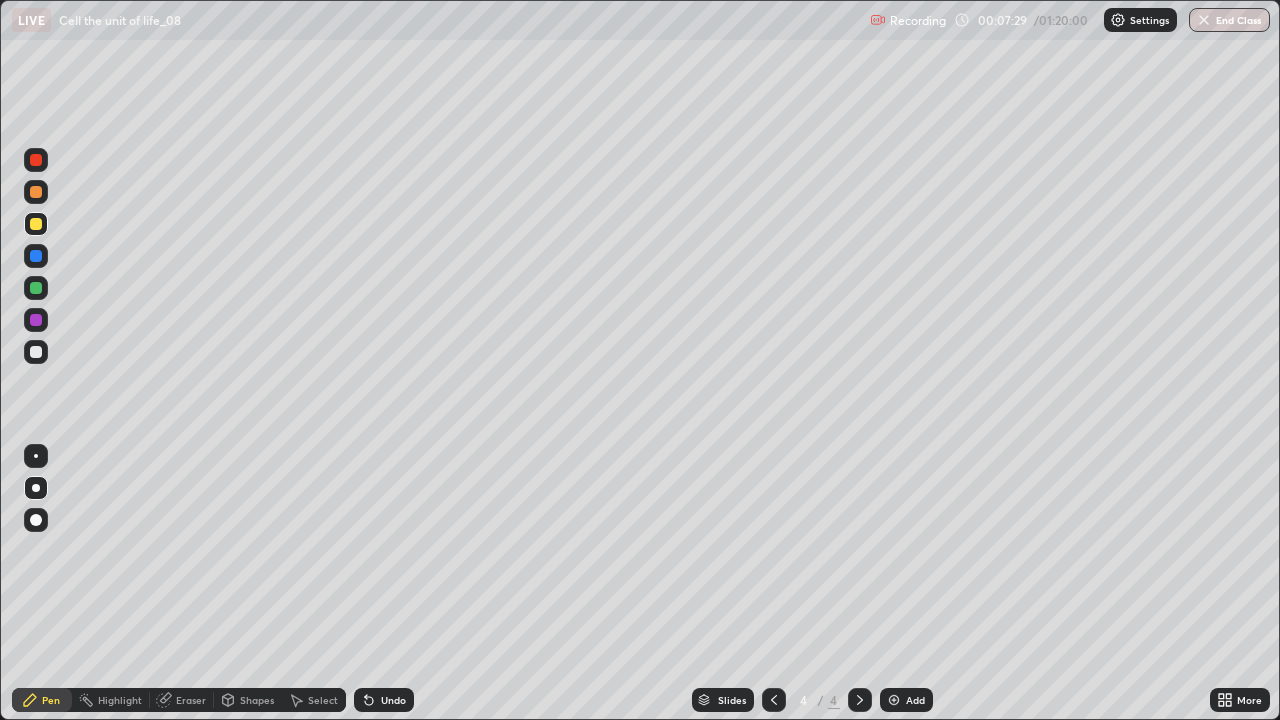 click at bounding box center [36, 456] 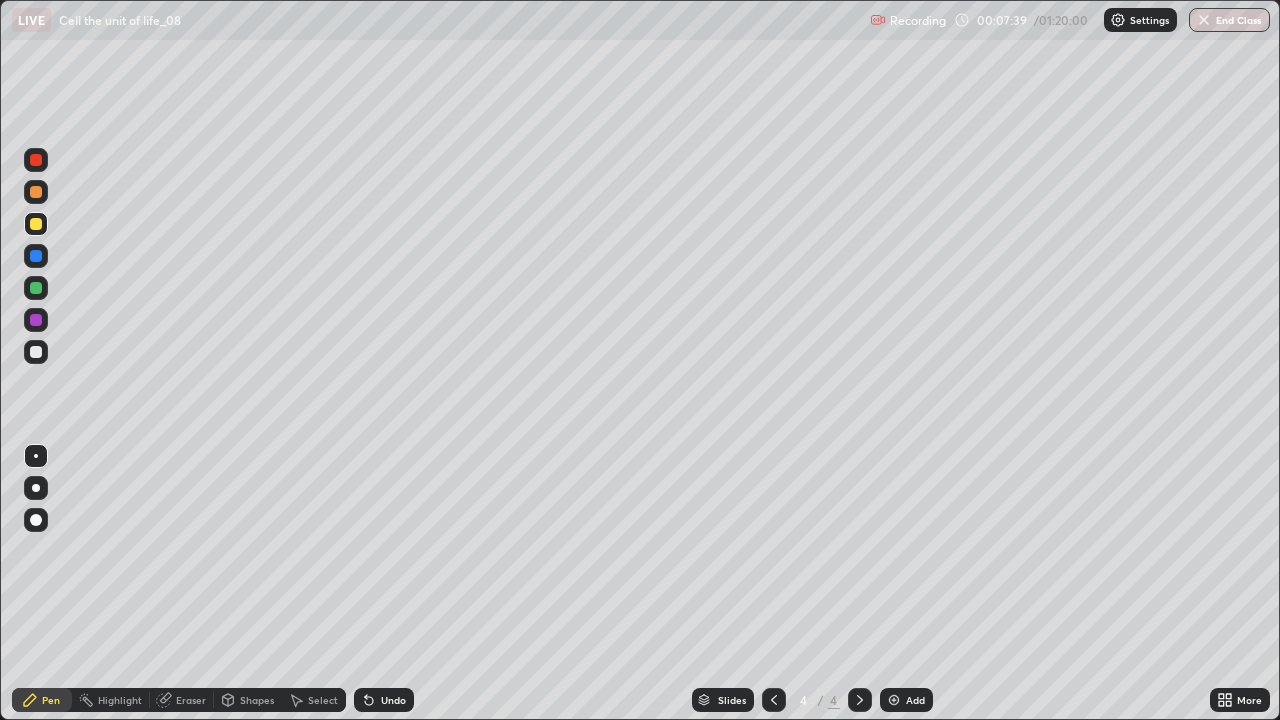 click 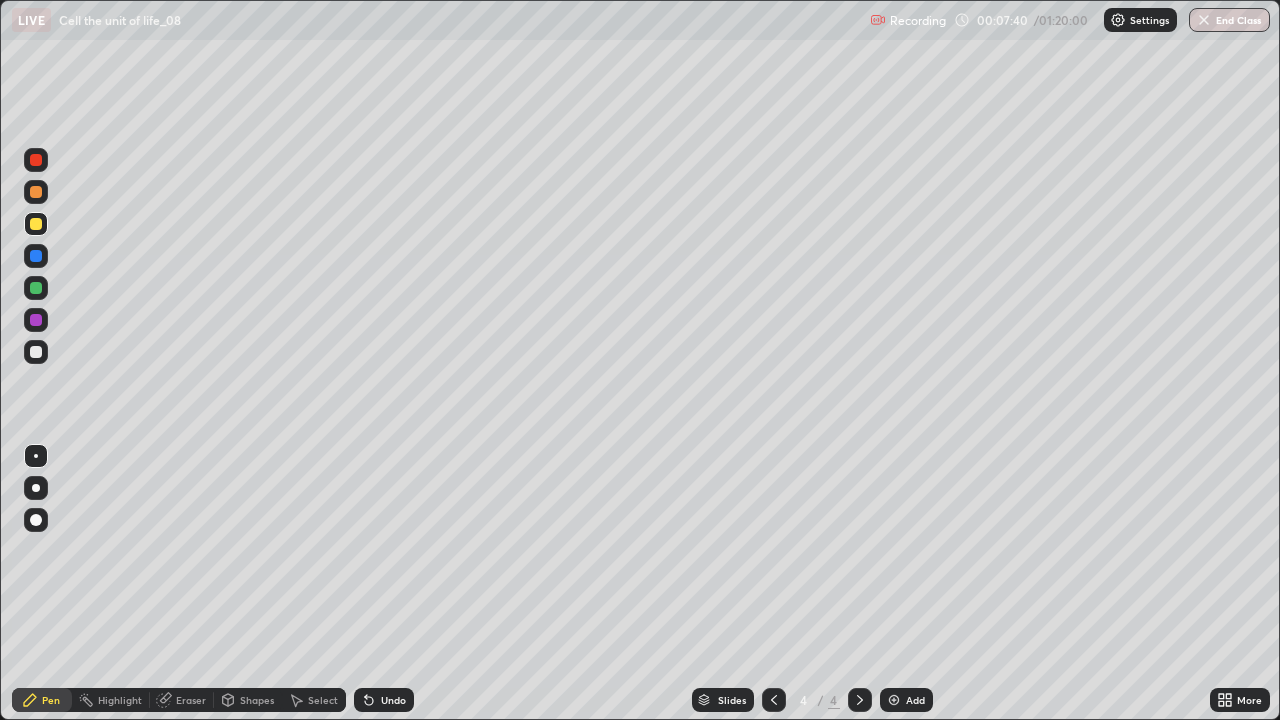 click on "Undo" at bounding box center [384, 700] 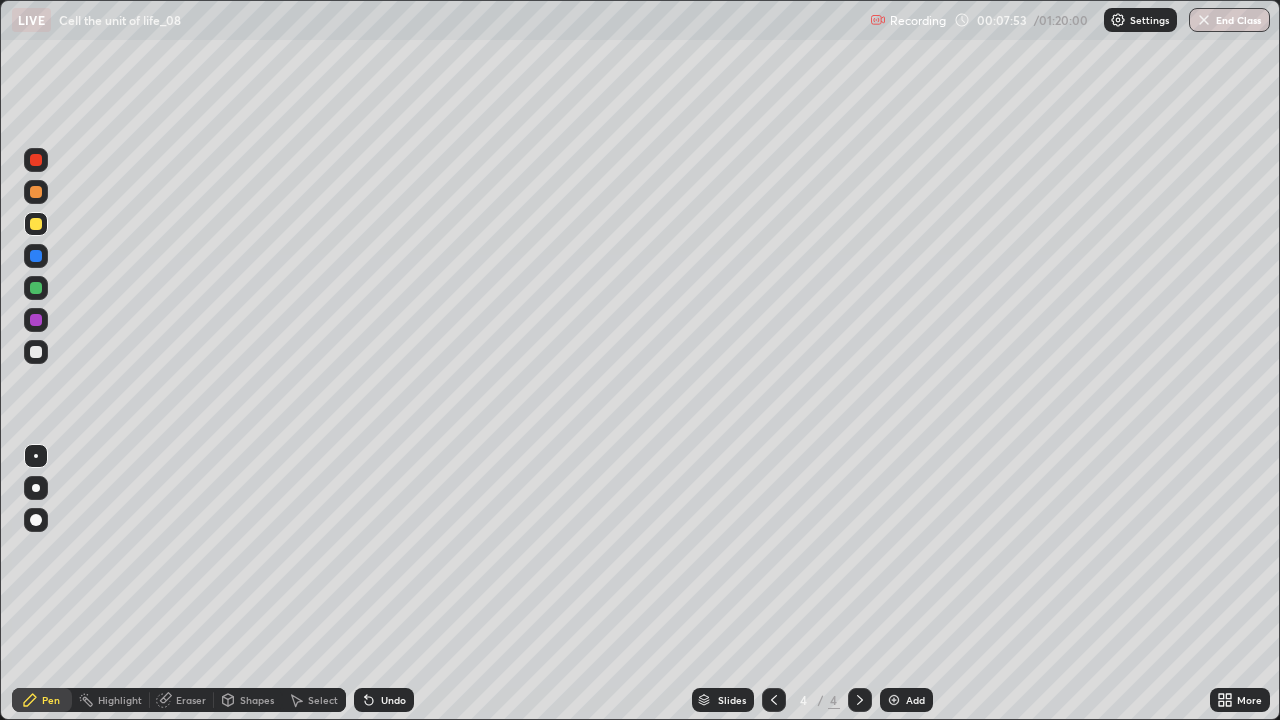 click at bounding box center (36, 488) 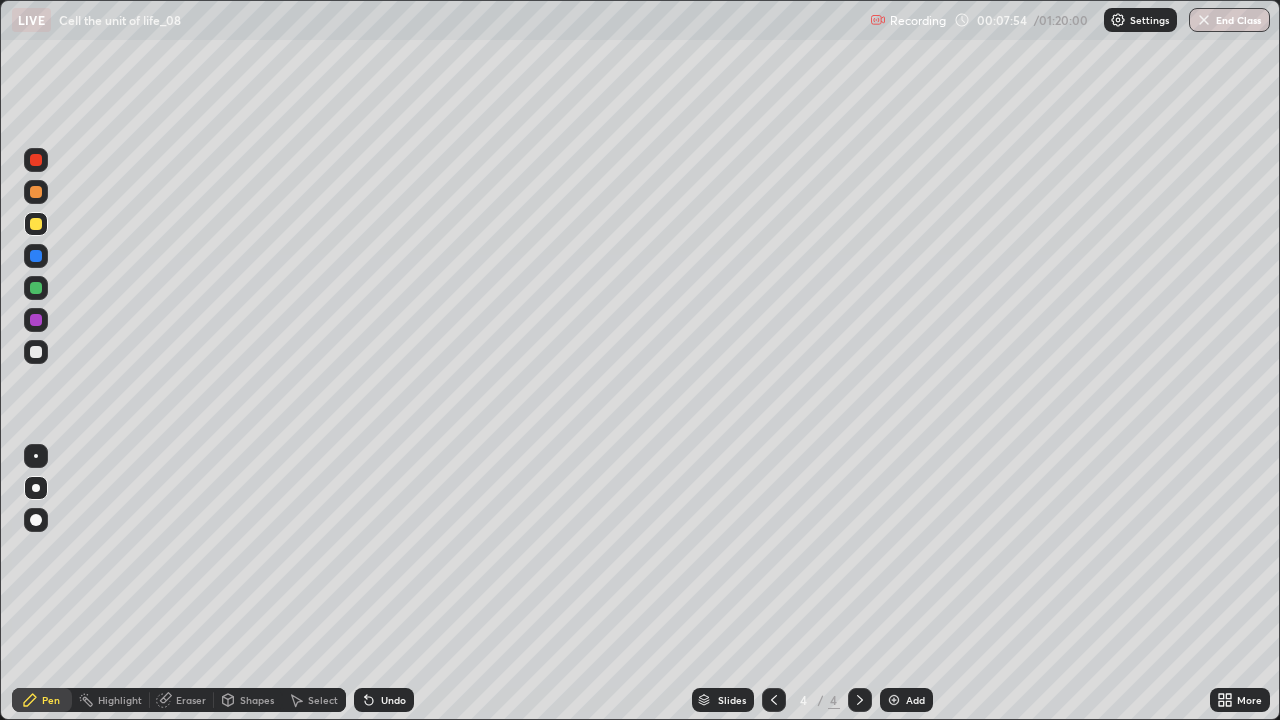 click at bounding box center [36, 352] 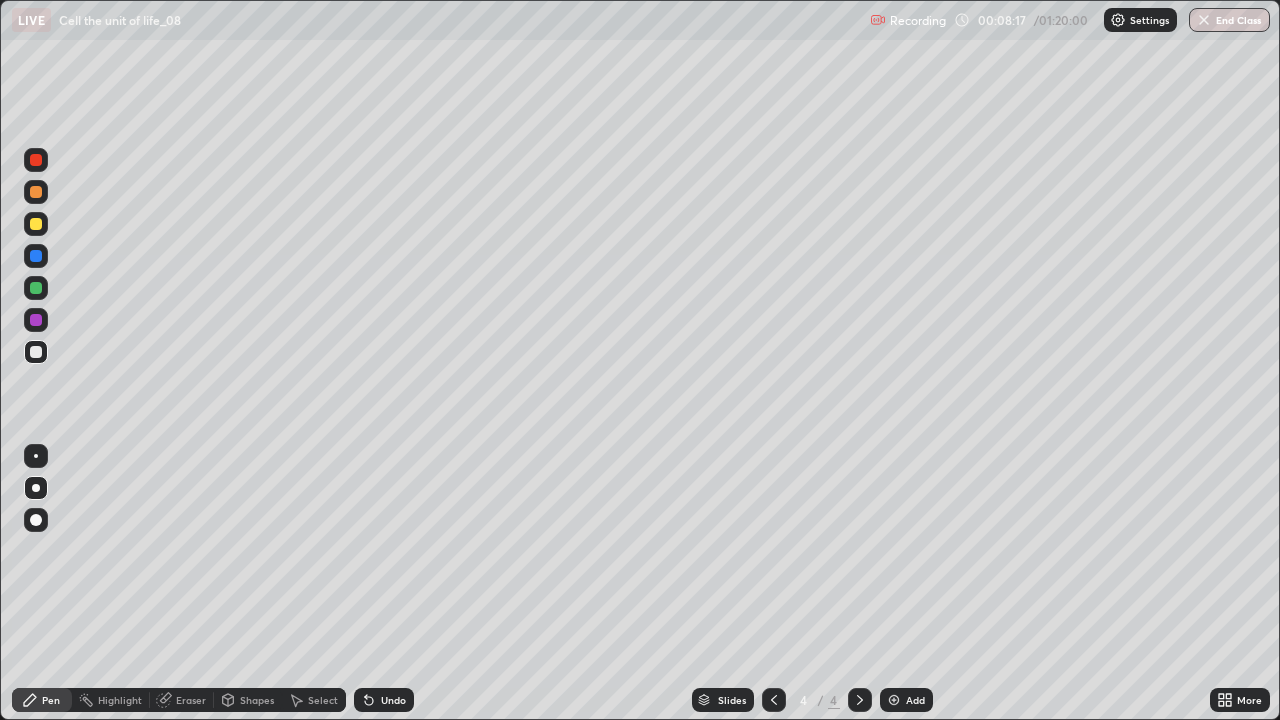 click at bounding box center (36, 160) 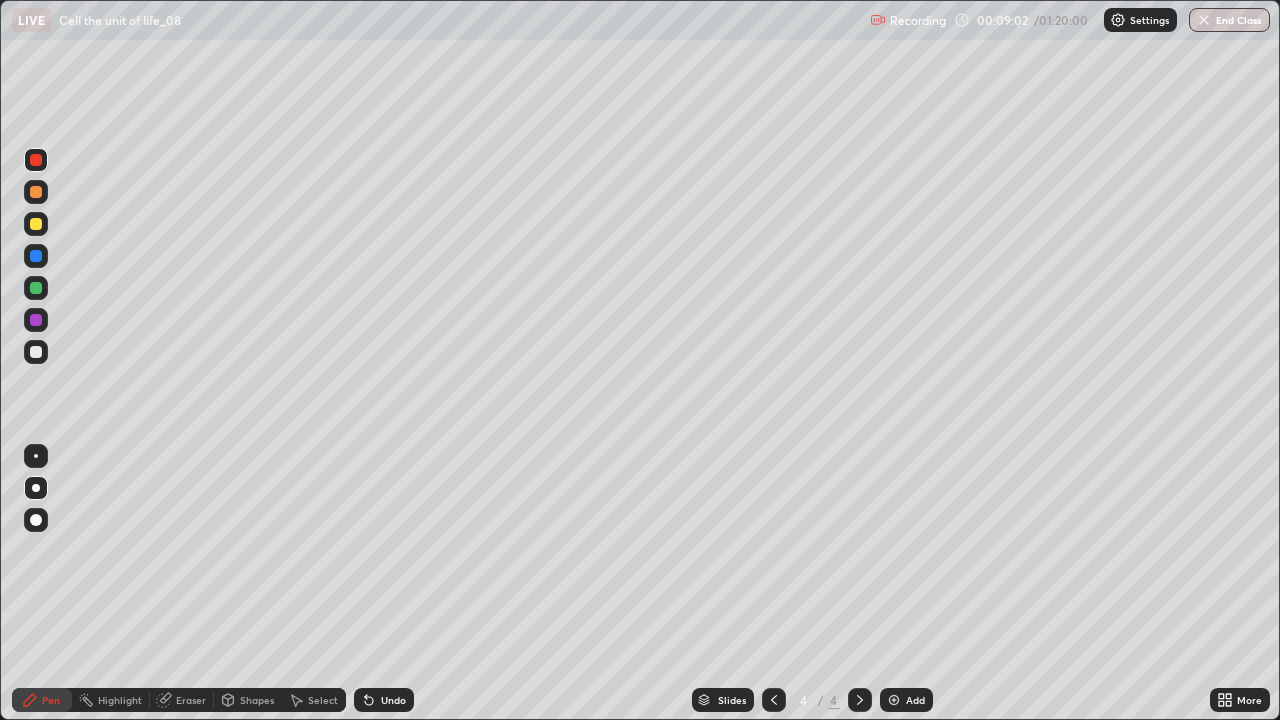 click at bounding box center (36, 256) 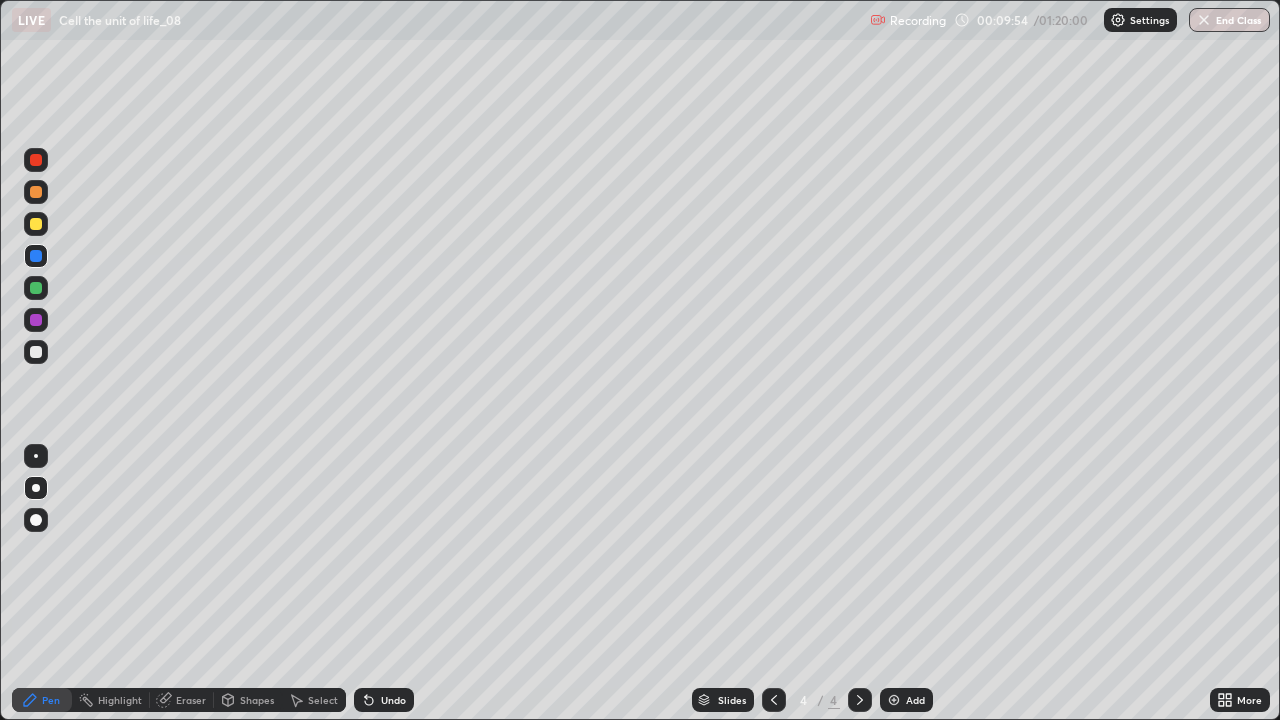click at bounding box center (774, 700) 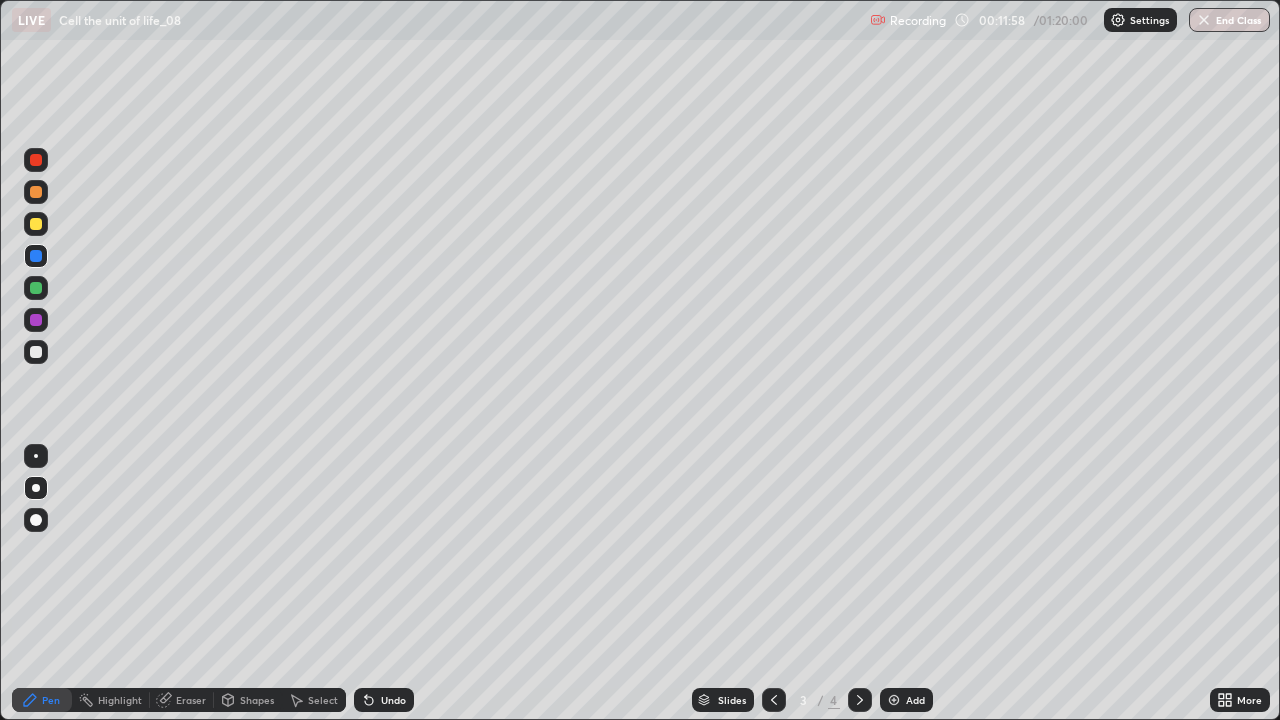 click on "Undo" at bounding box center (393, 700) 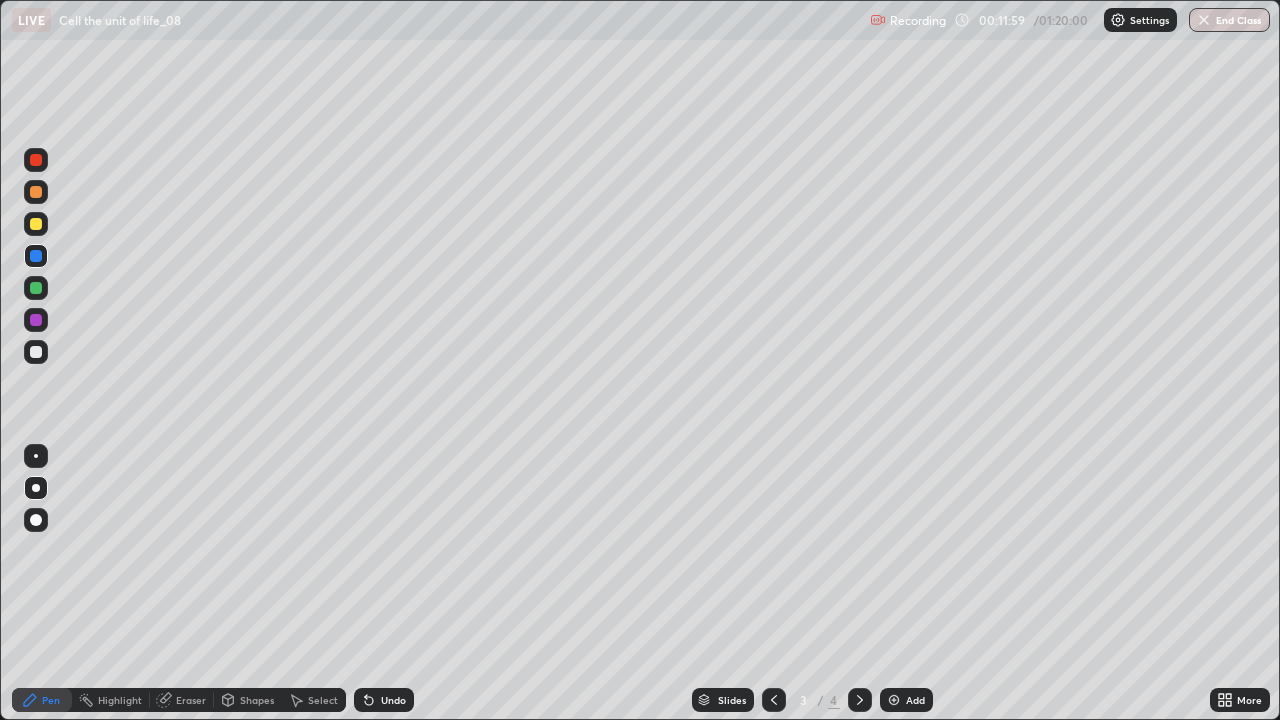 click on "Undo" at bounding box center [384, 700] 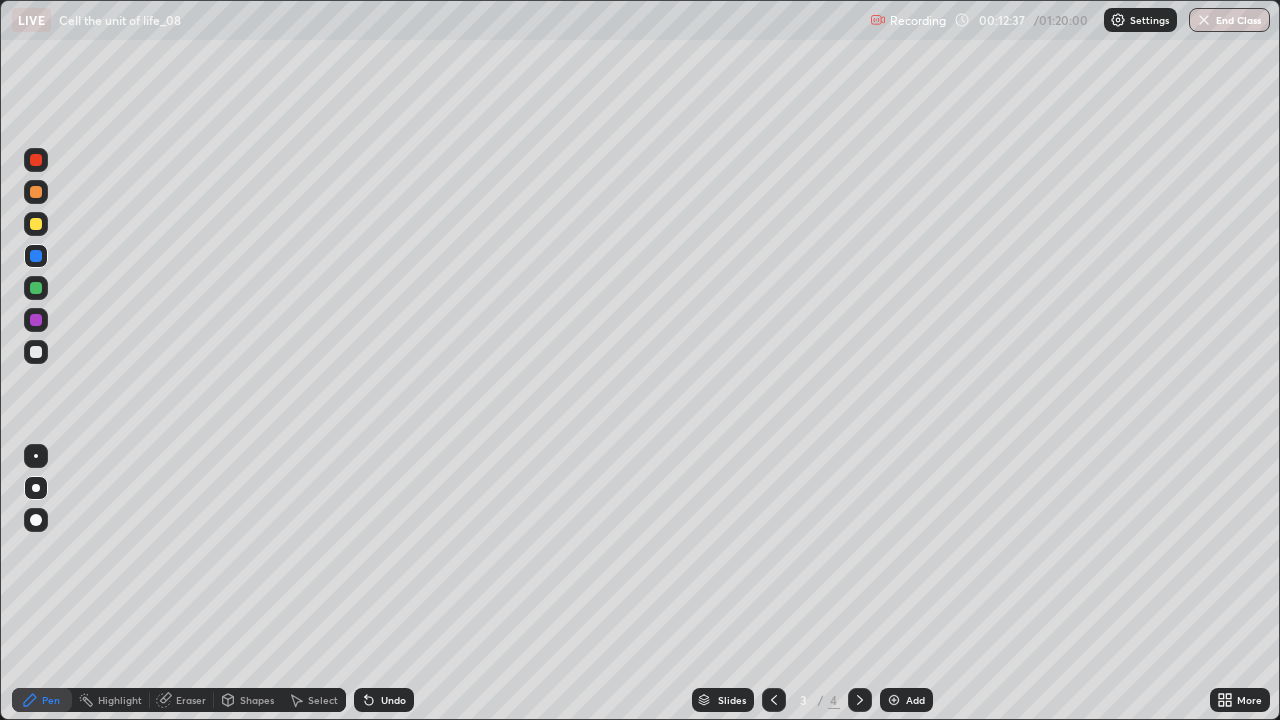click 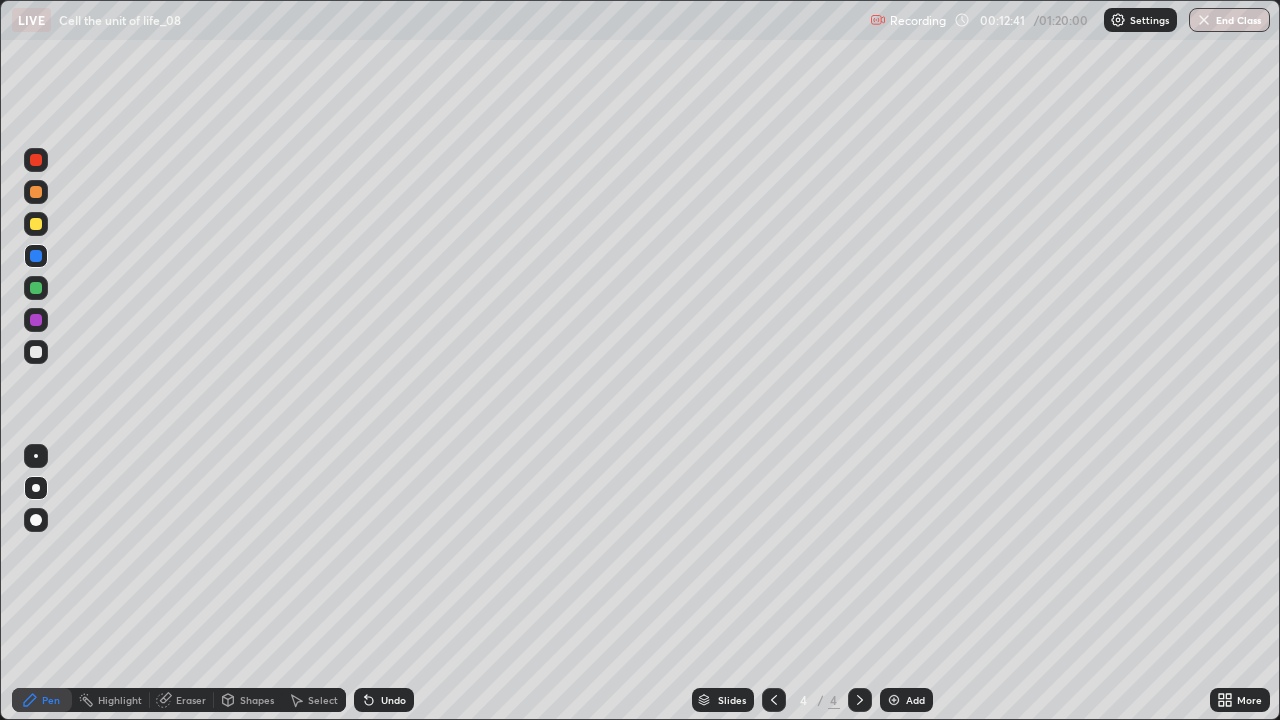click on "Eraser" at bounding box center [191, 700] 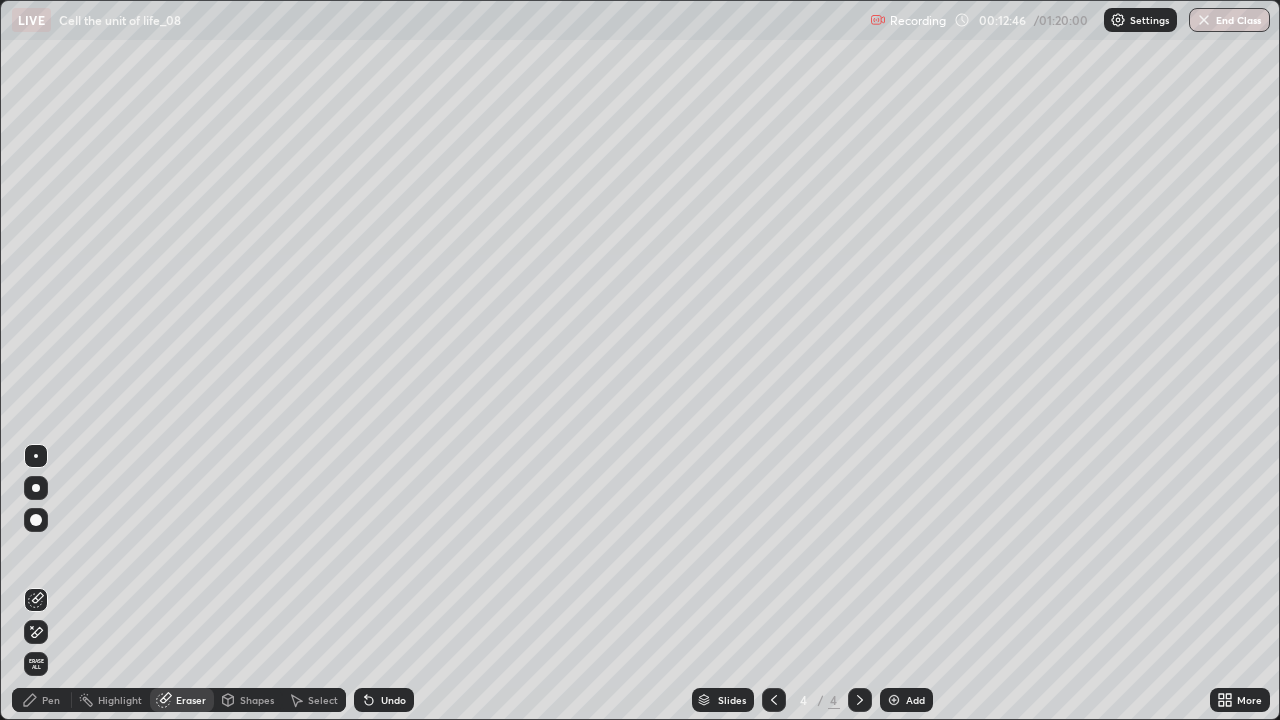 click 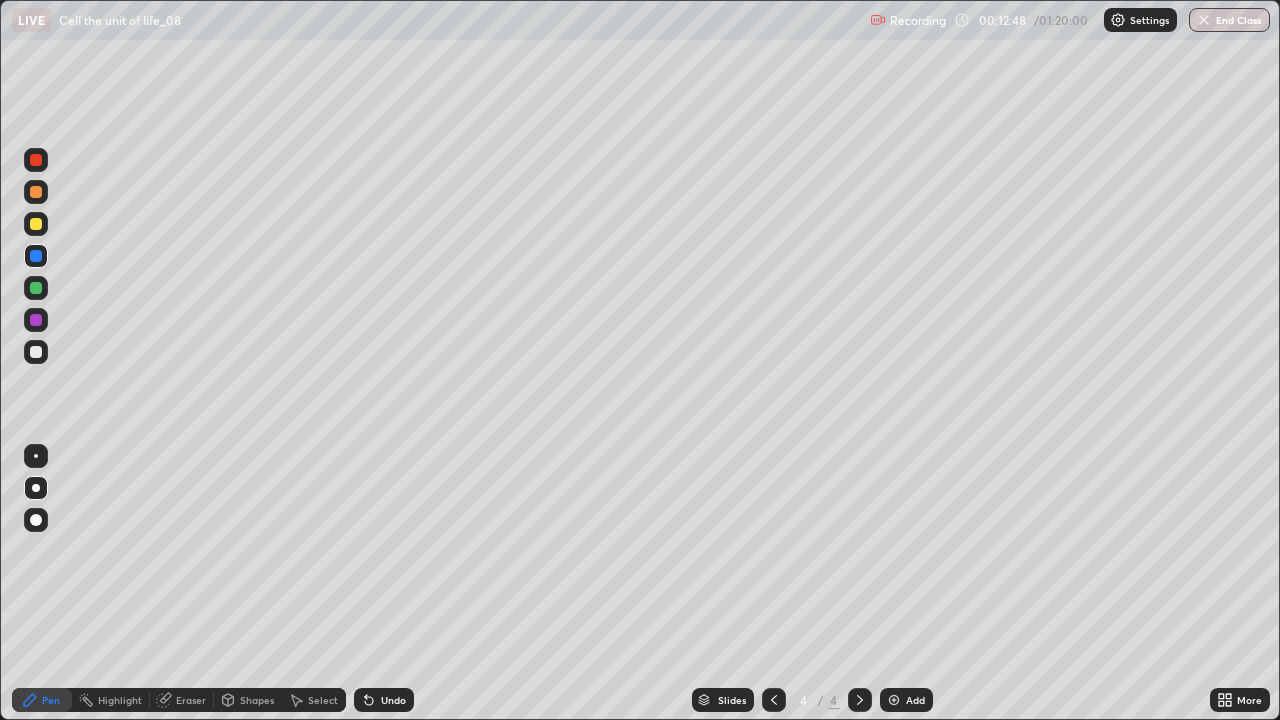 click at bounding box center [36, 224] 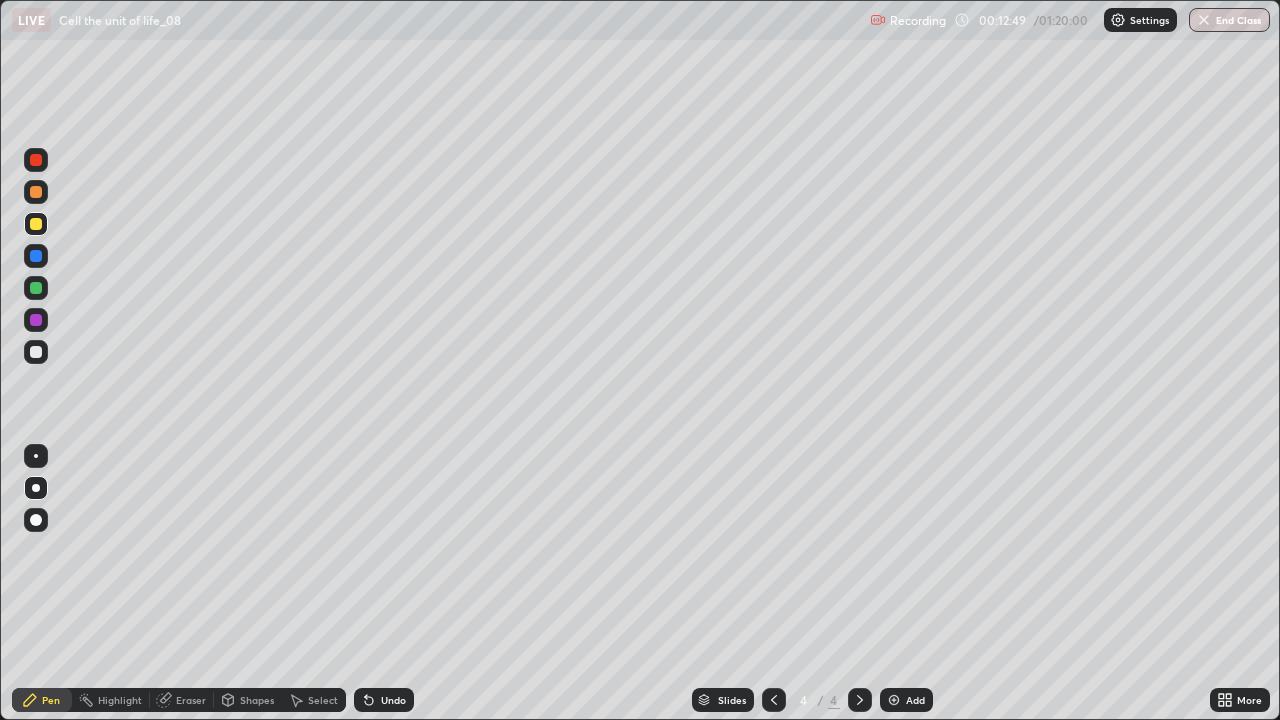 click at bounding box center (36, 456) 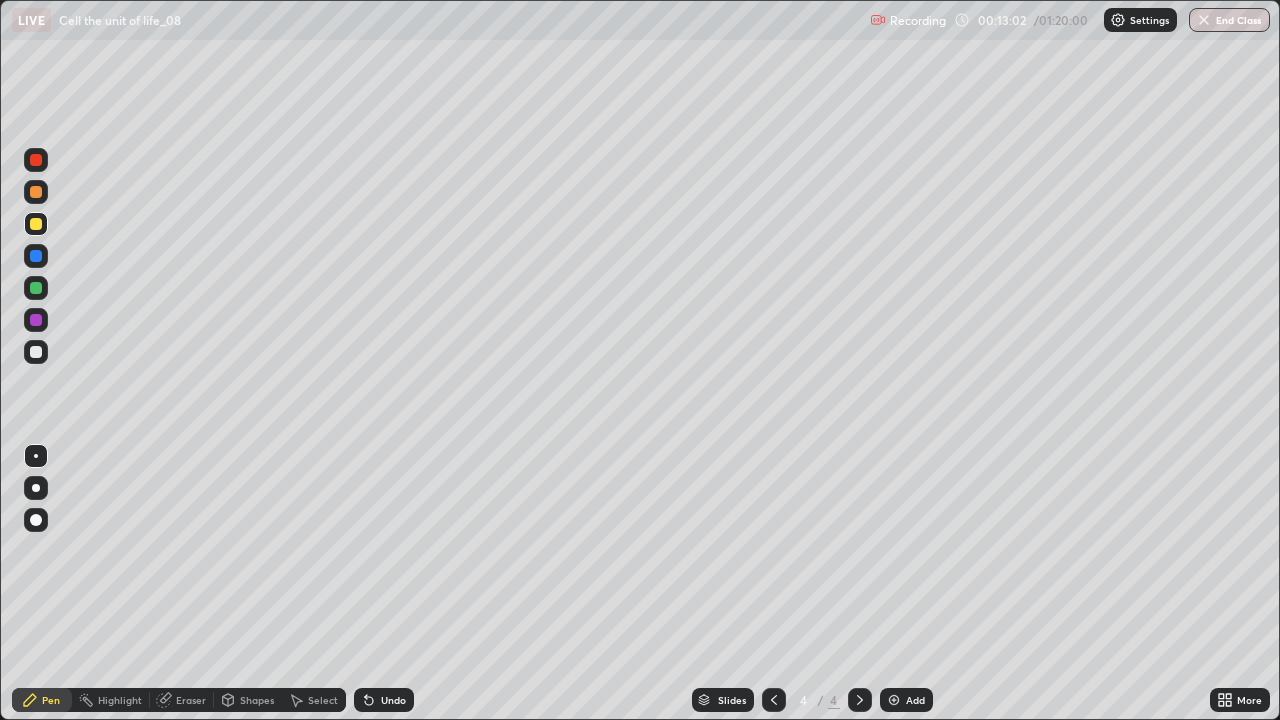click at bounding box center [36, 320] 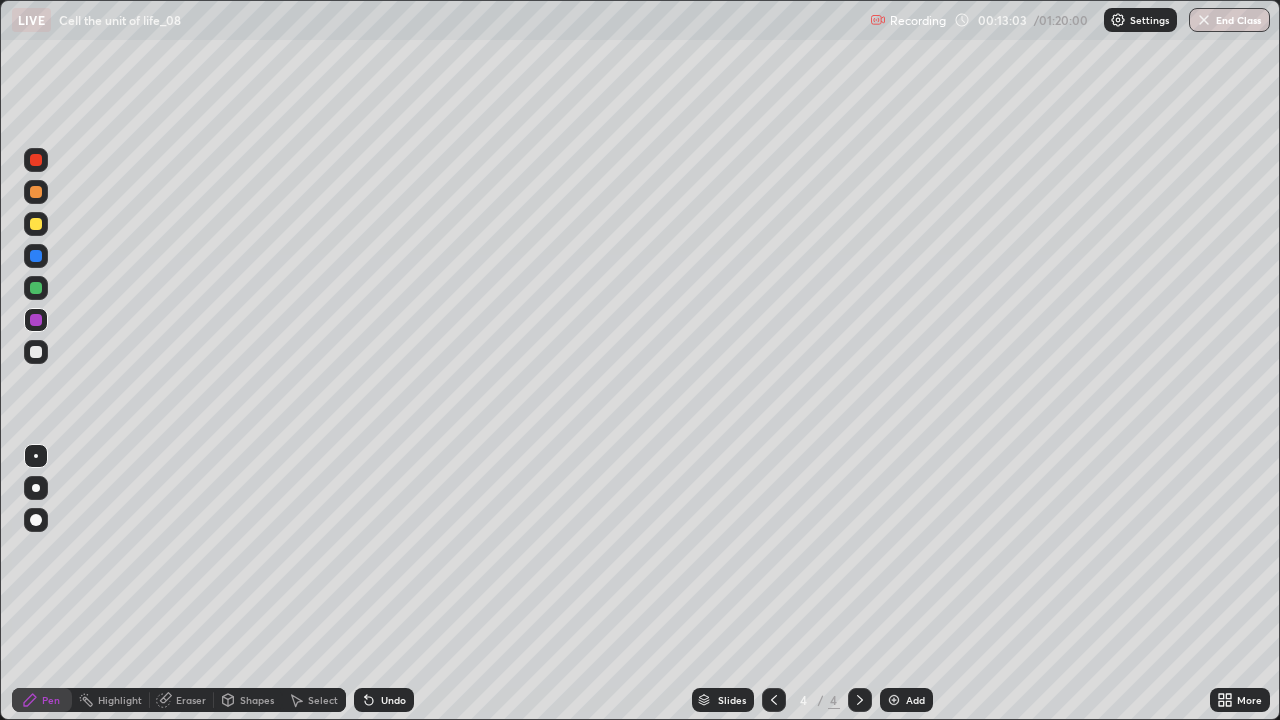click on "Highlight" at bounding box center [120, 700] 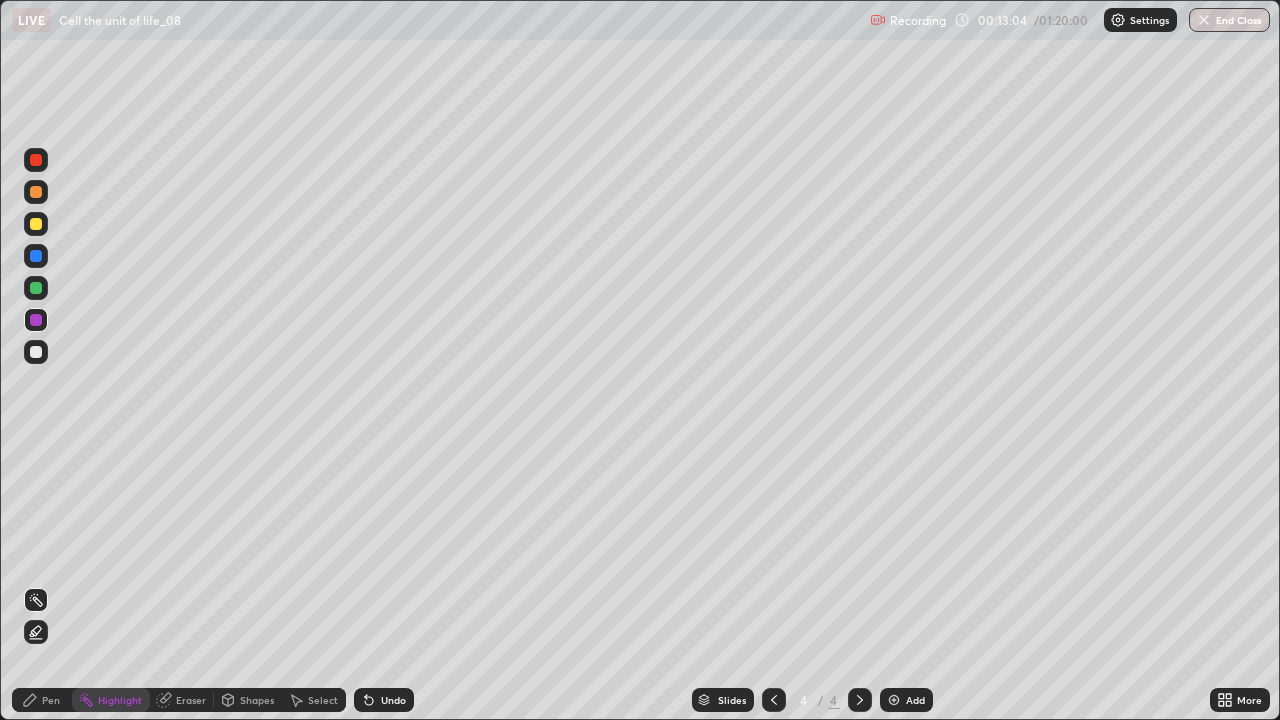 click 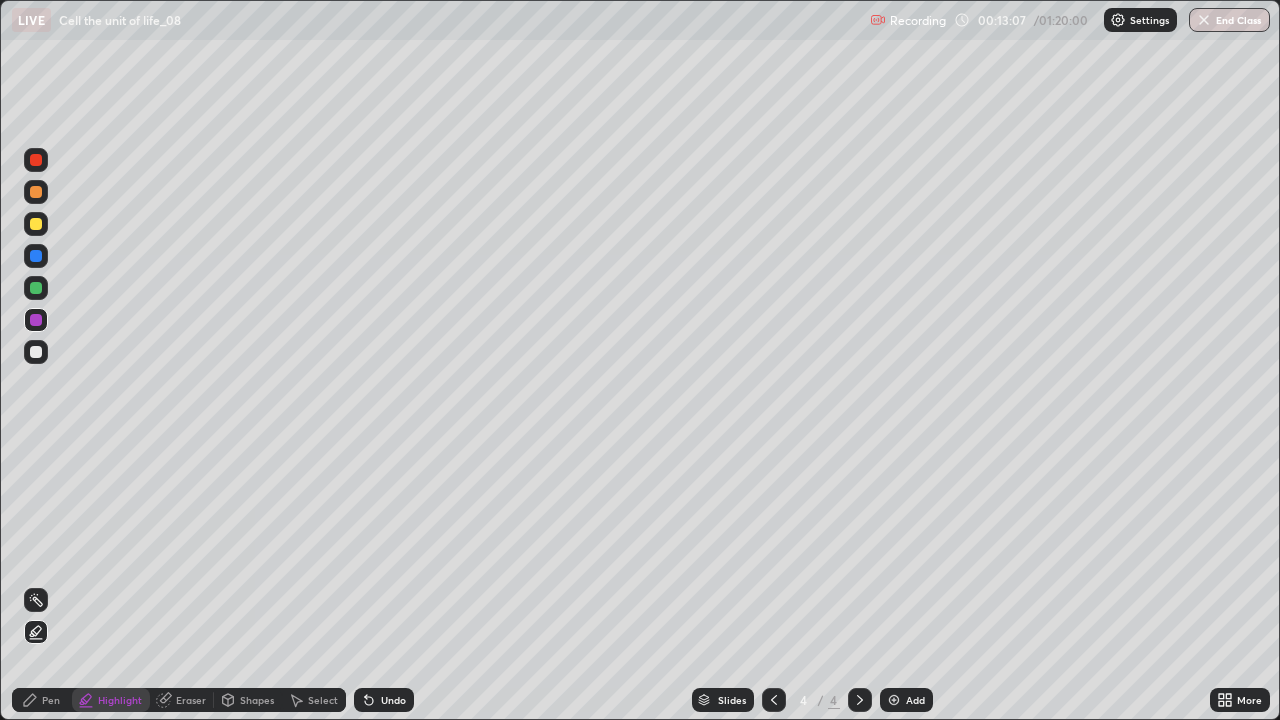 click on "Pen" at bounding box center [51, 700] 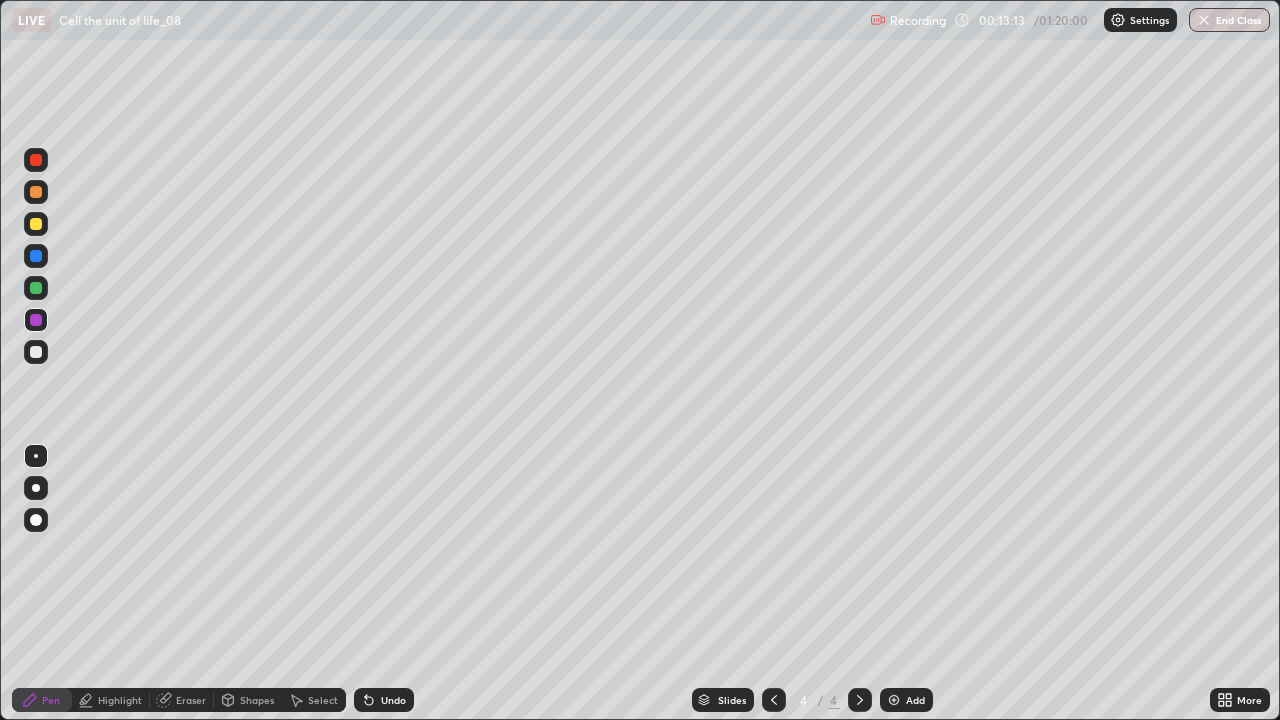 click at bounding box center [774, 700] 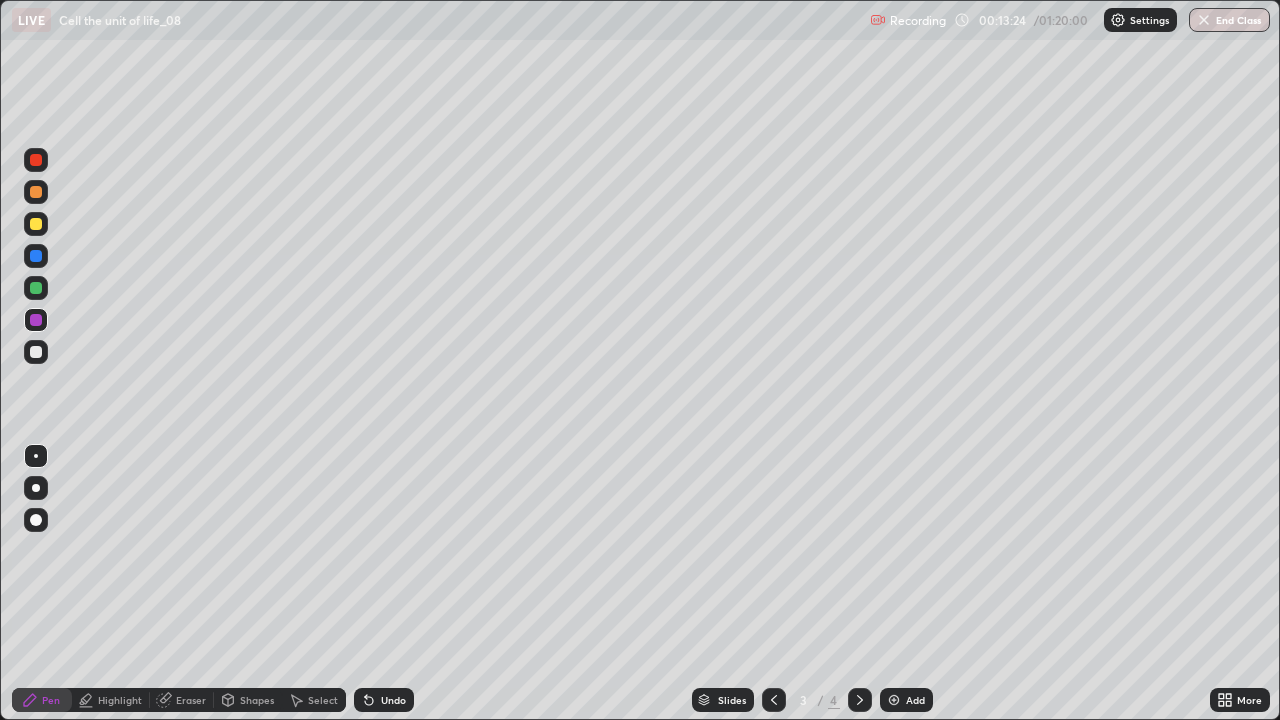 click at bounding box center [36, 256] 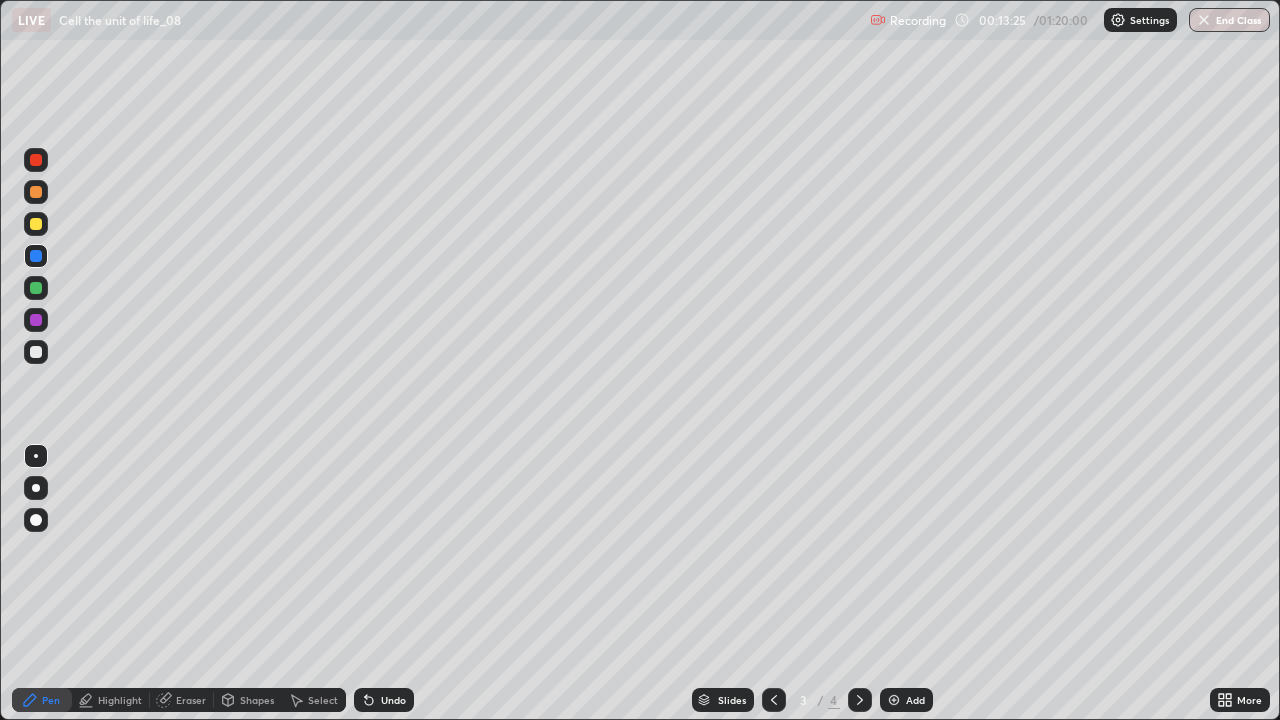 click at bounding box center [36, 488] 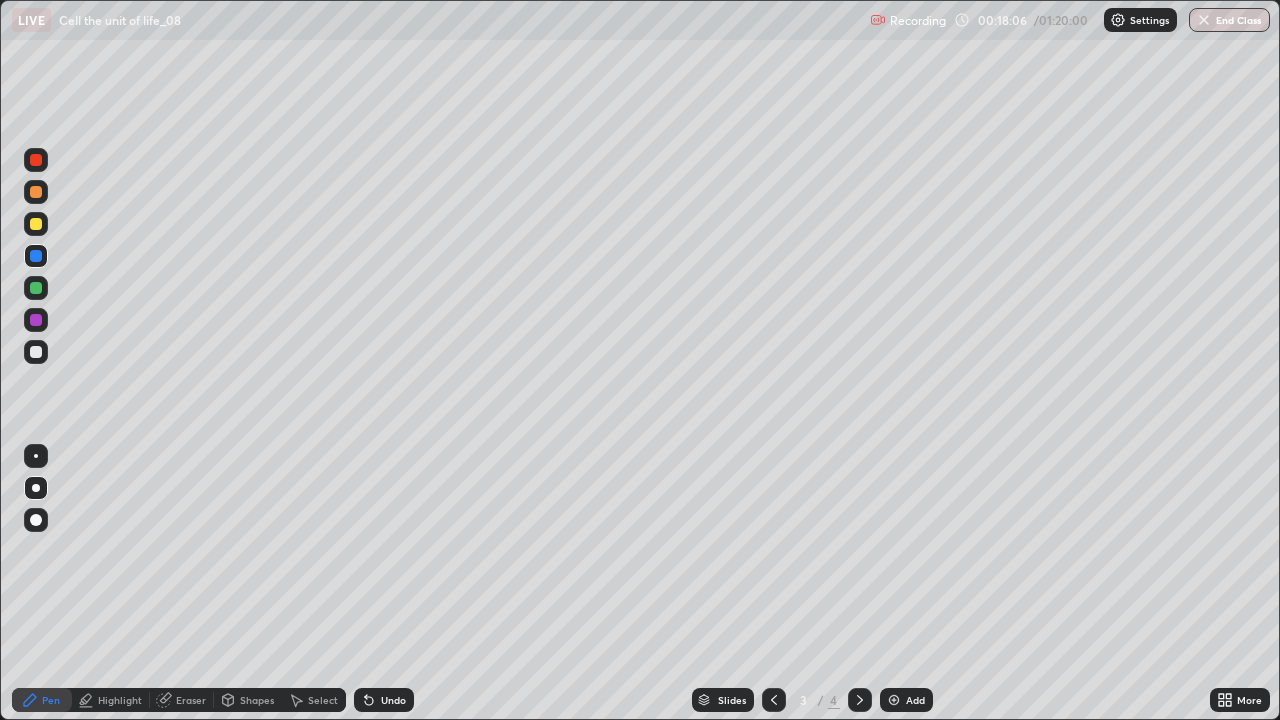 click 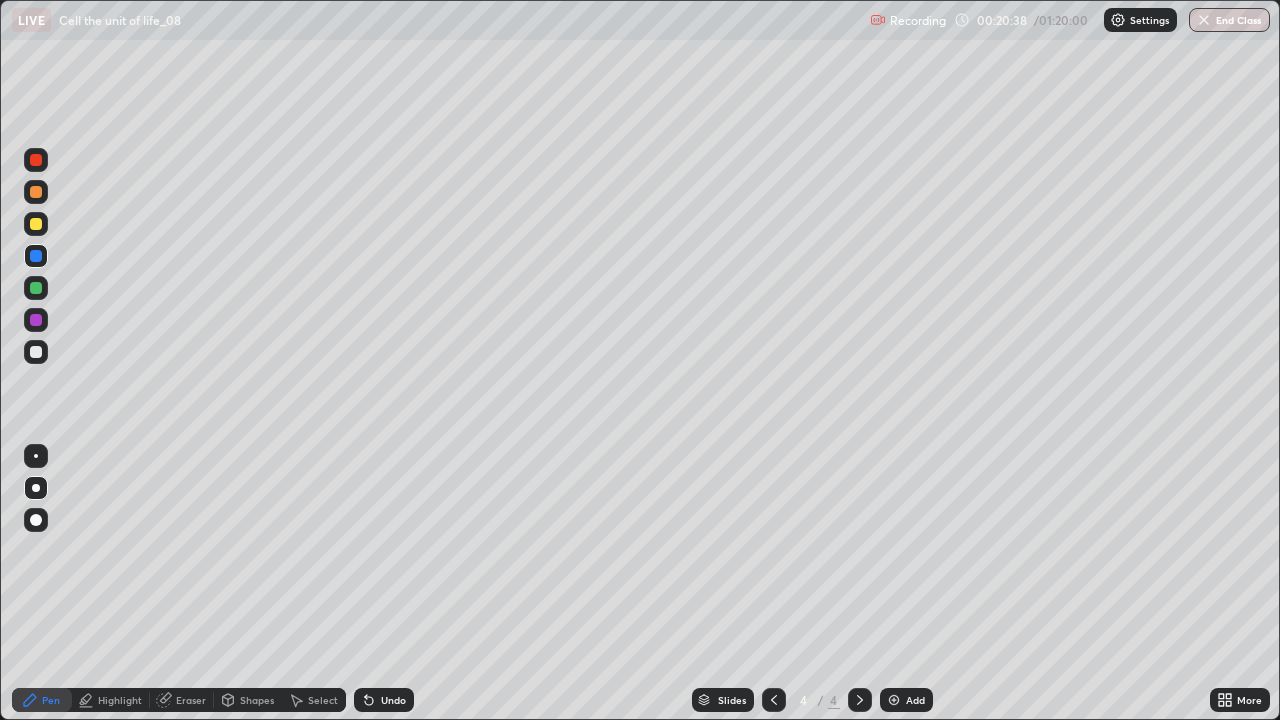 click at bounding box center (894, 700) 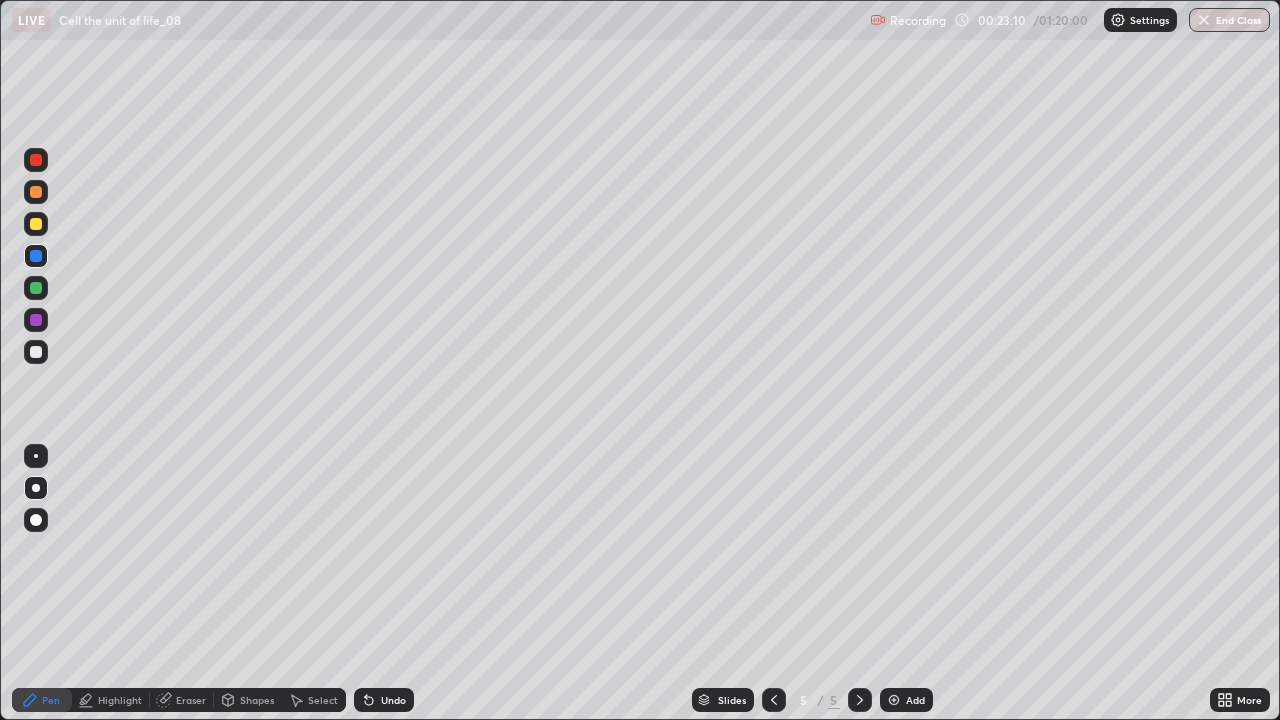 click at bounding box center [36, 192] 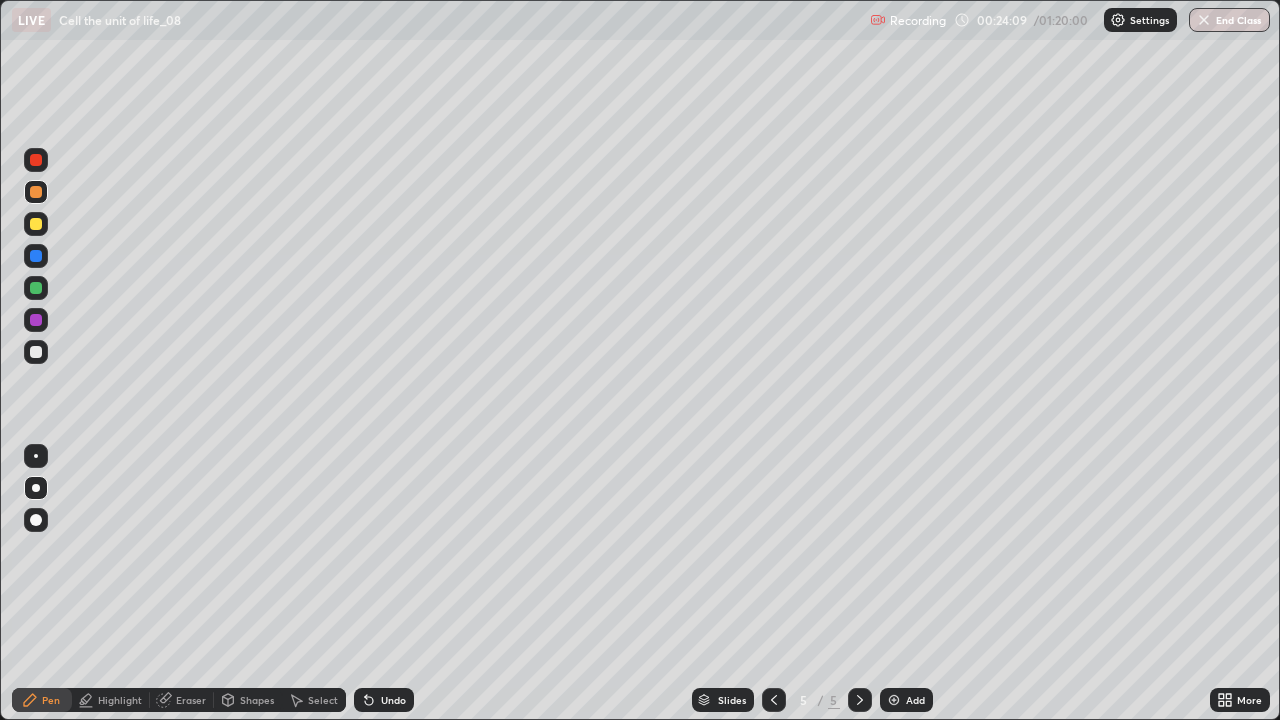 click at bounding box center [36, 256] 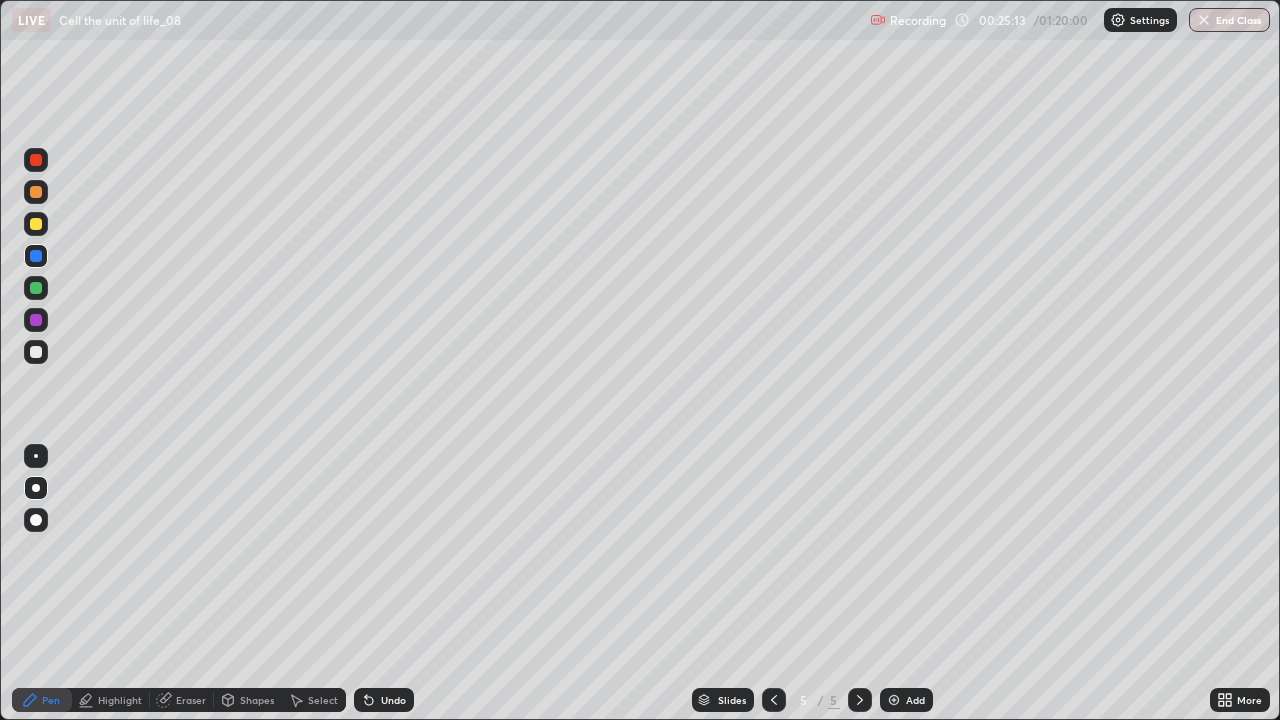 click at bounding box center (36, 160) 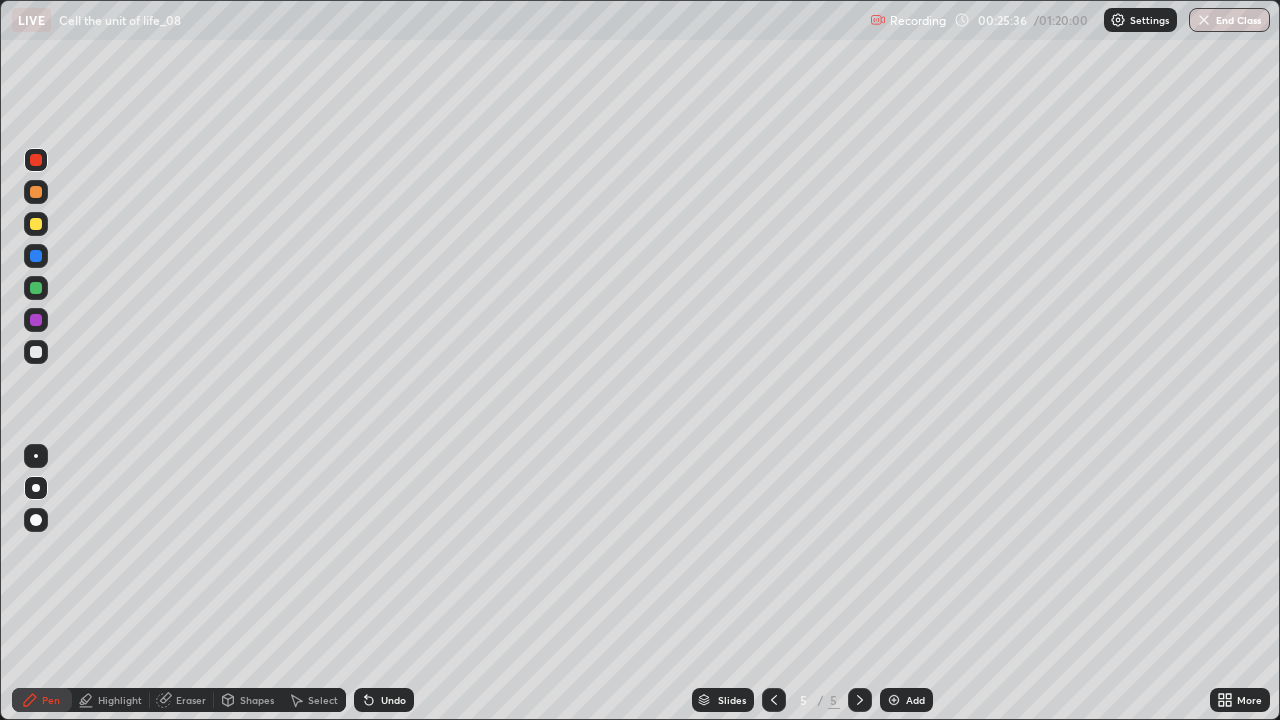 click at bounding box center (36, 352) 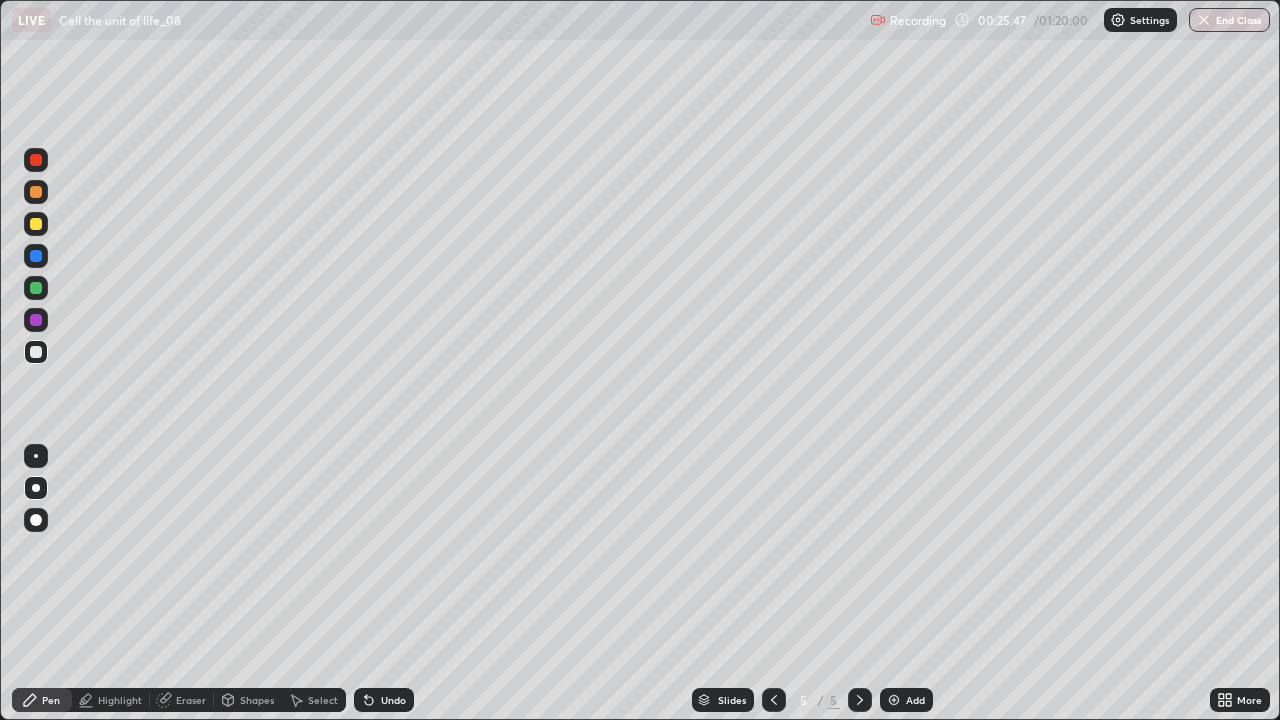 click at bounding box center [36, 160] 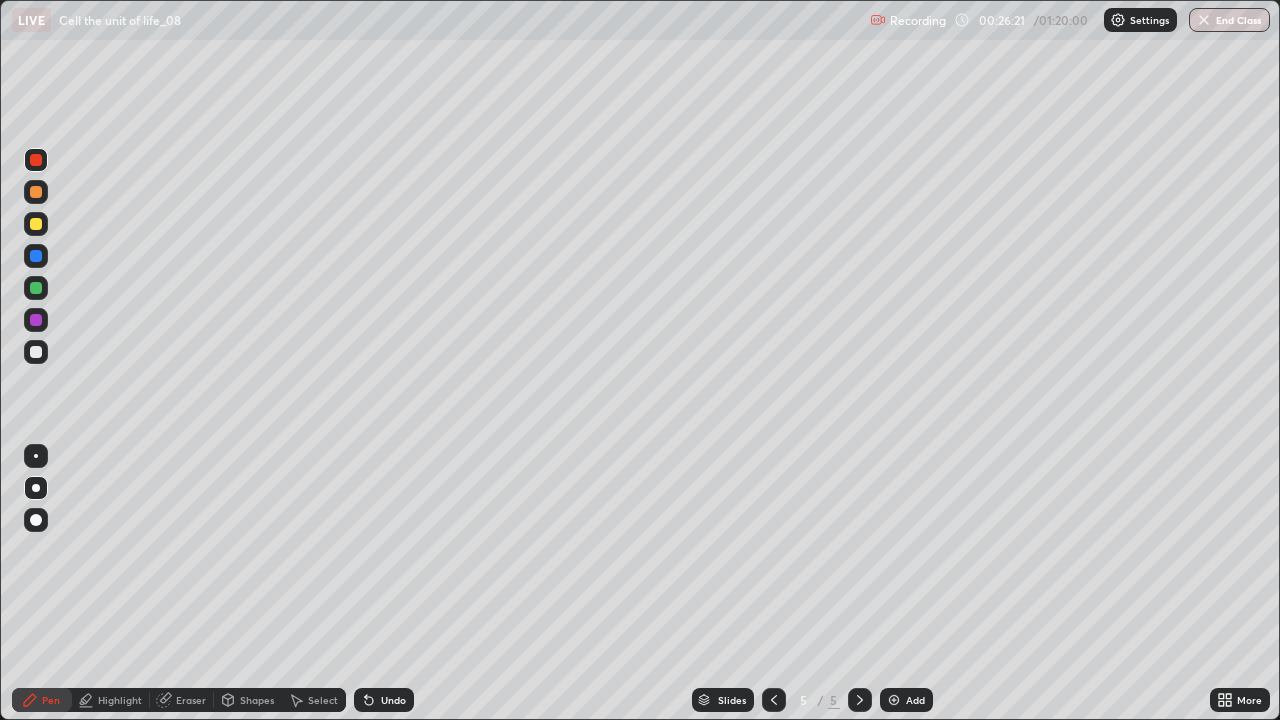 click on "Undo" at bounding box center (384, 700) 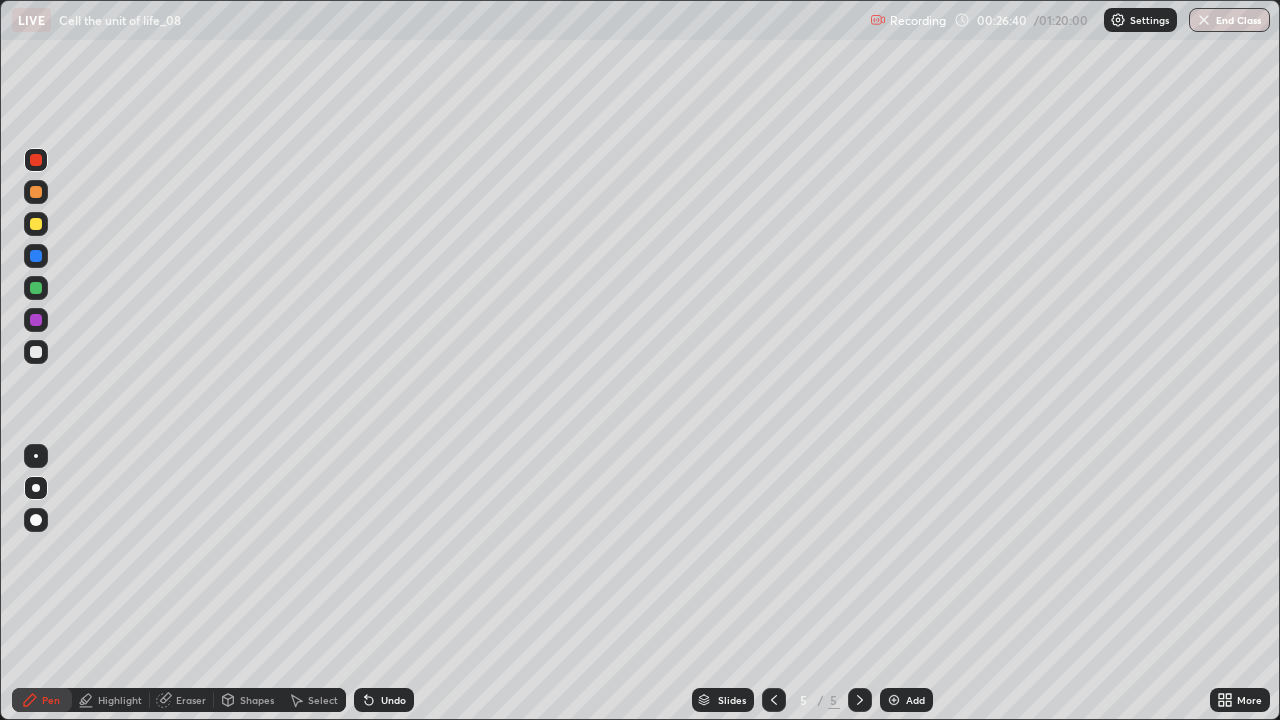 click at bounding box center [36, 352] 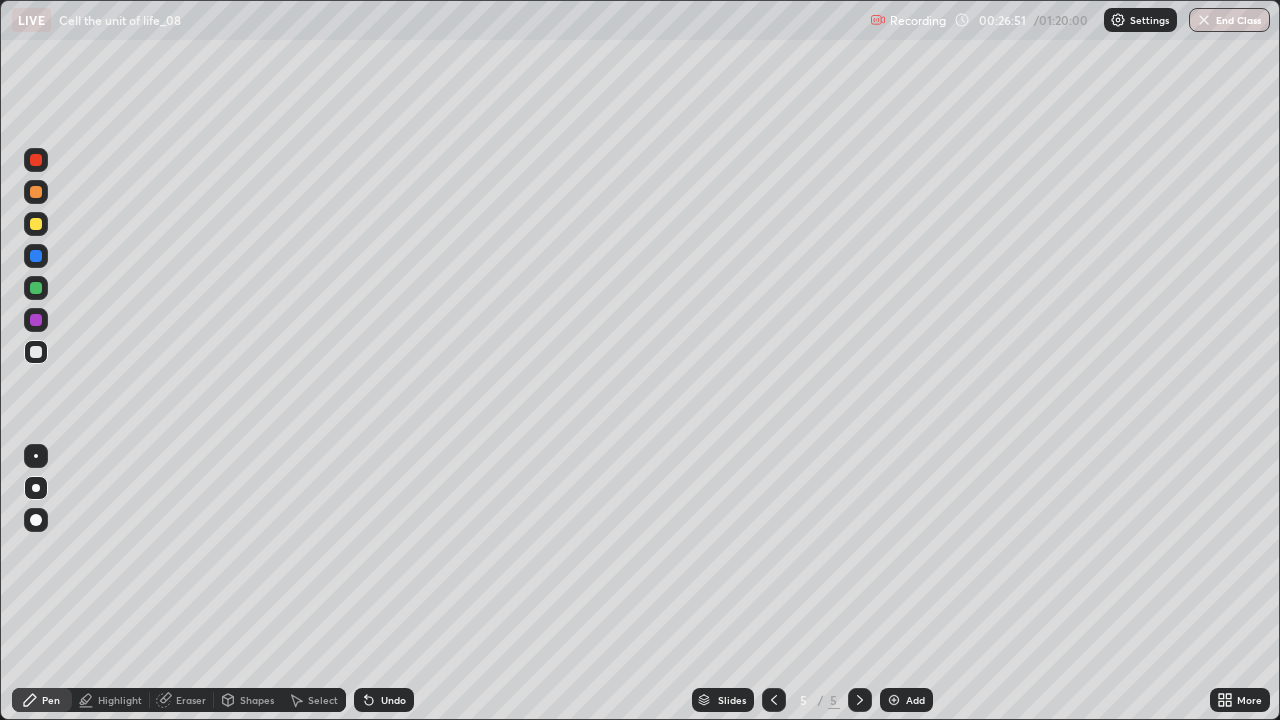 click at bounding box center (36, 160) 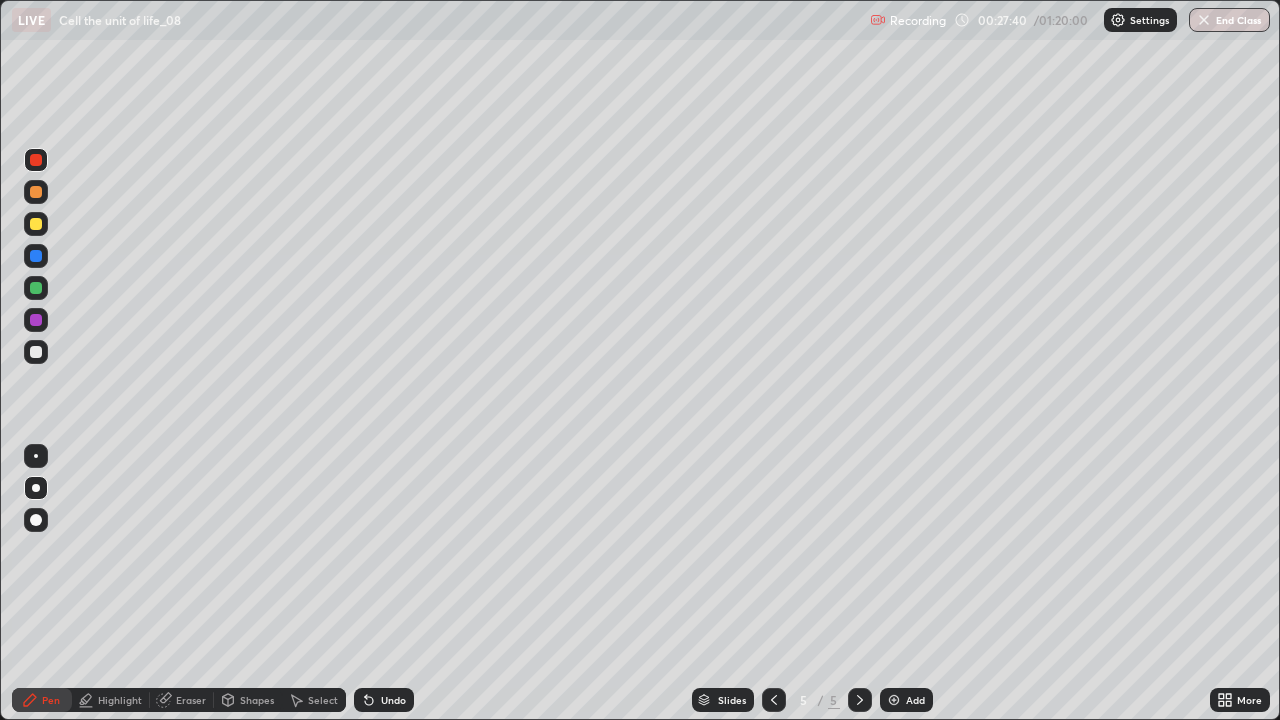 click on "Add" at bounding box center [906, 700] 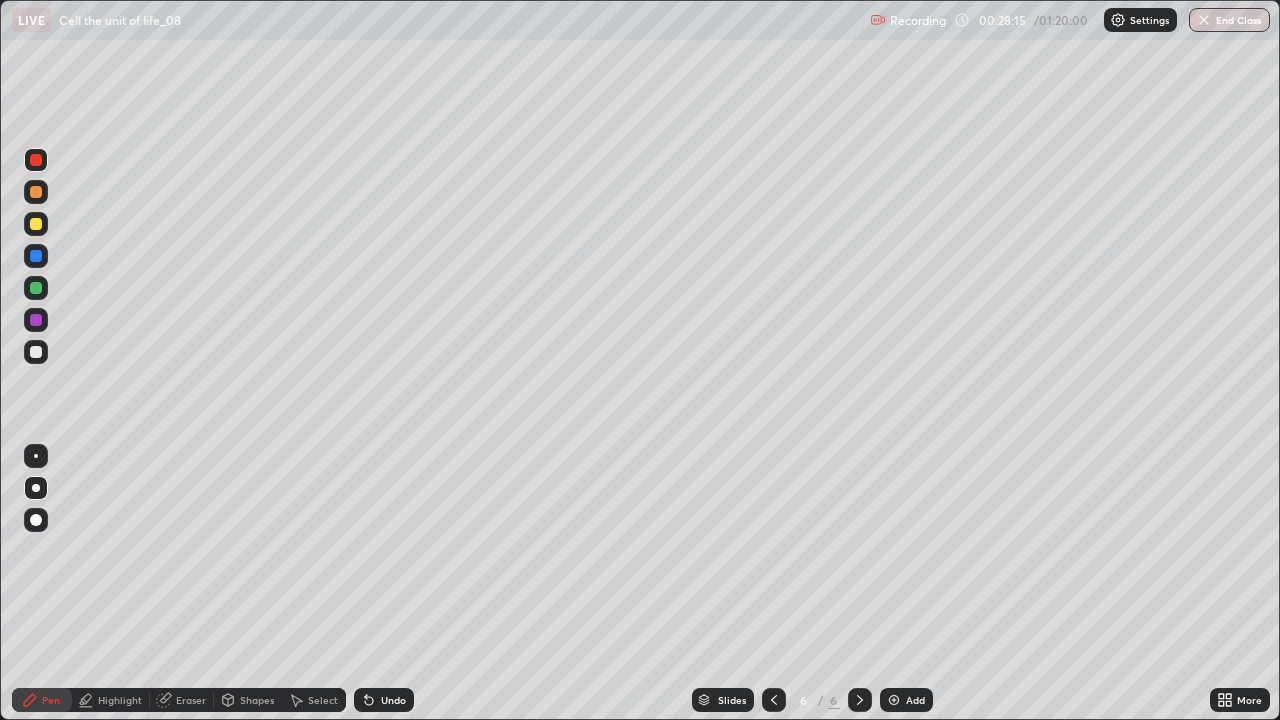 click at bounding box center [36, 192] 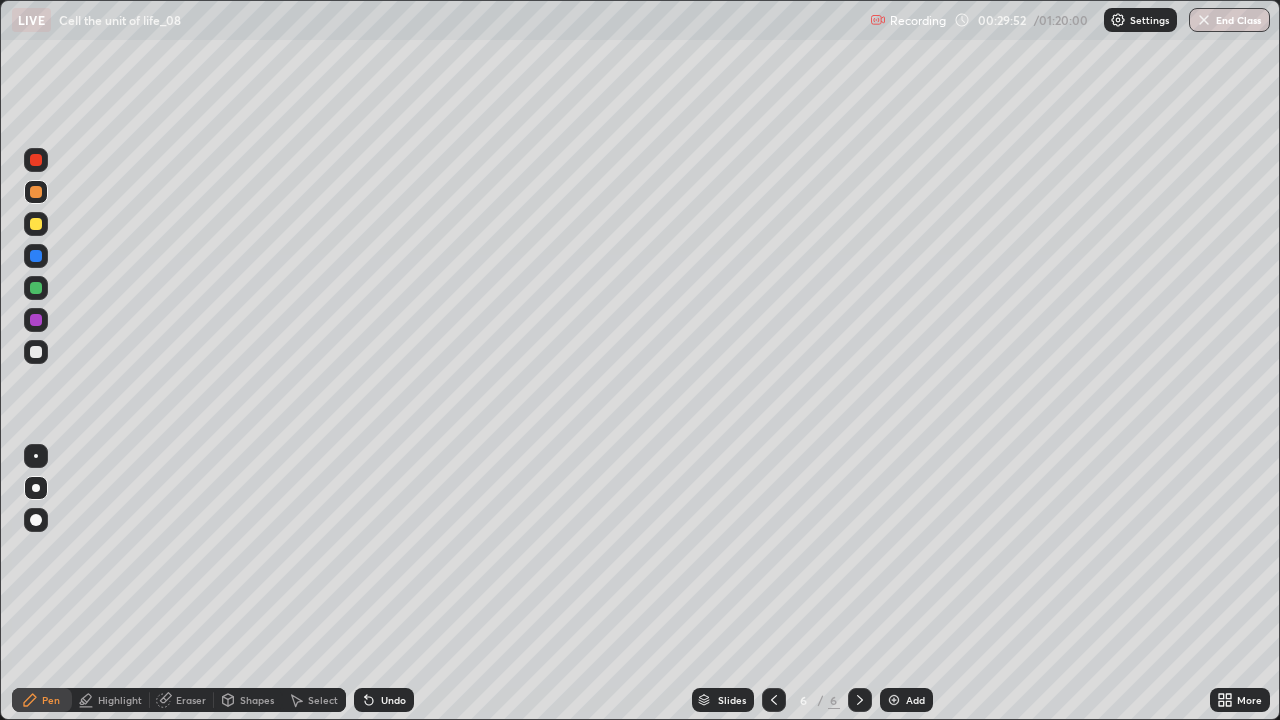 click at bounding box center [36, 288] 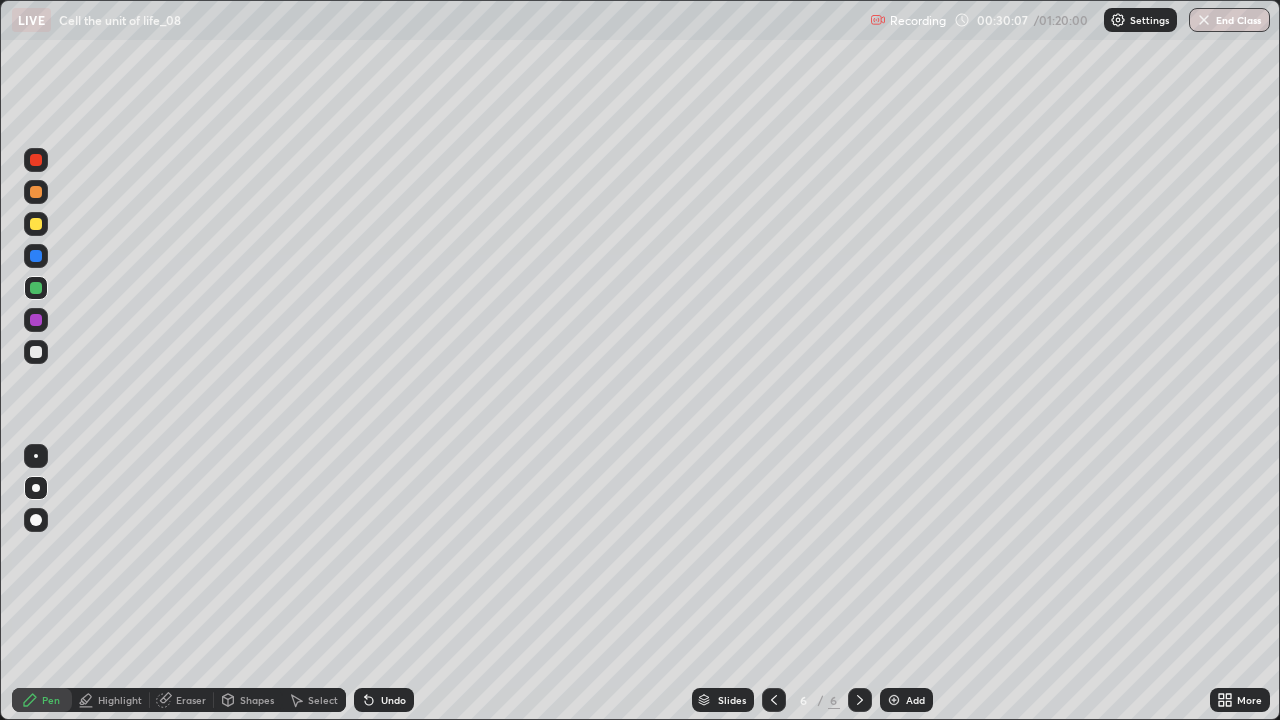 click on "Undo" at bounding box center (393, 700) 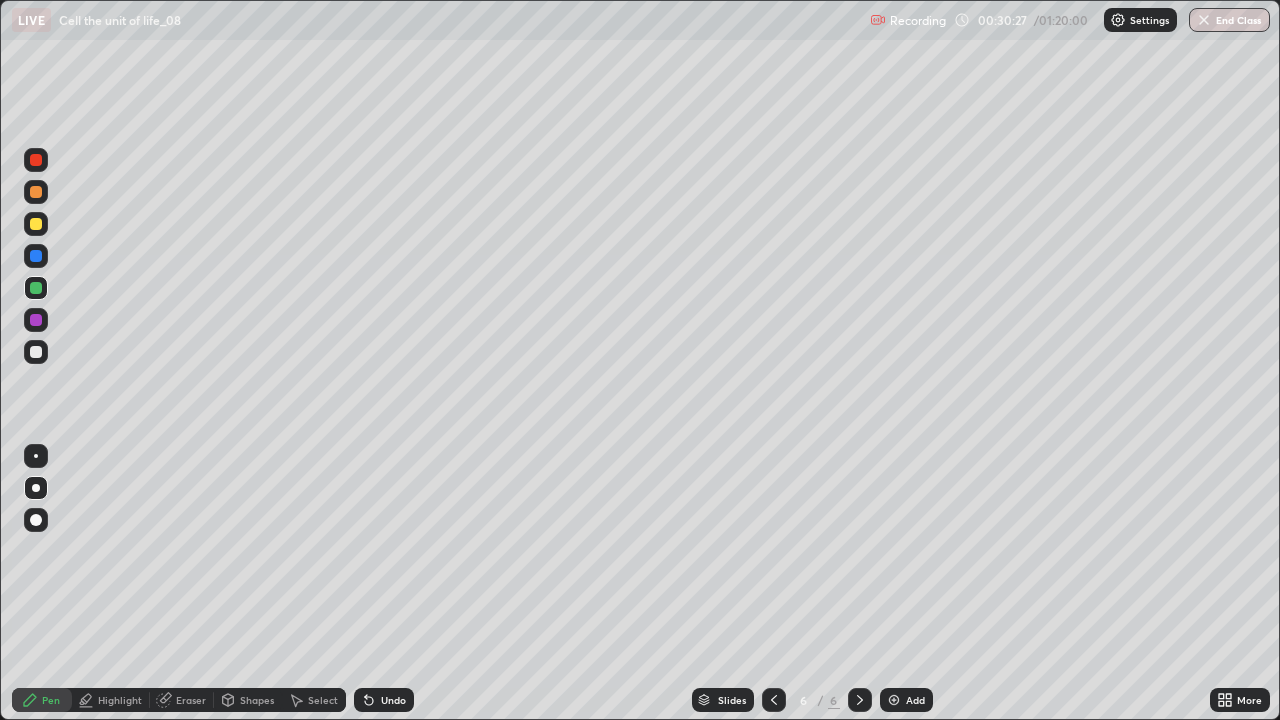 click at bounding box center (36, 352) 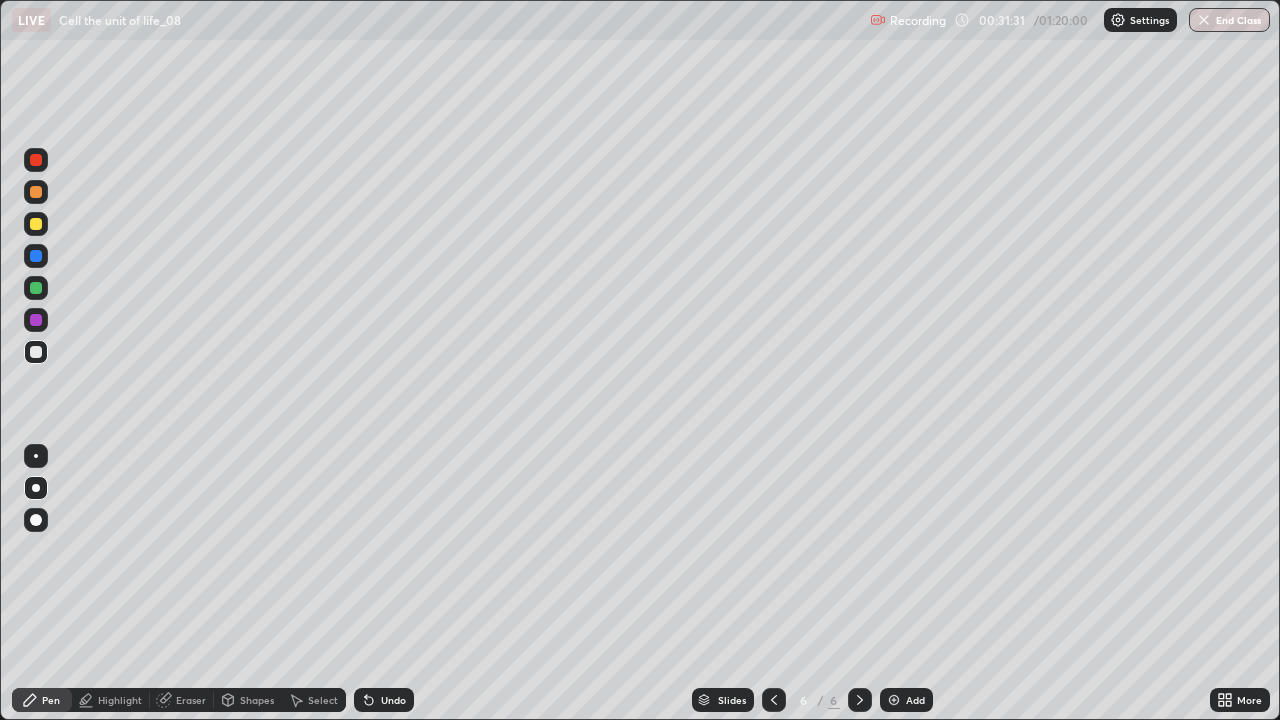 click 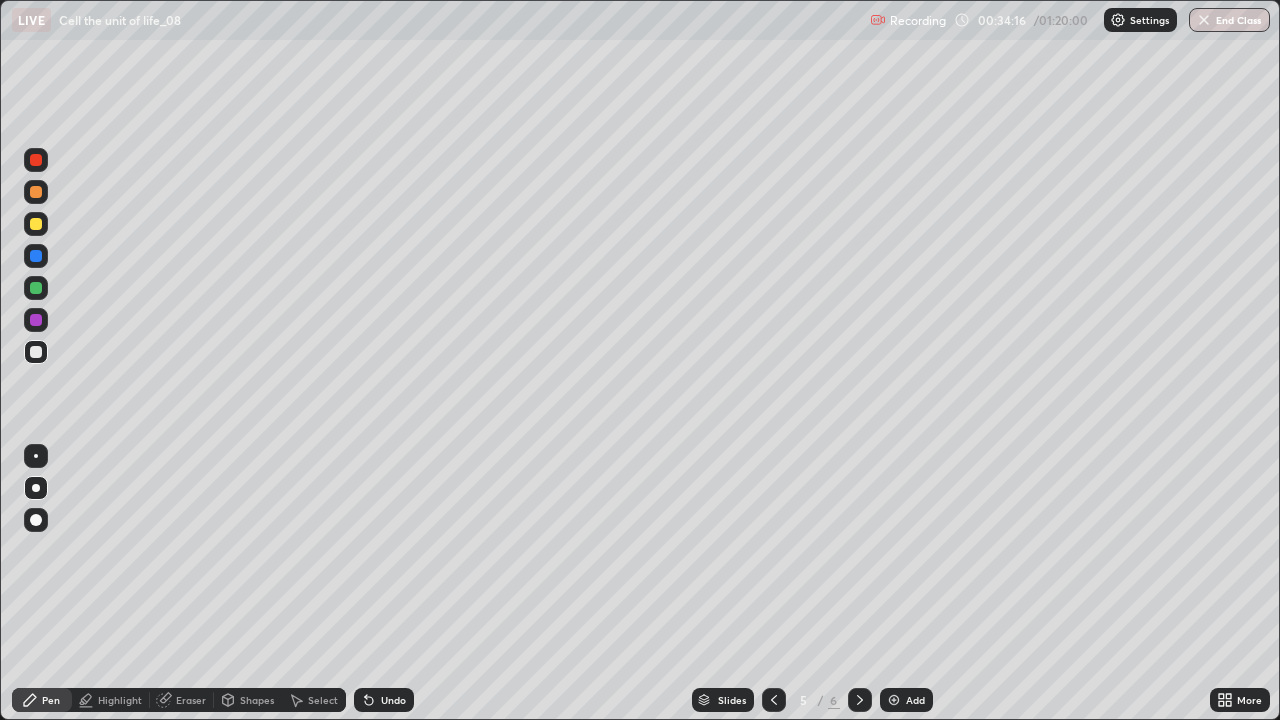 click 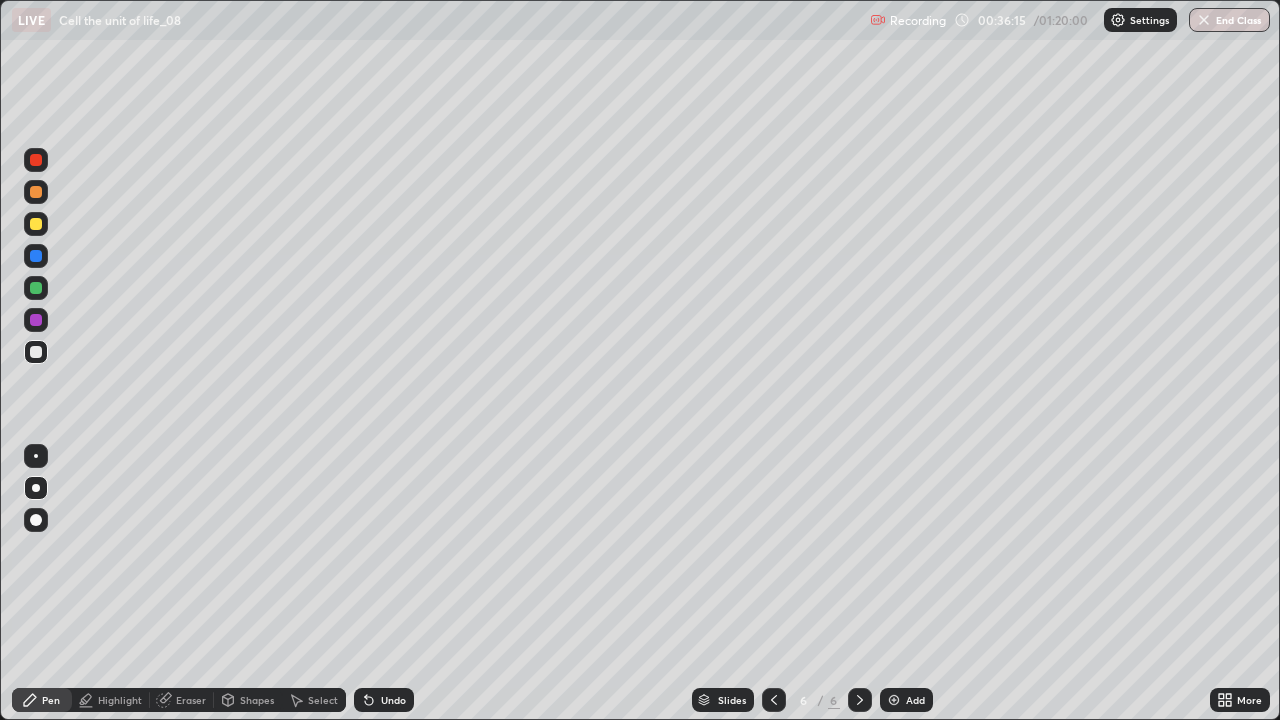 click at bounding box center (894, 700) 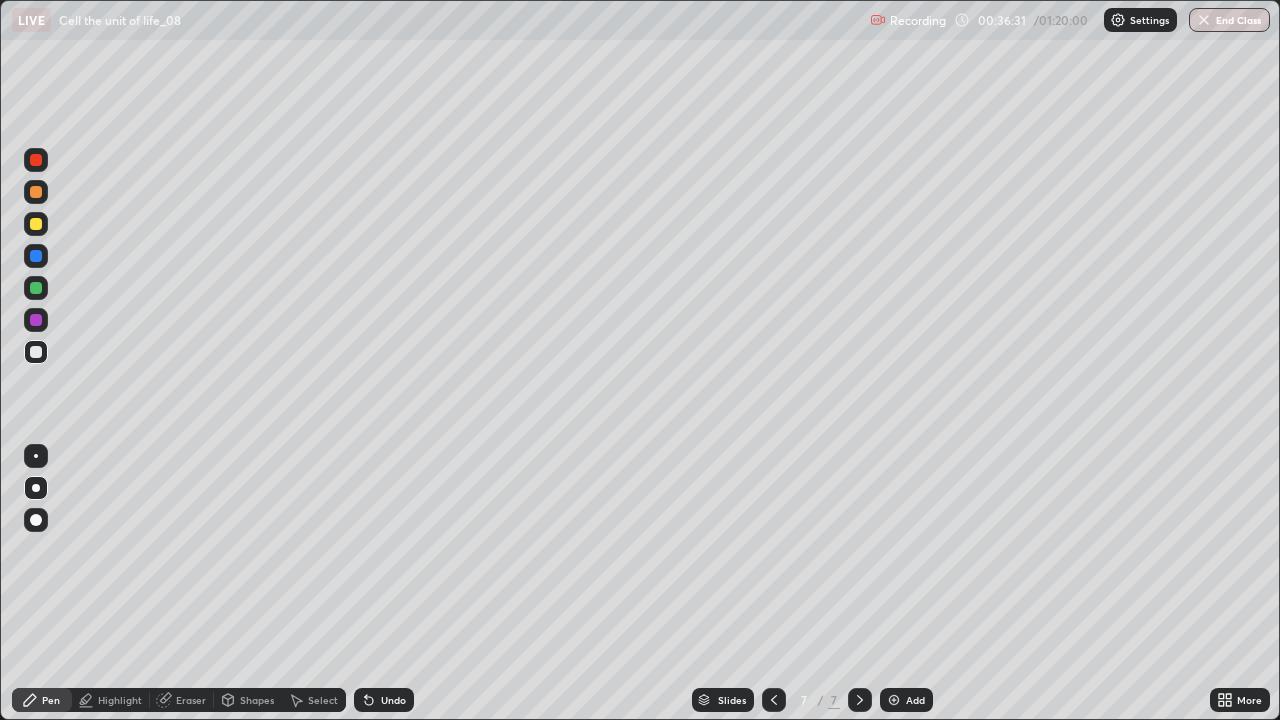 click at bounding box center (36, 192) 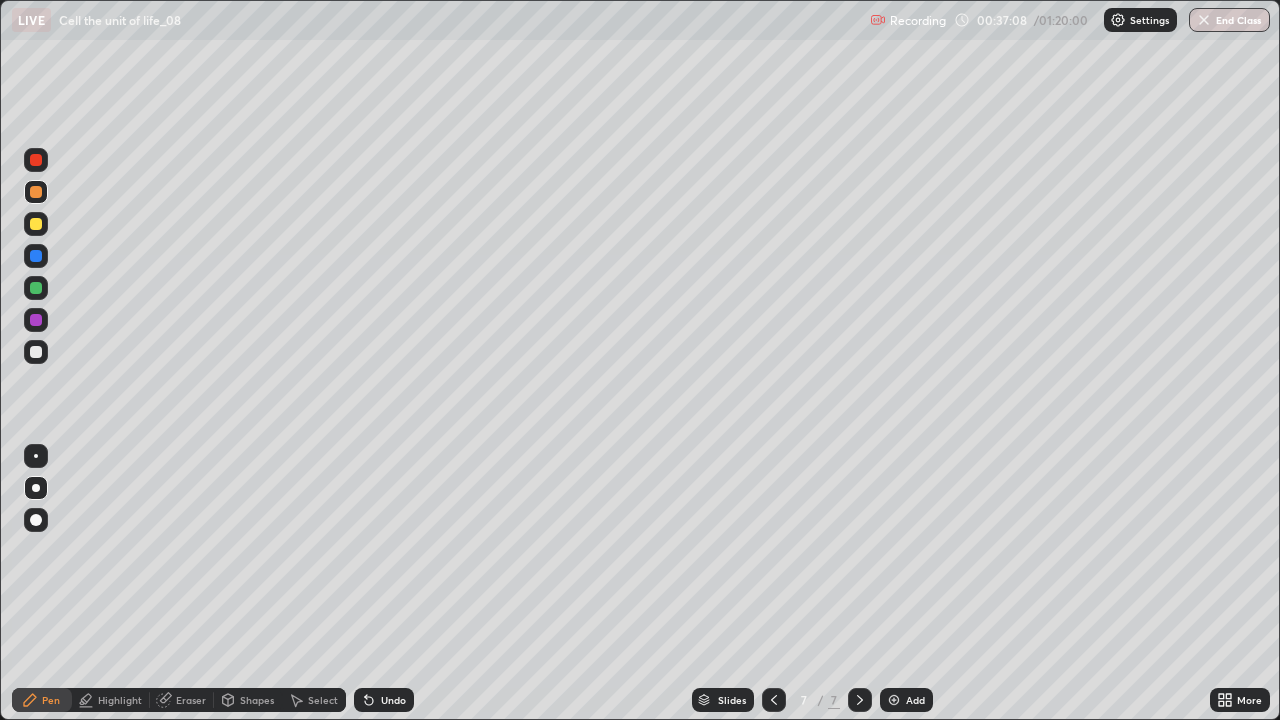 click at bounding box center (36, 352) 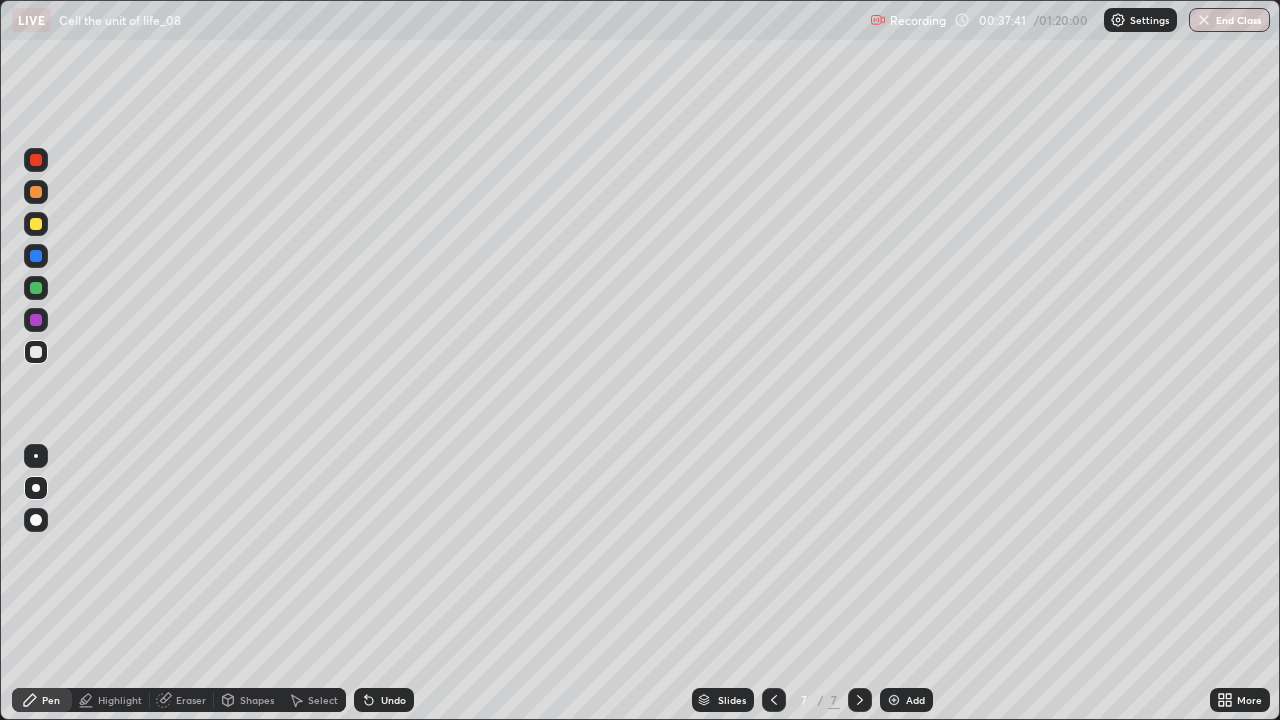 click at bounding box center [36, 288] 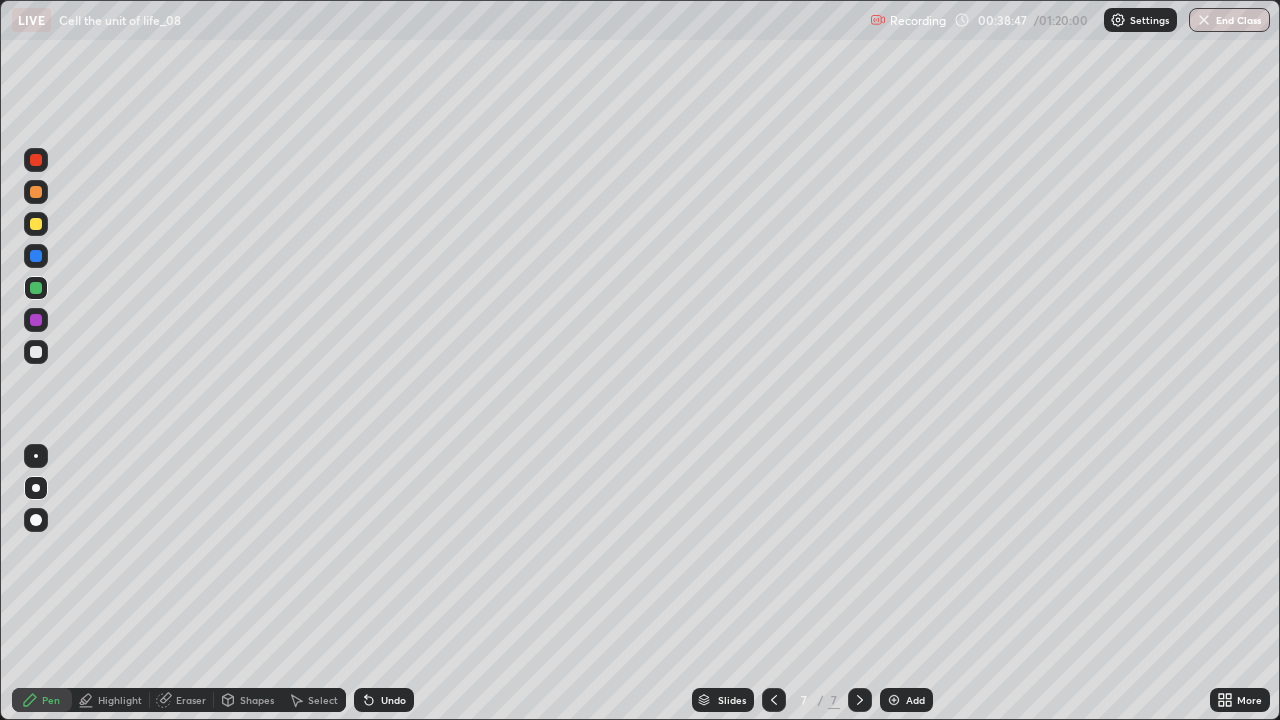 click at bounding box center (894, 700) 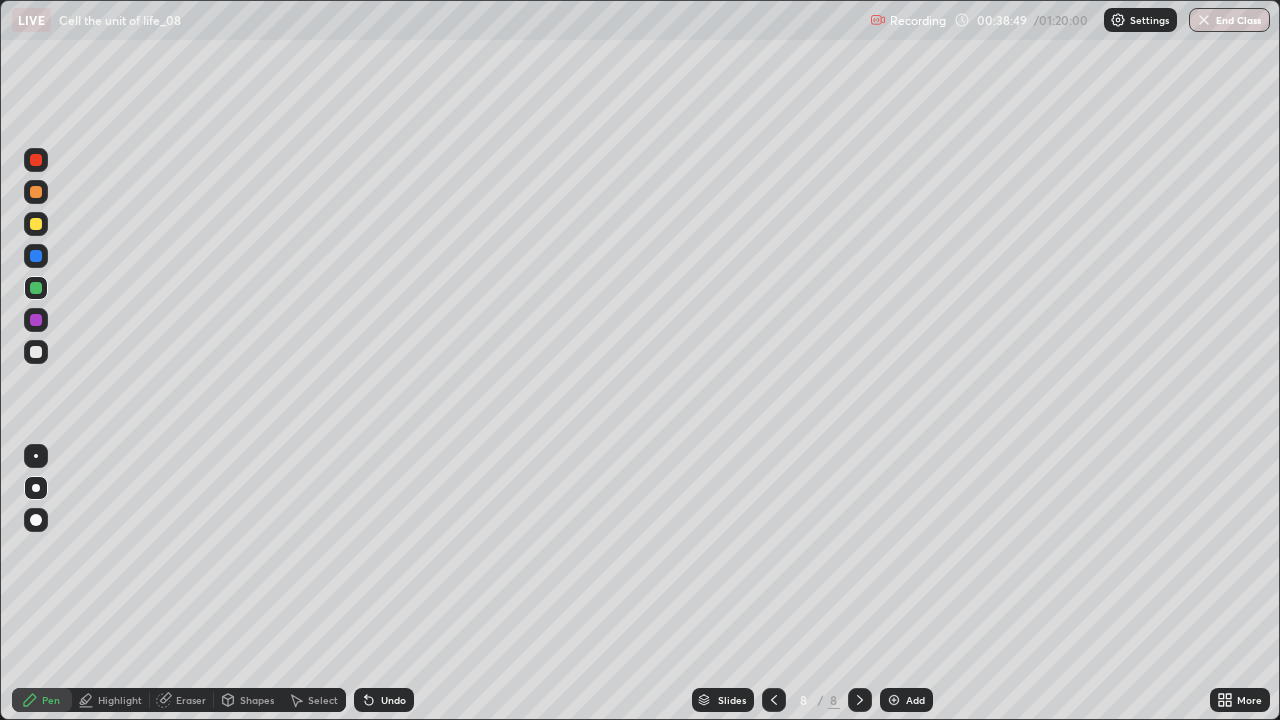 click at bounding box center (774, 700) 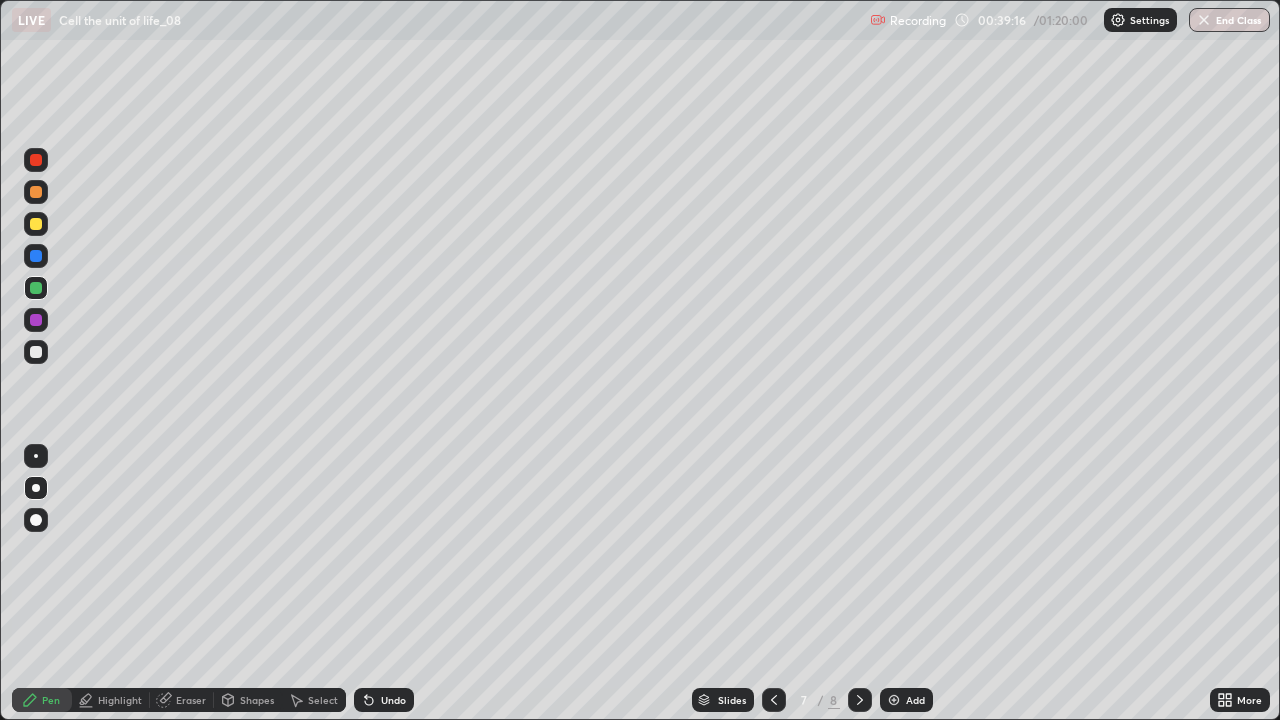 click at bounding box center (894, 700) 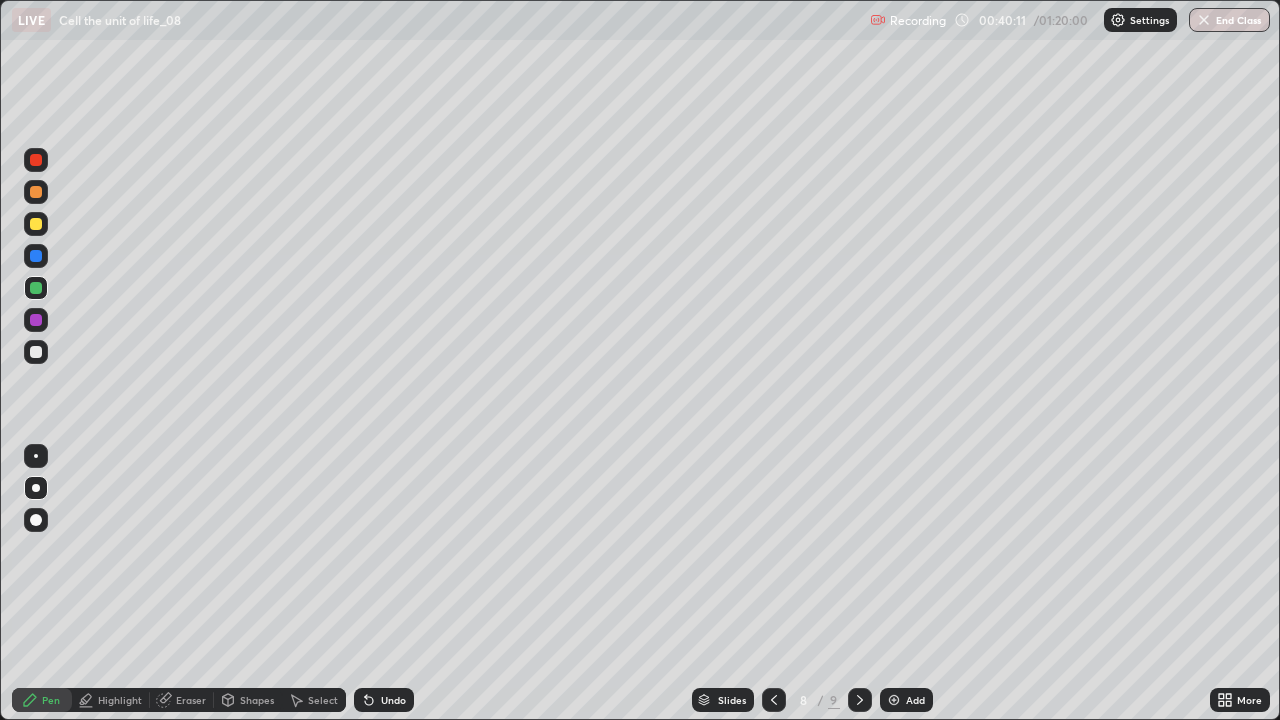 click at bounding box center (36, 224) 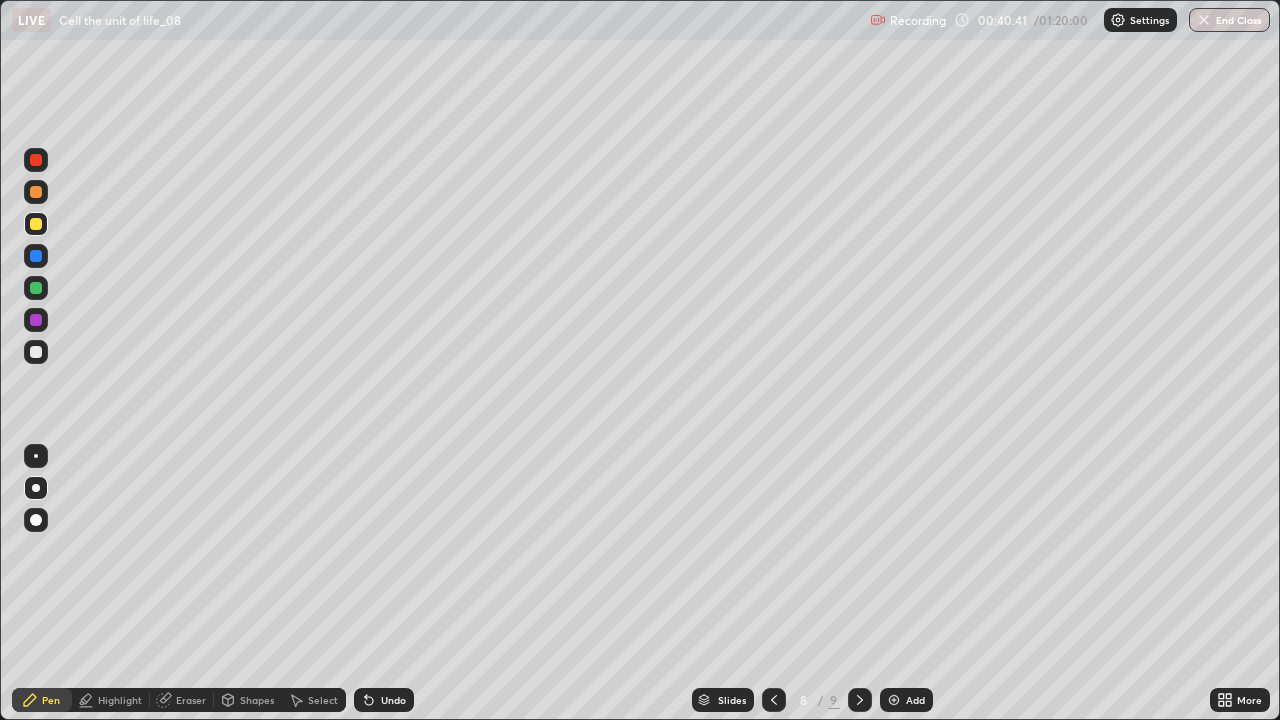 click at bounding box center [36, 160] 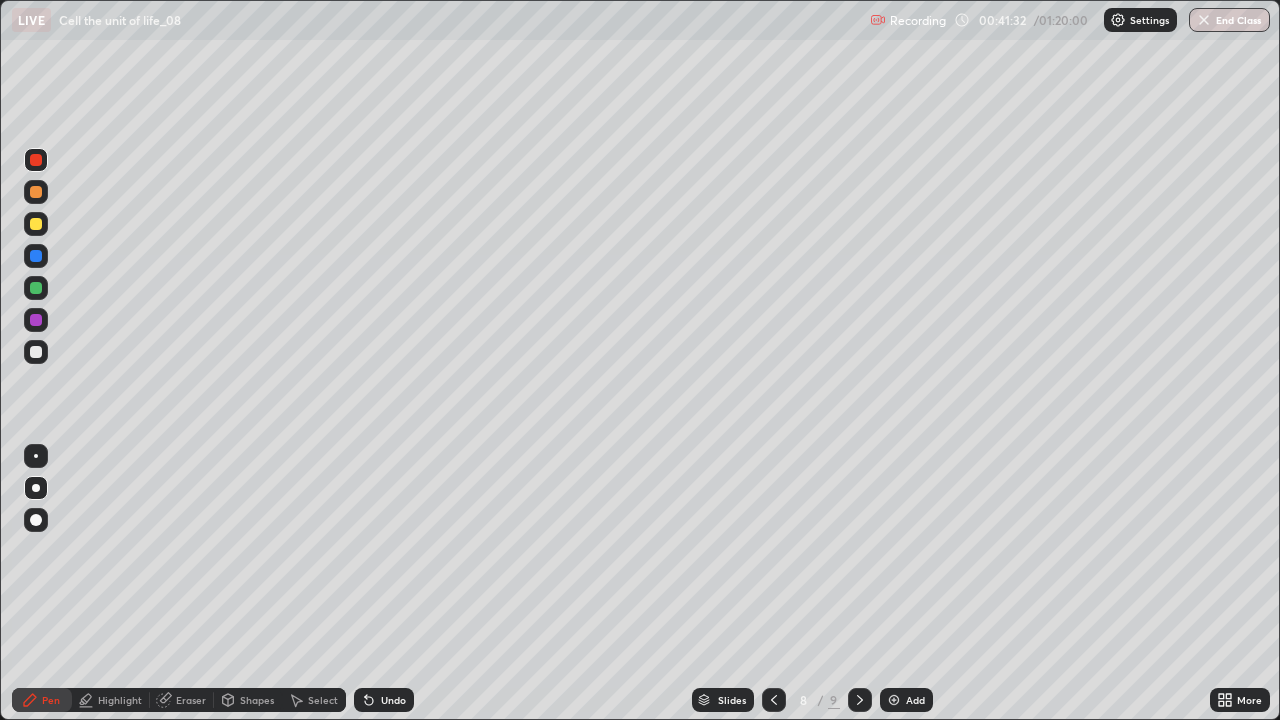 click at bounding box center [36, 320] 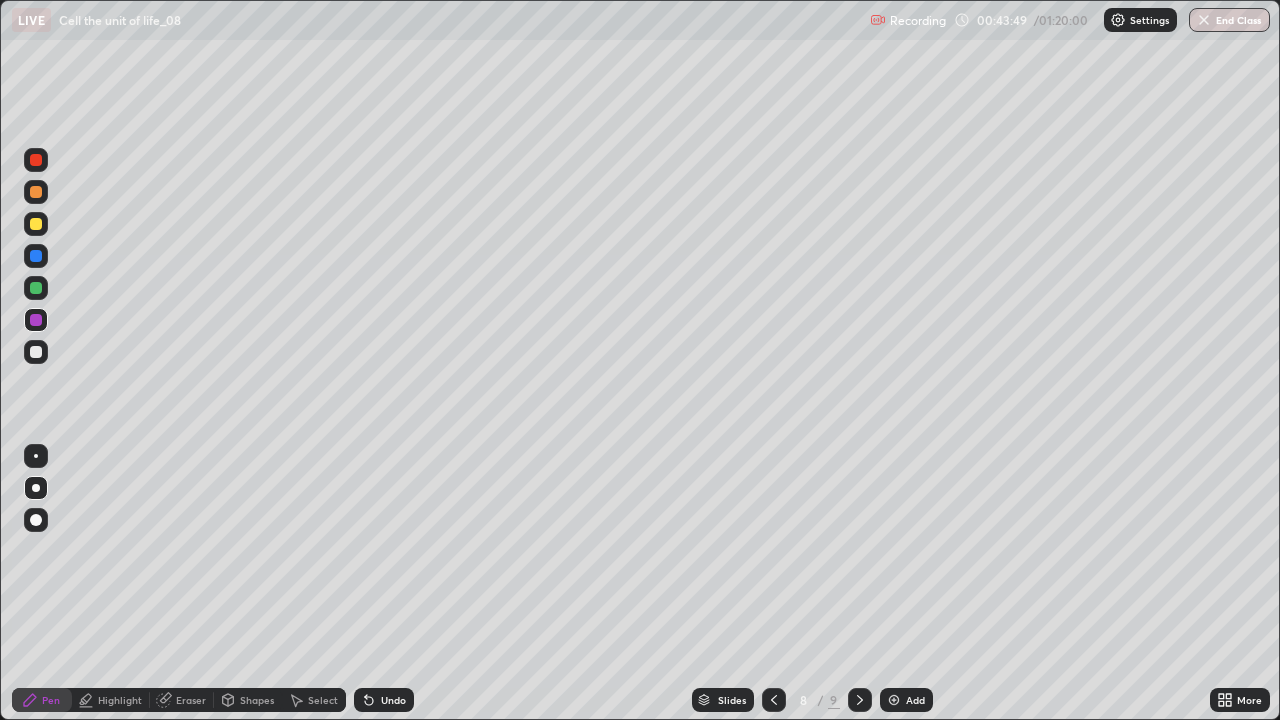click at bounding box center [36, 256] 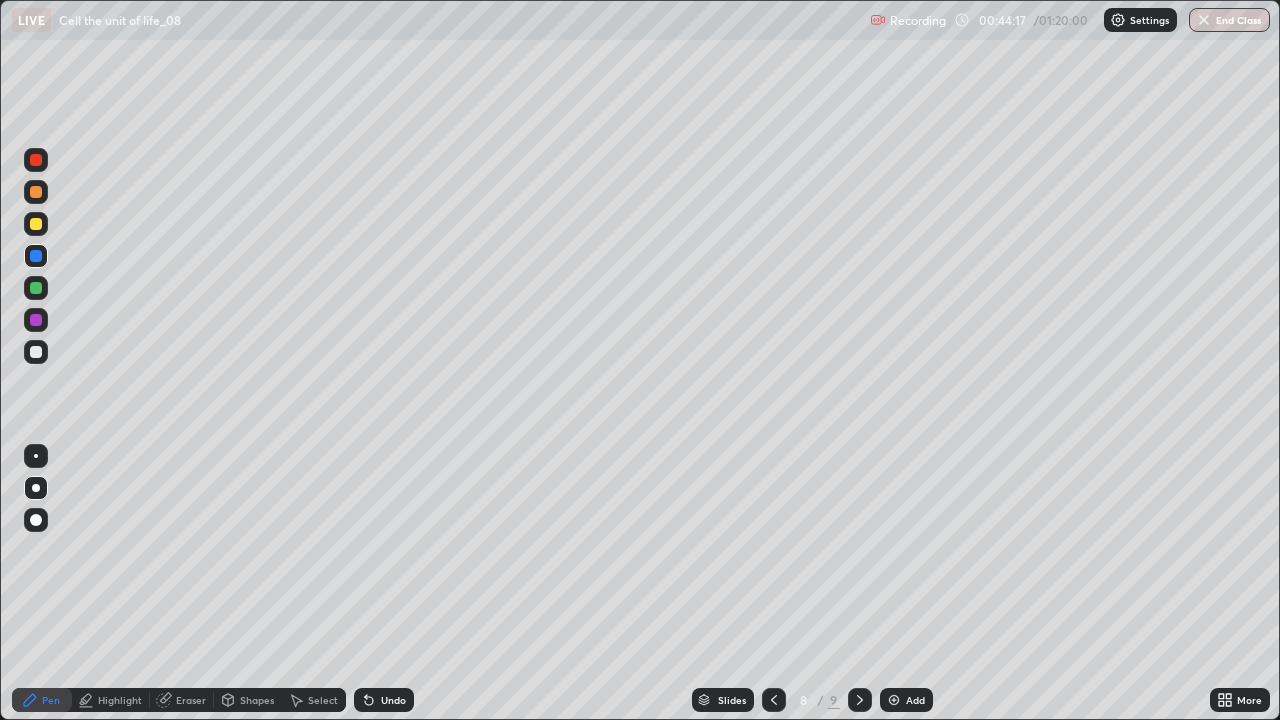 click at bounding box center (36, 192) 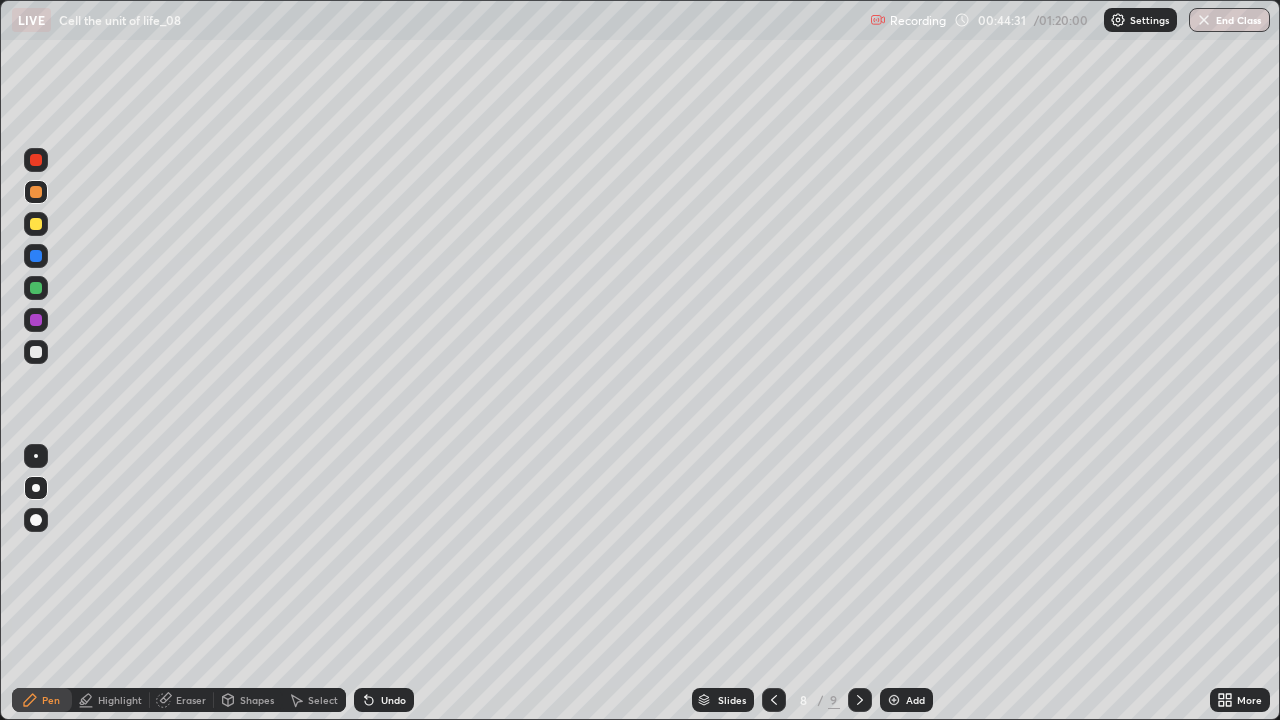 click on "Undo" at bounding box center (393, 700) 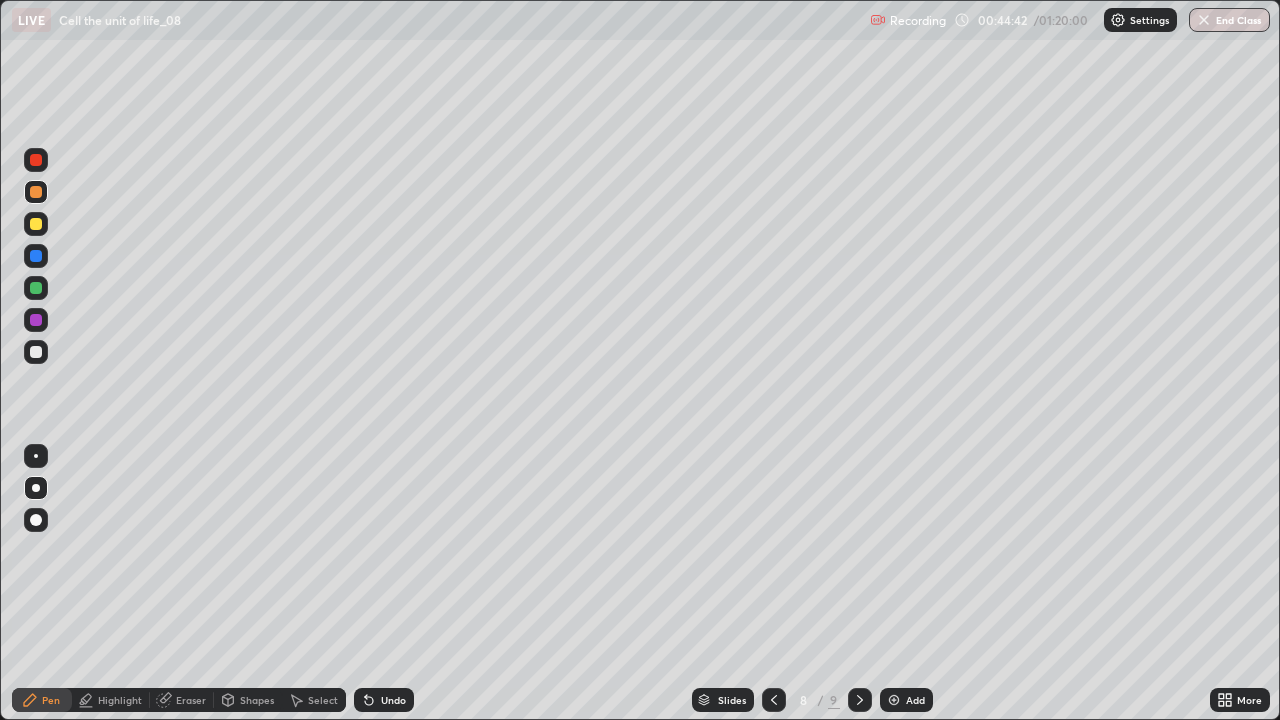 click at bounding box center [36, 160] 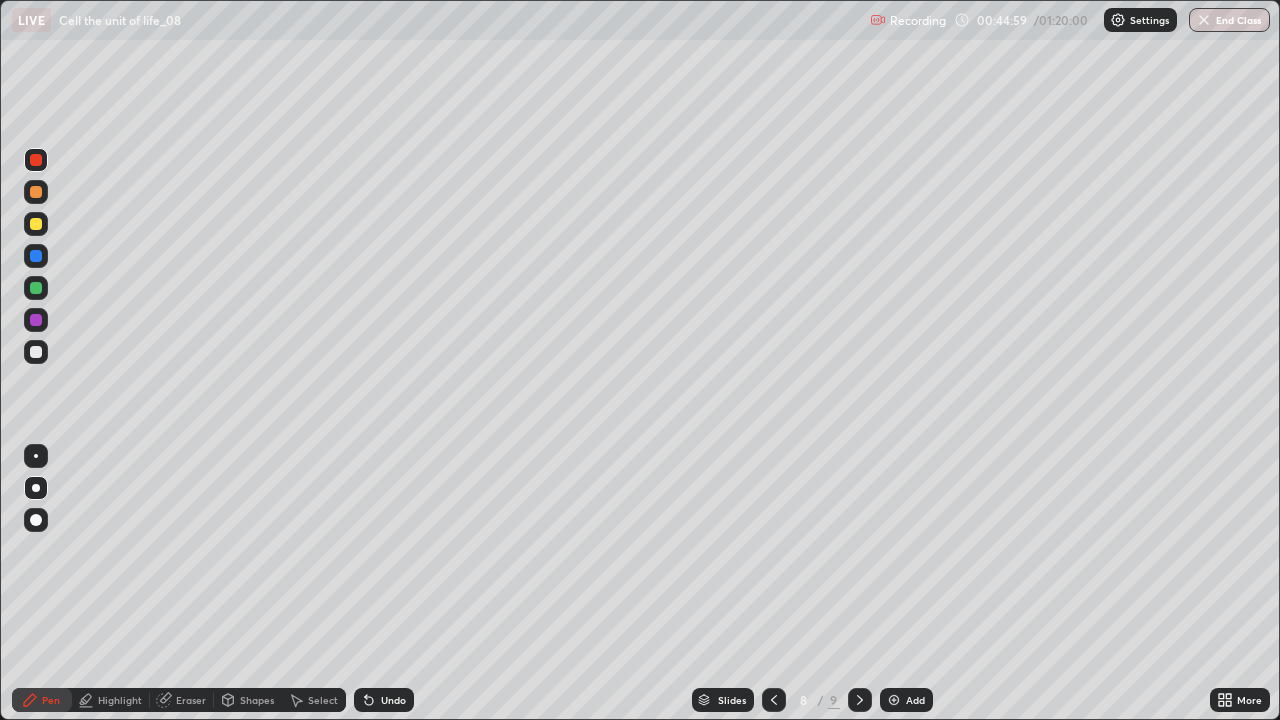 click at bounding box center [36, 256] 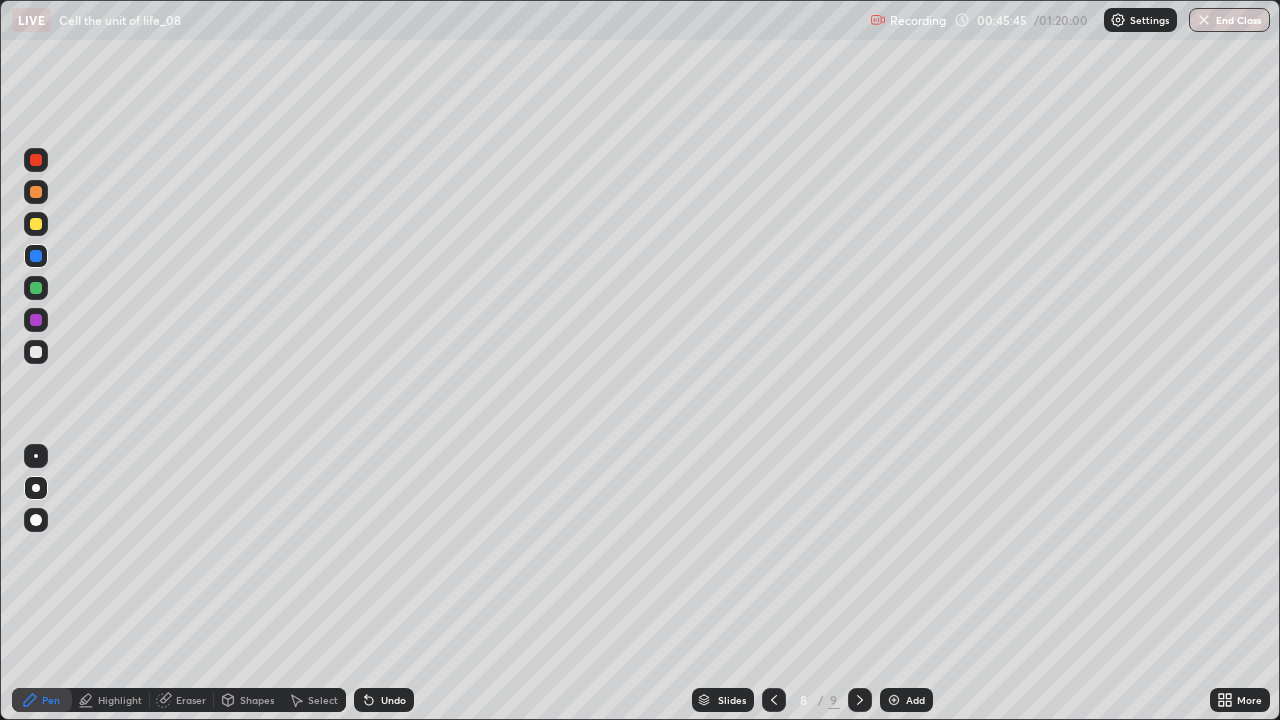 click 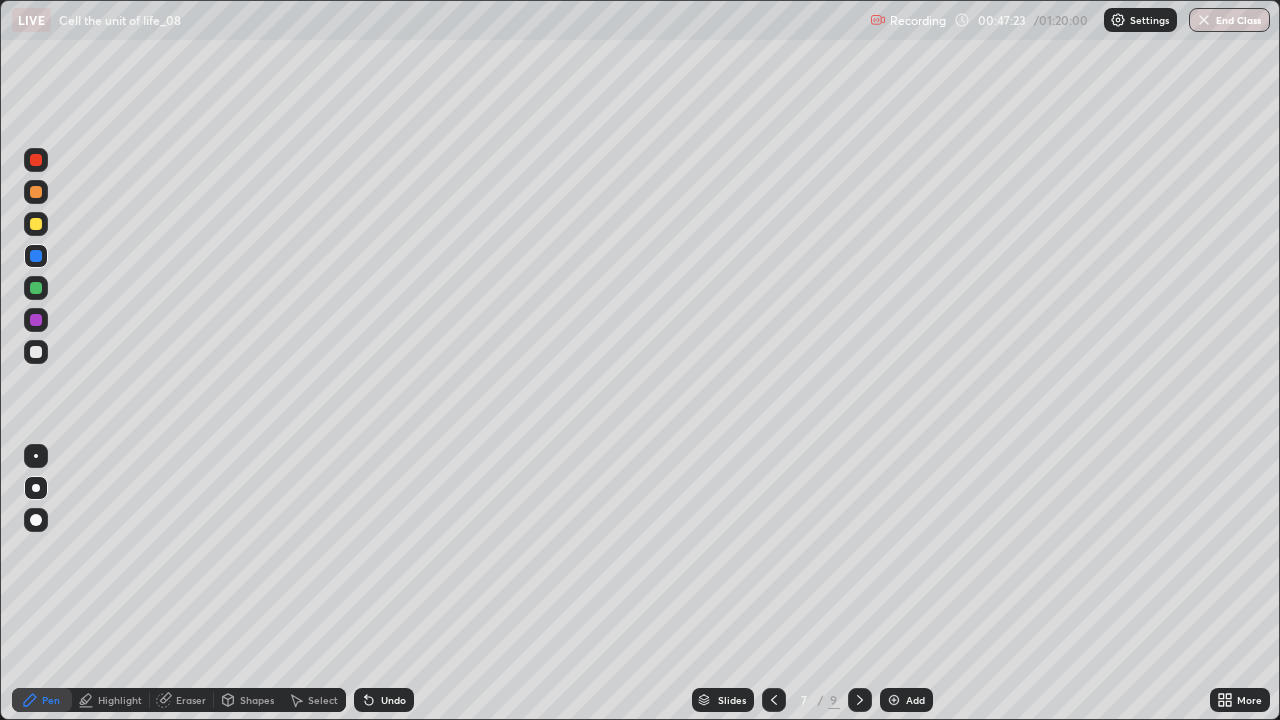click 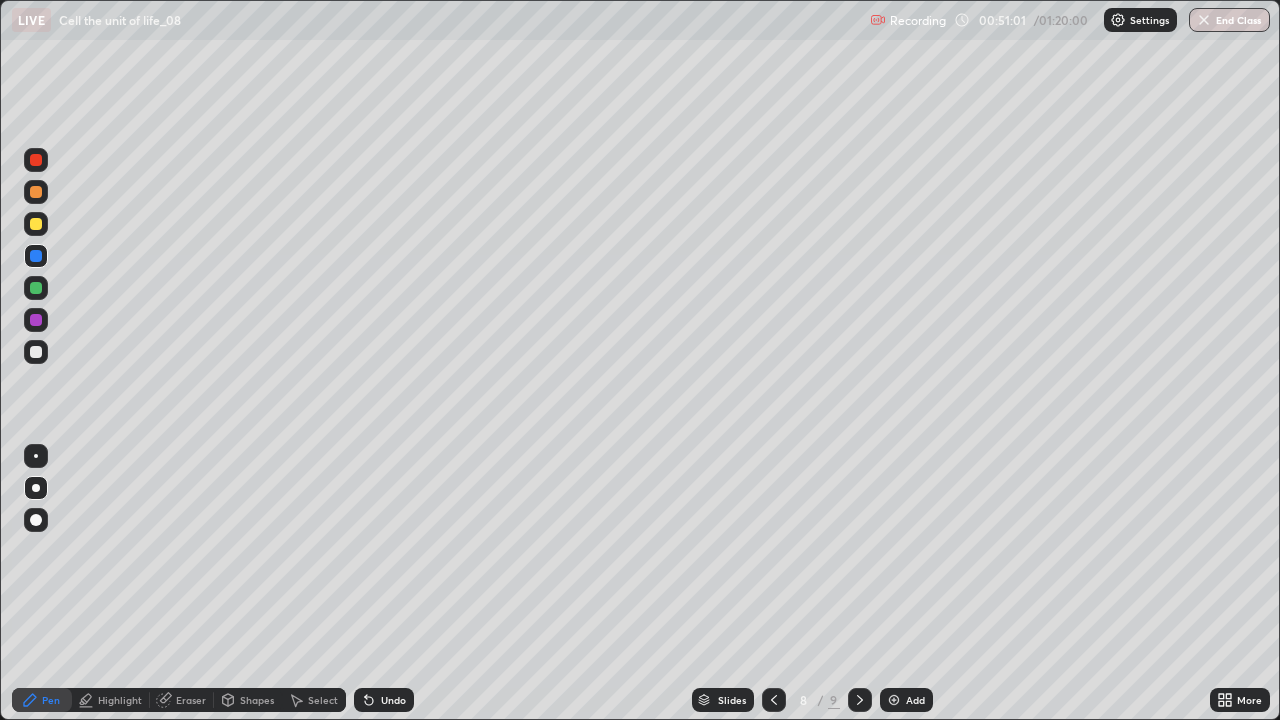click on "Add" at bounding box center (906, 700) 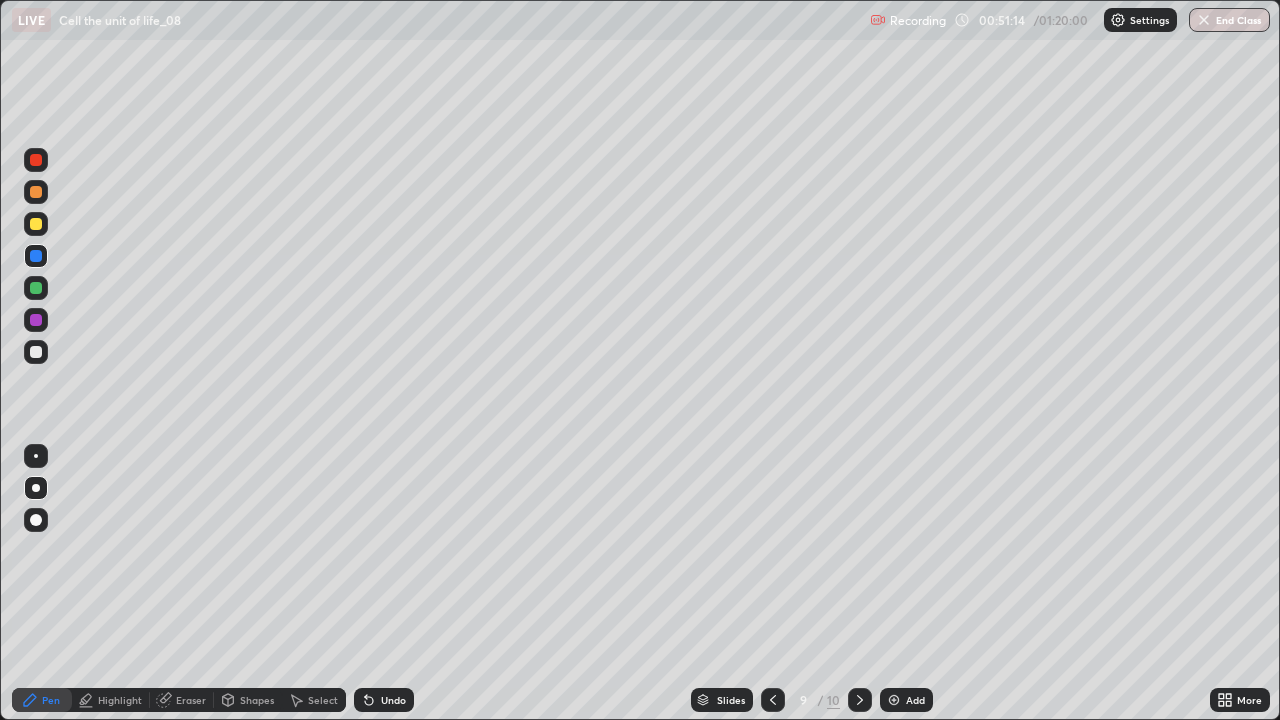 click on "Undo" at bounding box center [393, 700] 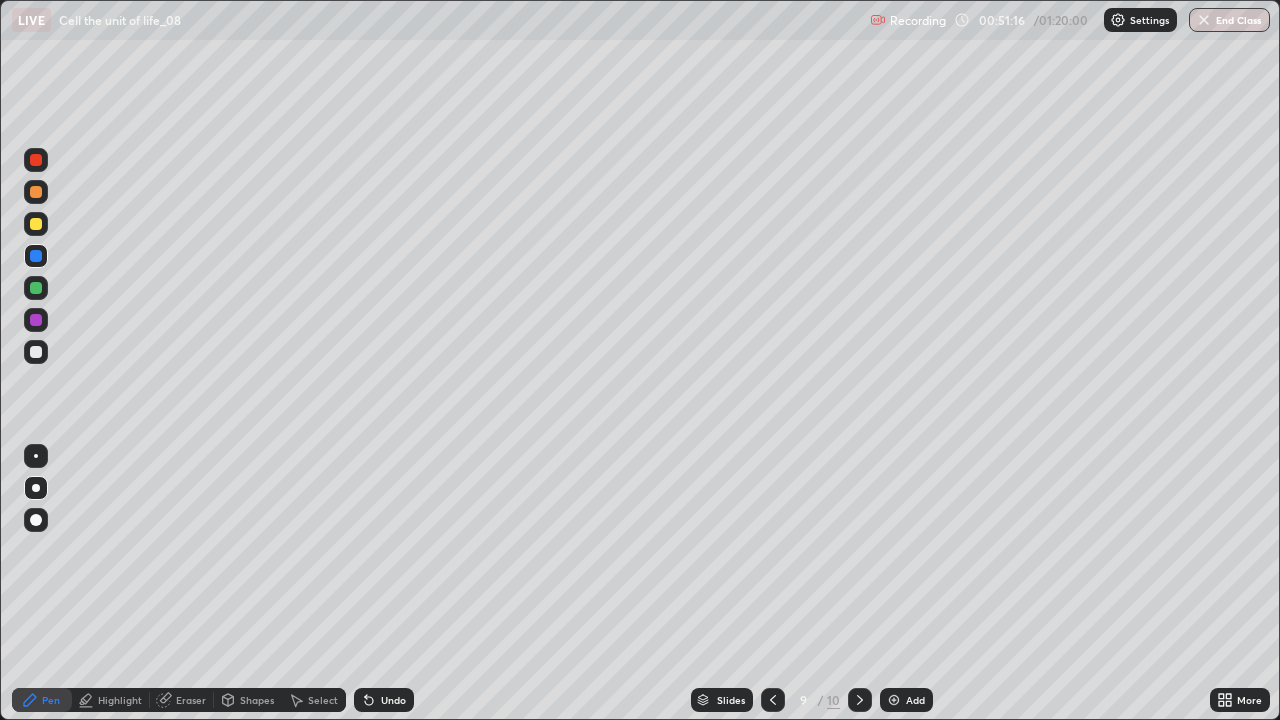 click on "Undo" at bounding box center (393, 700) 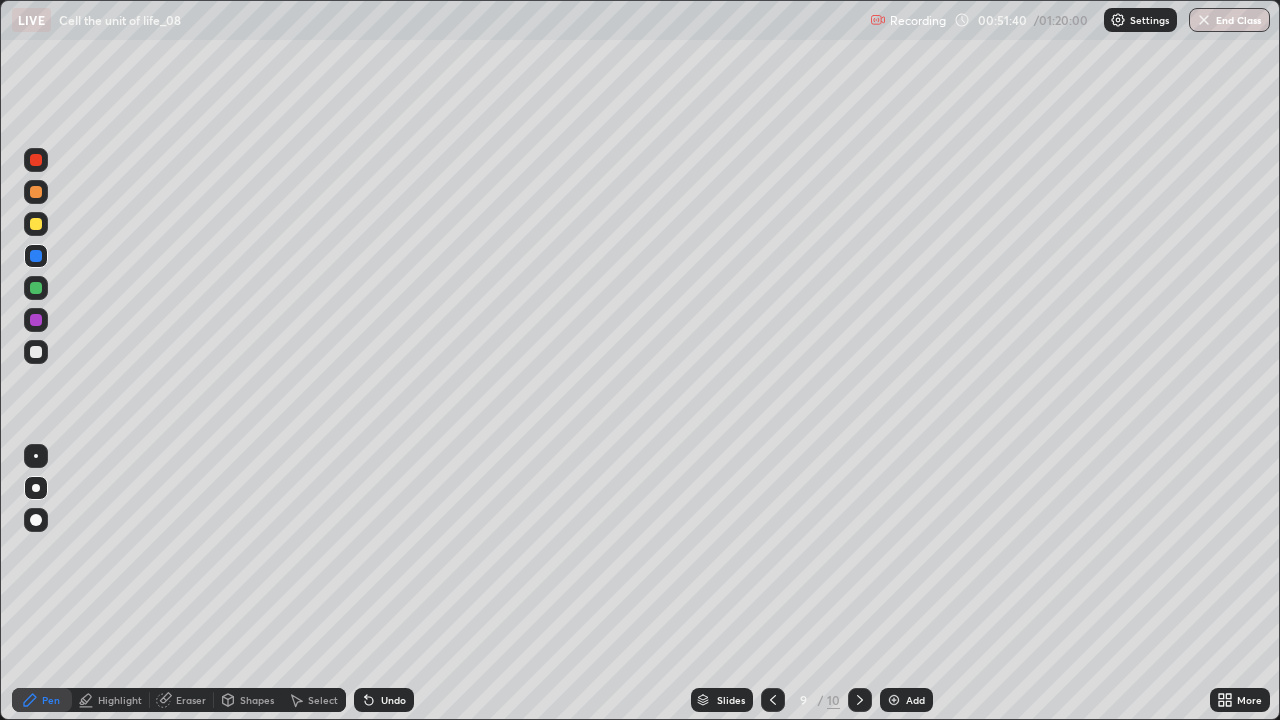 click at bounding box center (36, 192) 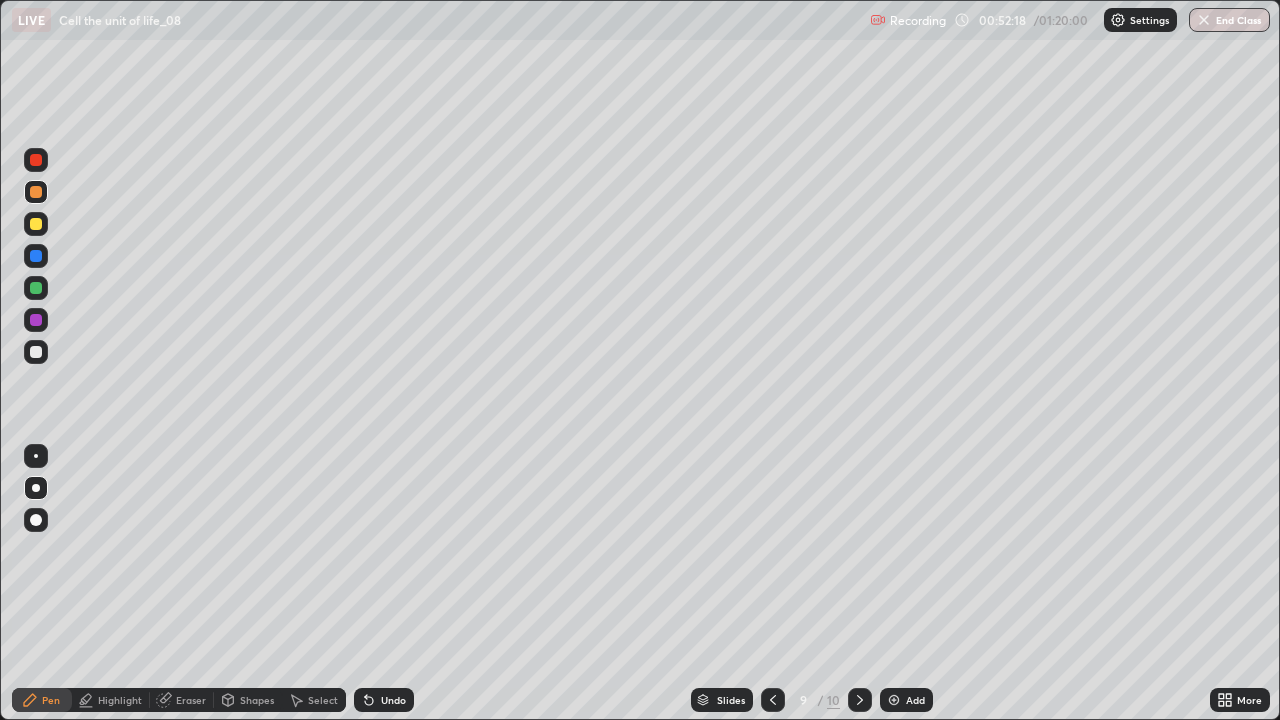 click at bounding box center (36, 256) 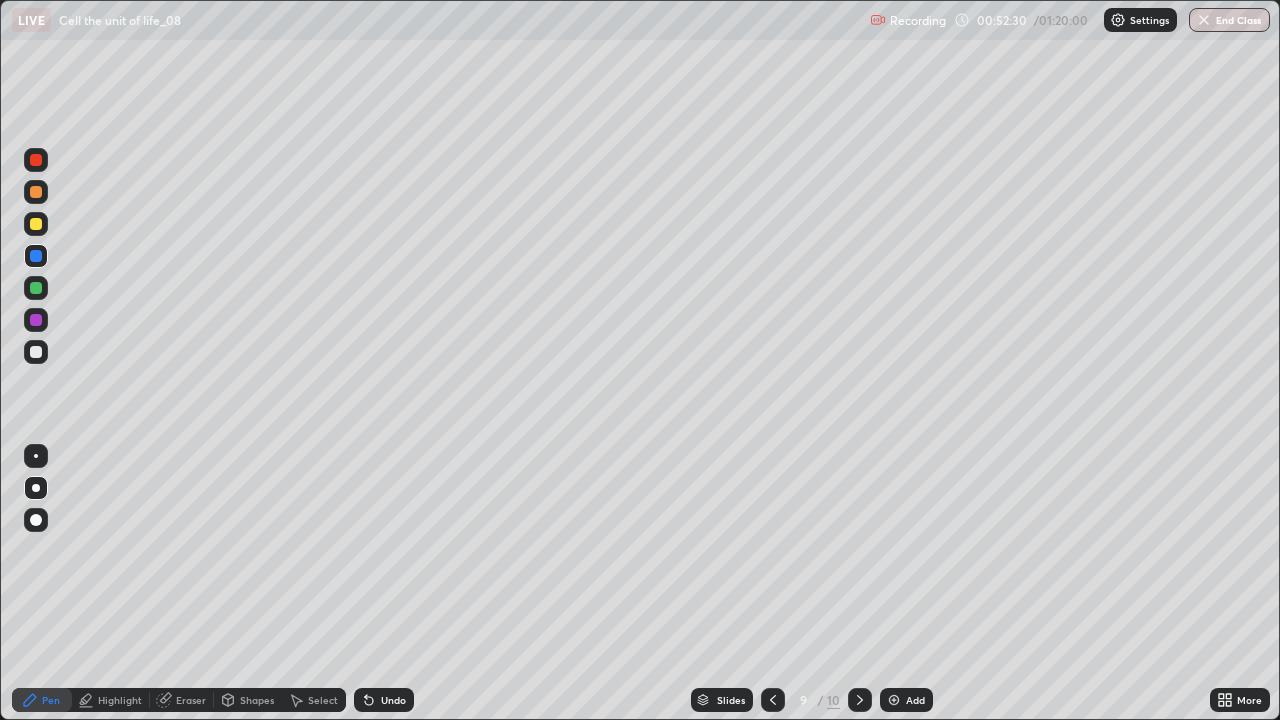 click on "Undo" at bounding box center (393, 700) 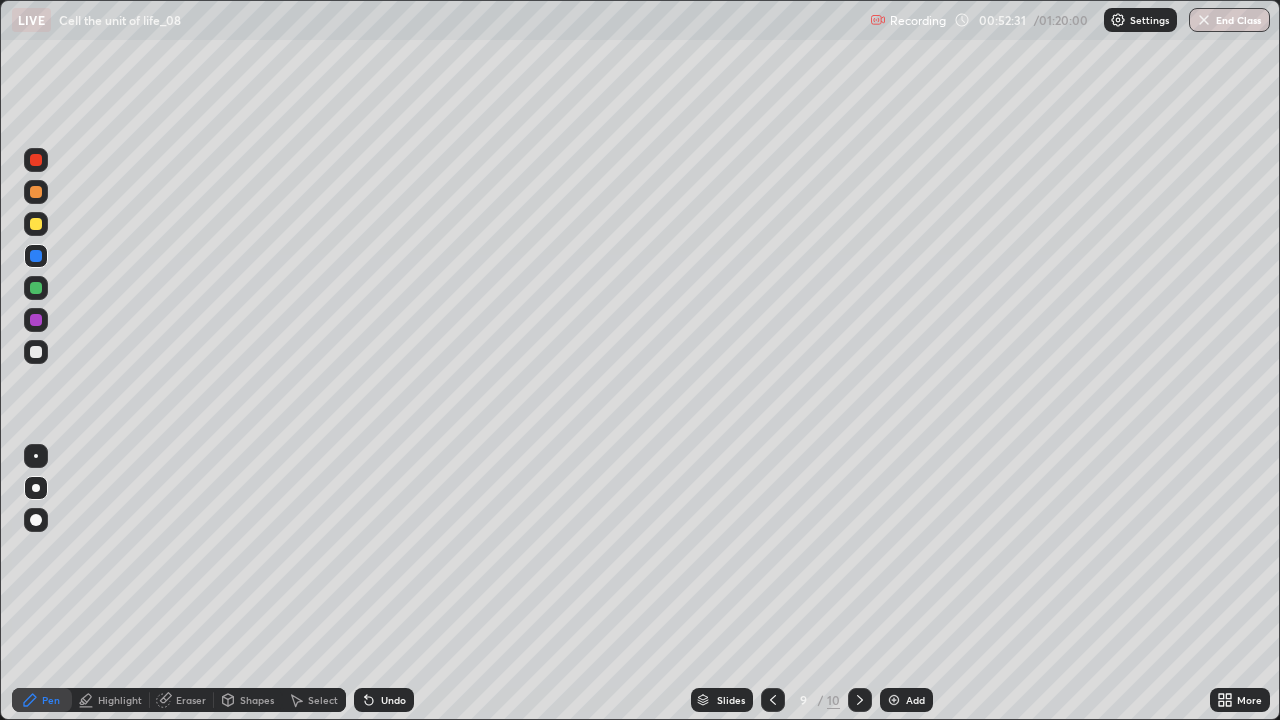 click on "Undo" at bounding box center [384, 700] 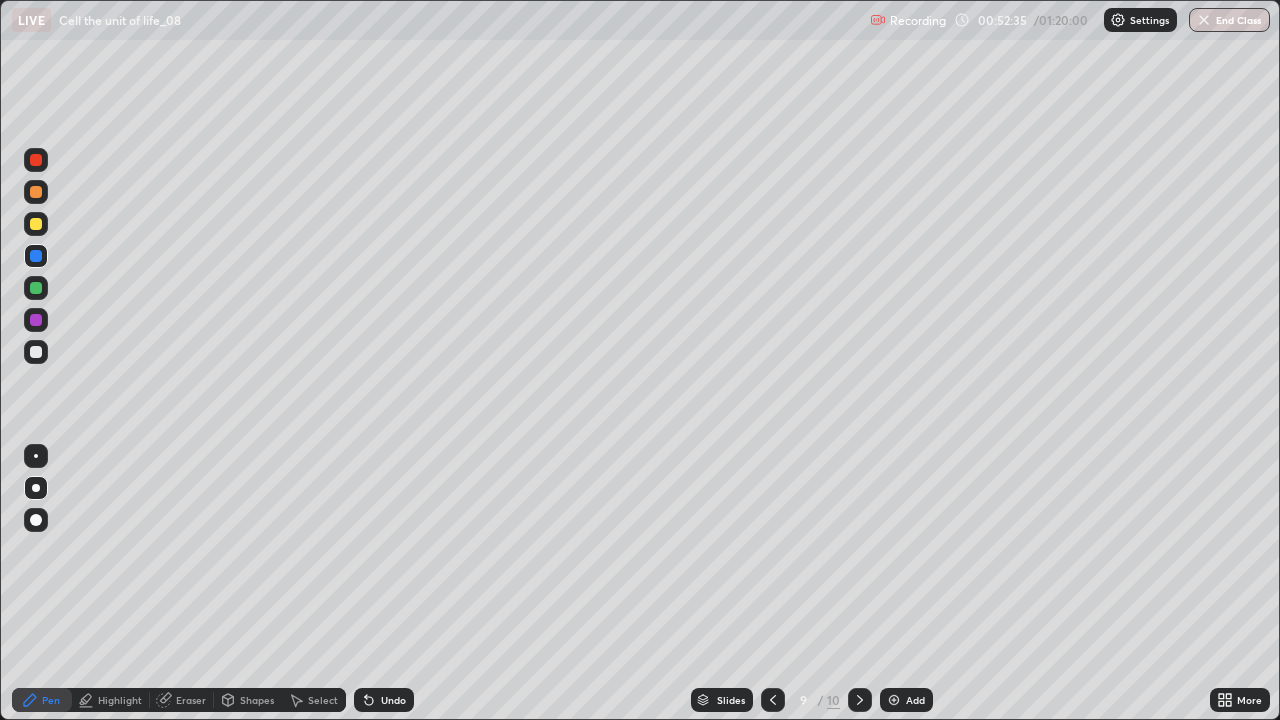 click on "Undo" at bounding box center [393, 700] 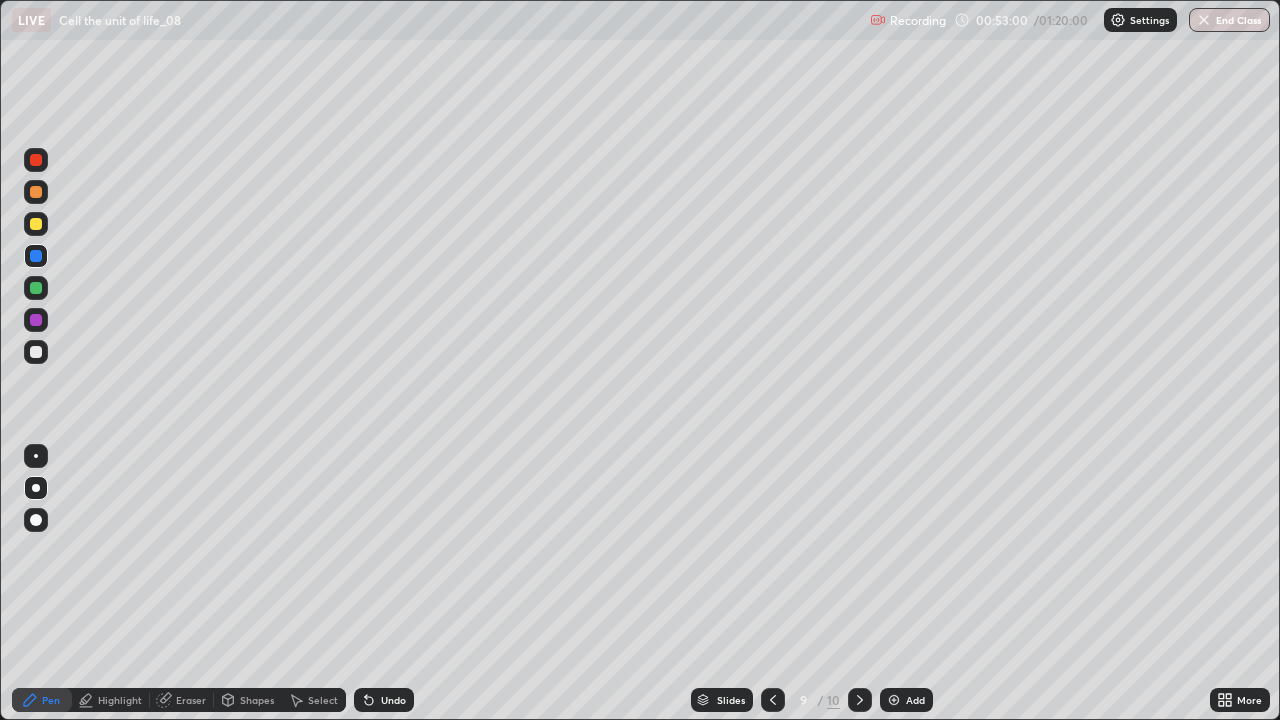 click at bounding box center (36, 192) 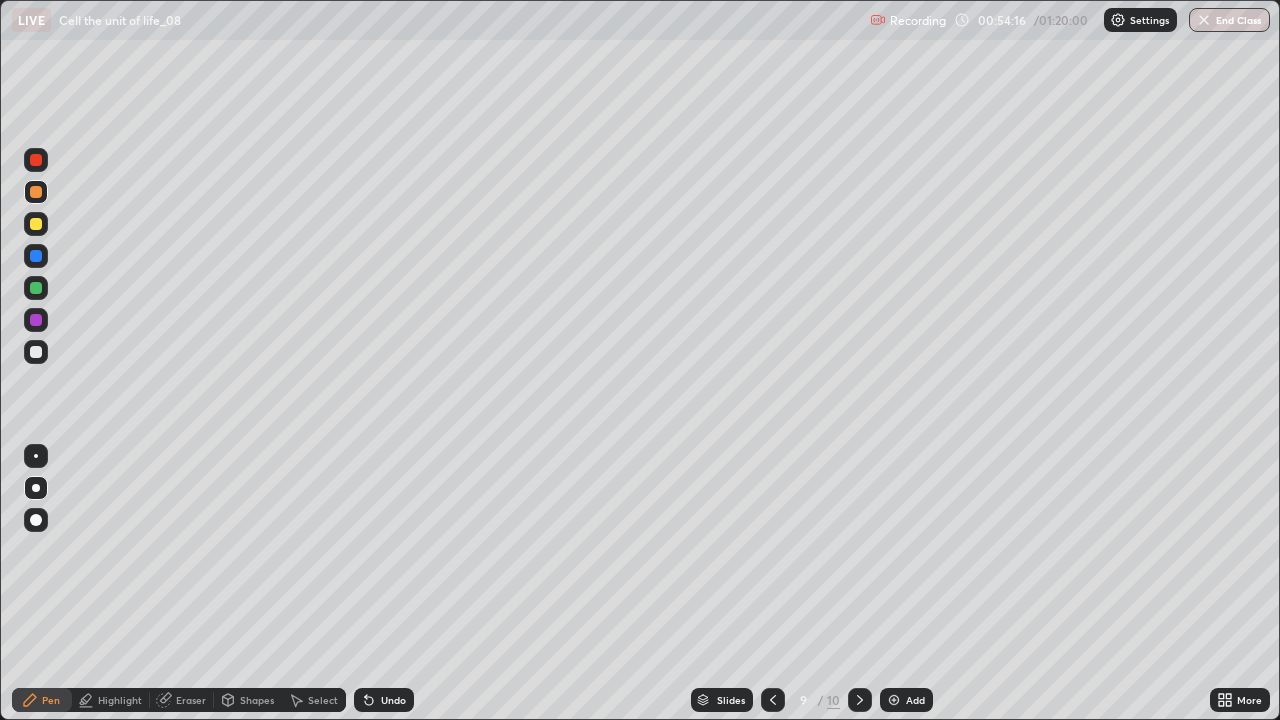 click at bounding box center [894, 700] 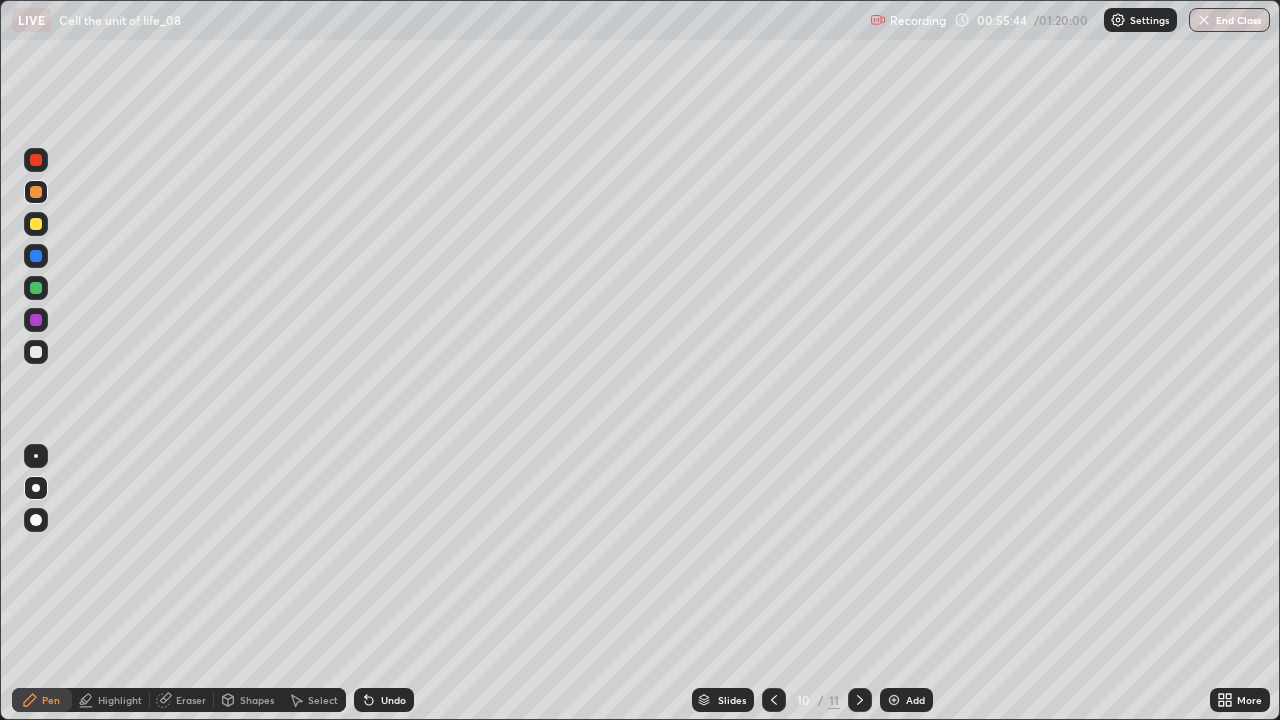 click at bounding box center [36, 352] 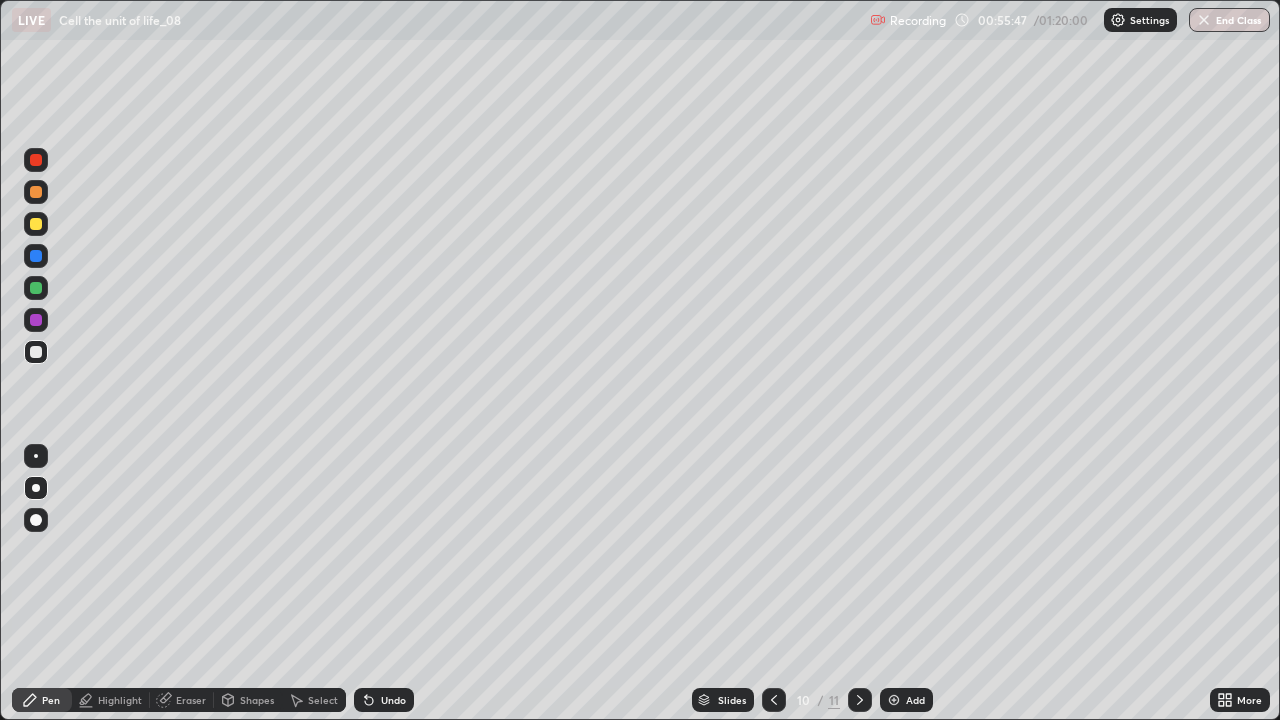 click at bounding box center [36, 456] 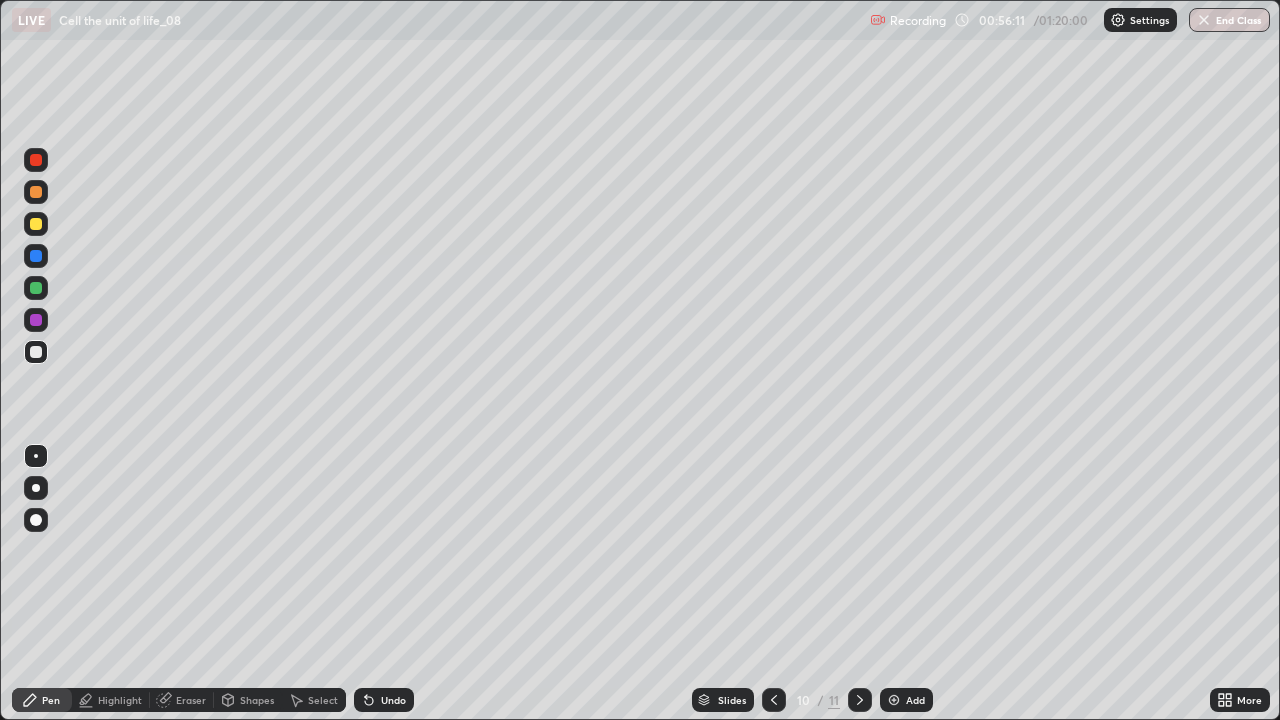 click at bounding box center (36, 320) 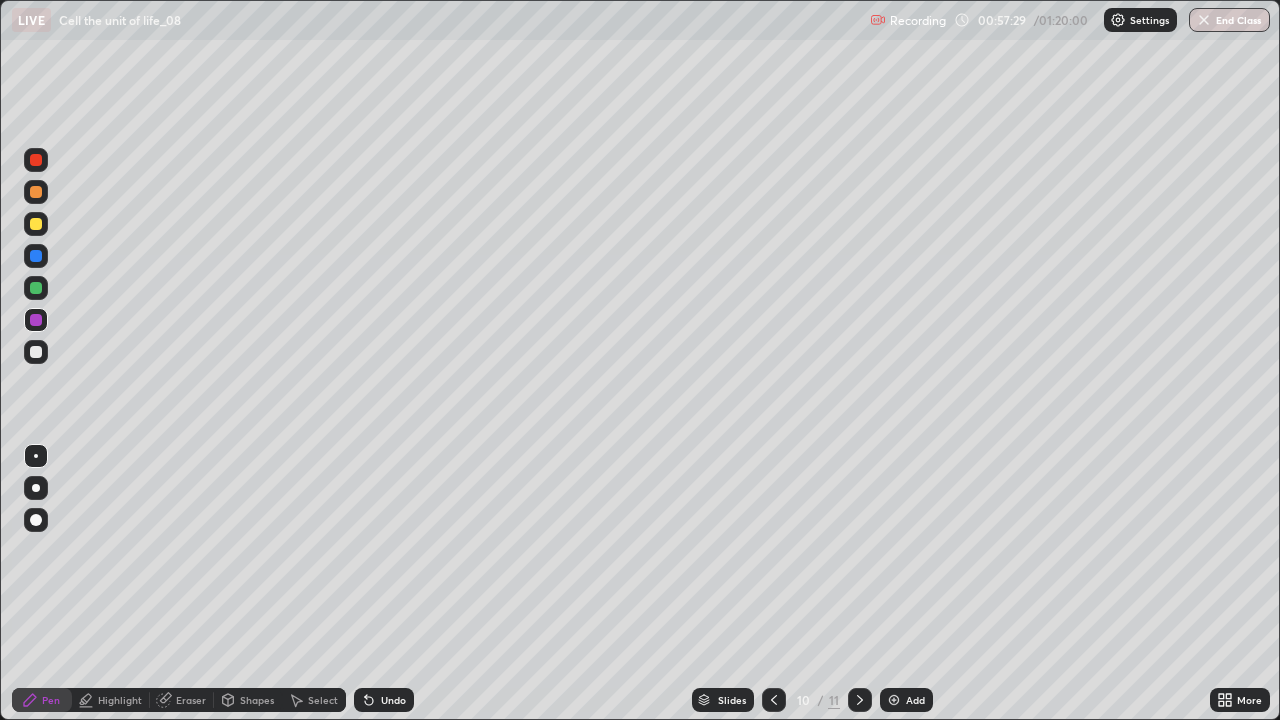 click at bounding box center [36, 288] 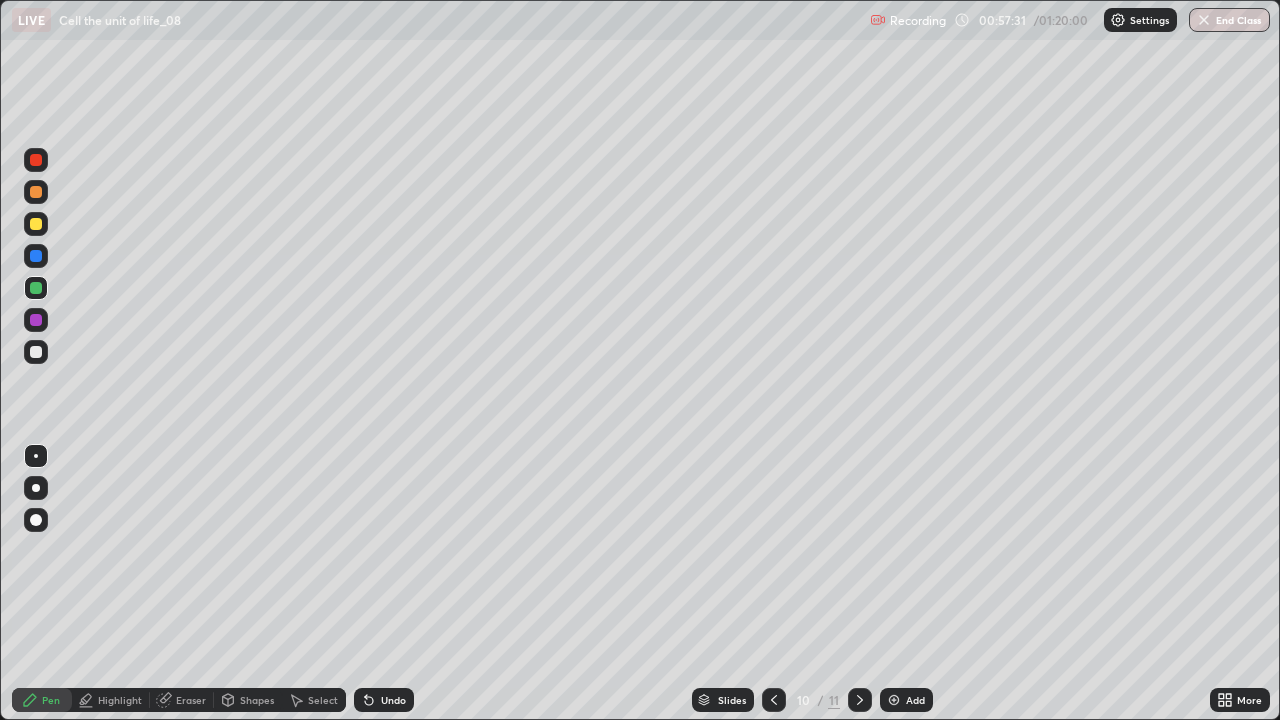 click at bounding box center [36, 488] 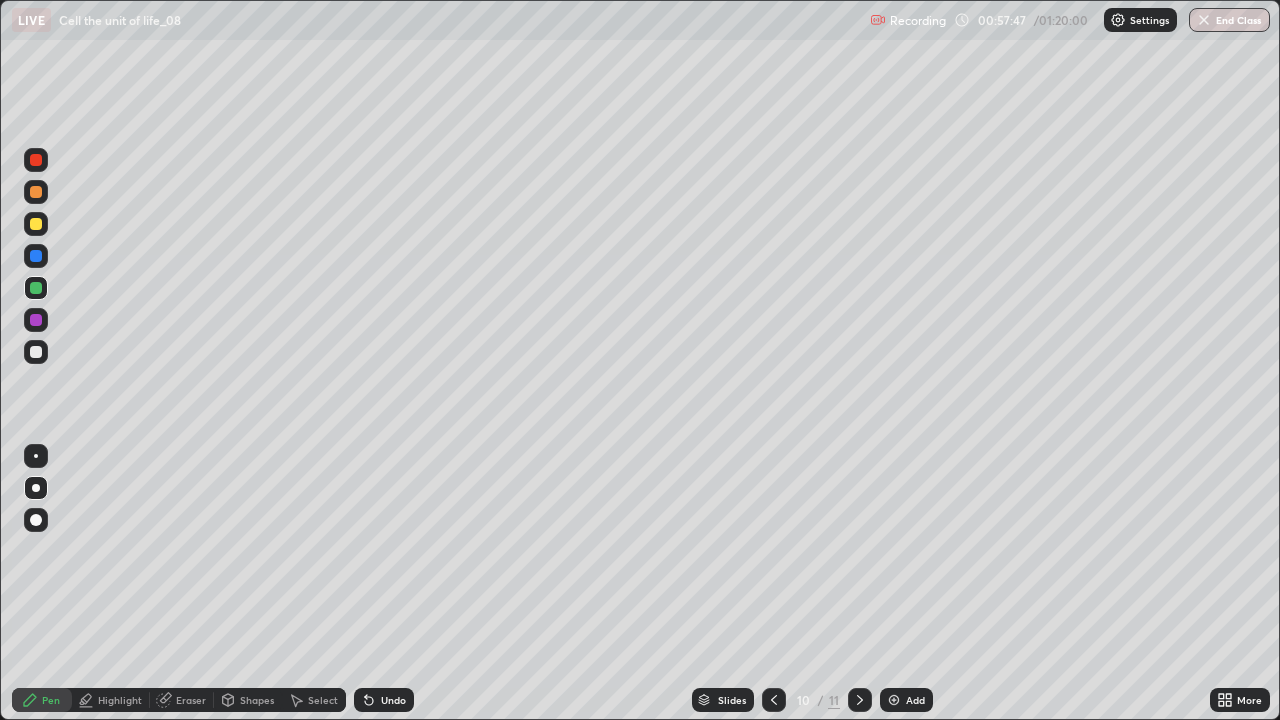 click 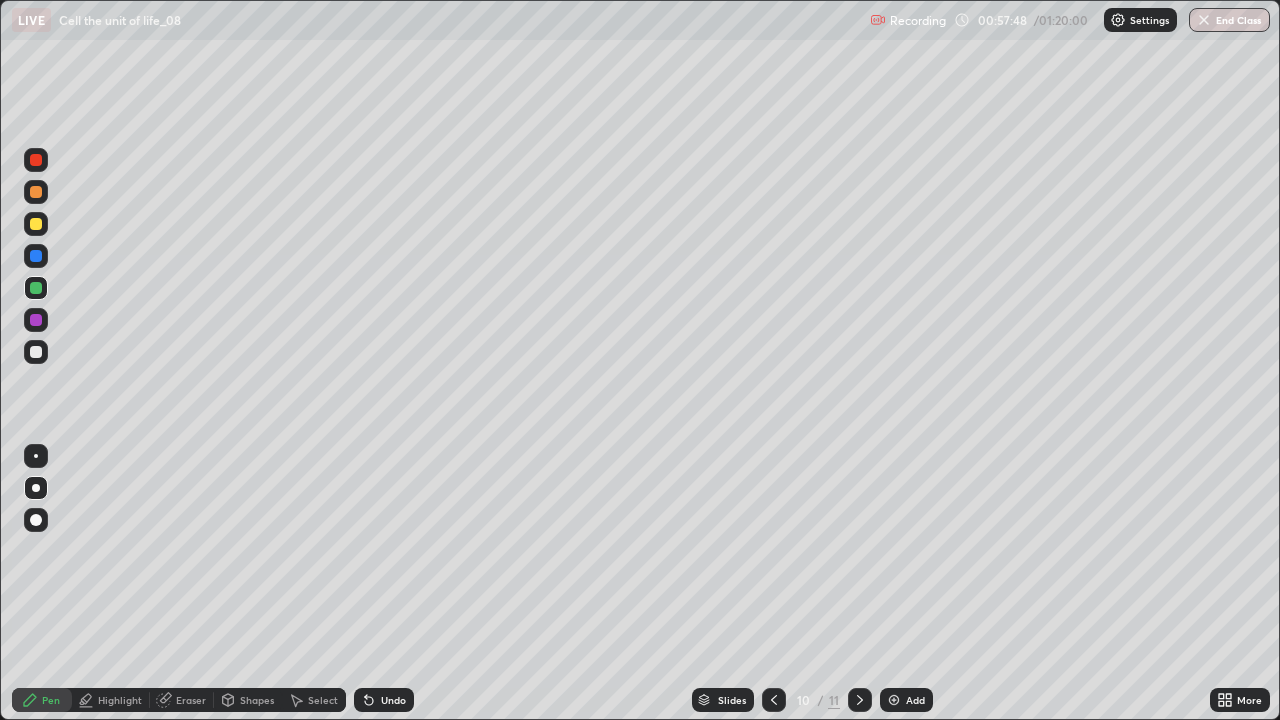 click 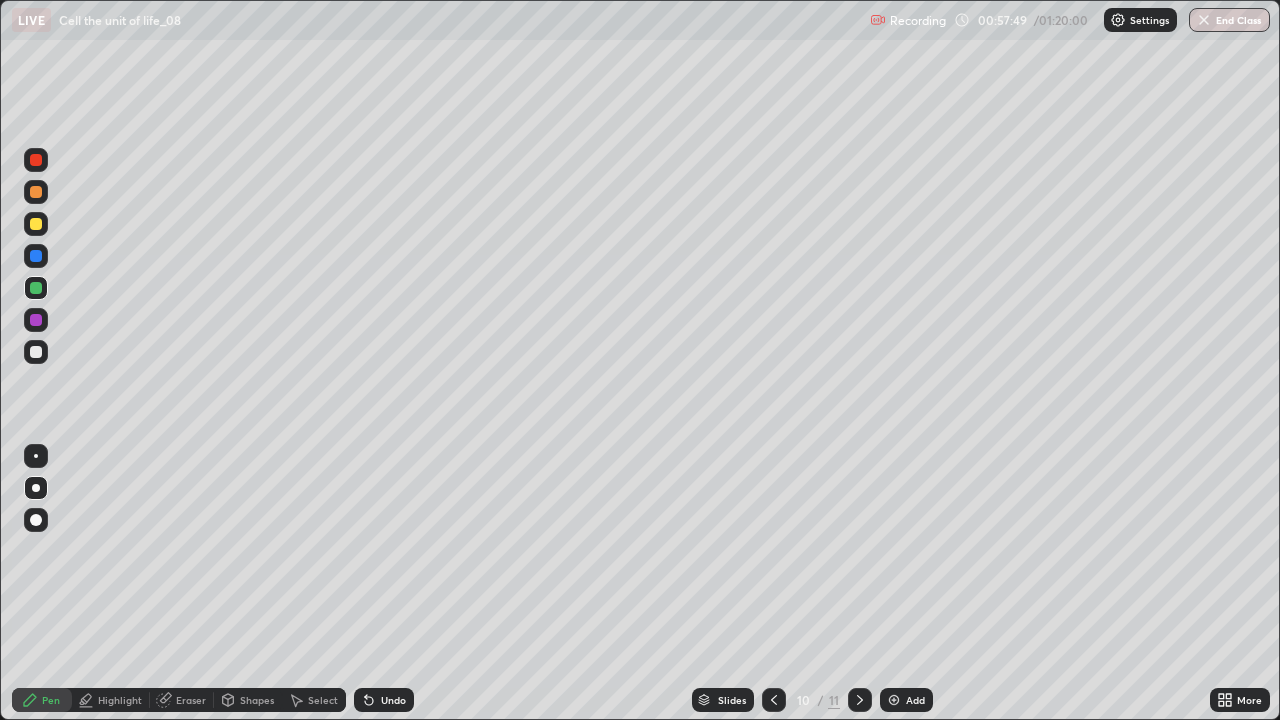 click 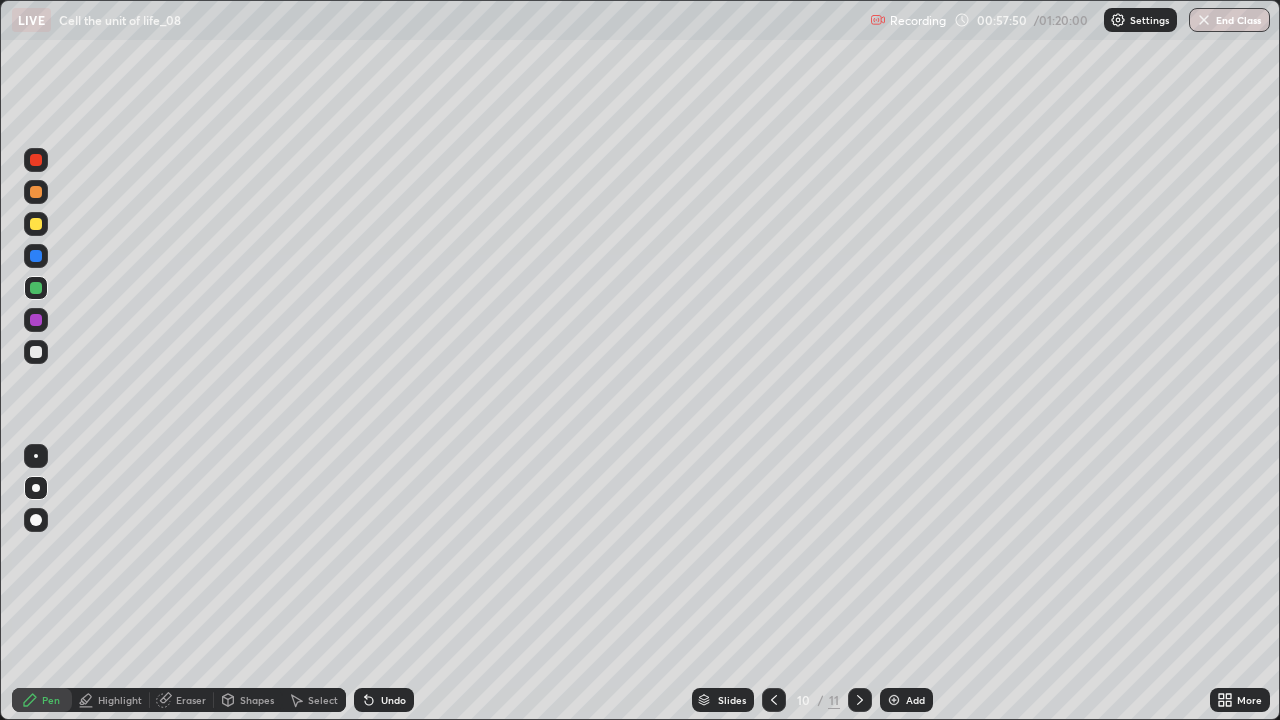 click 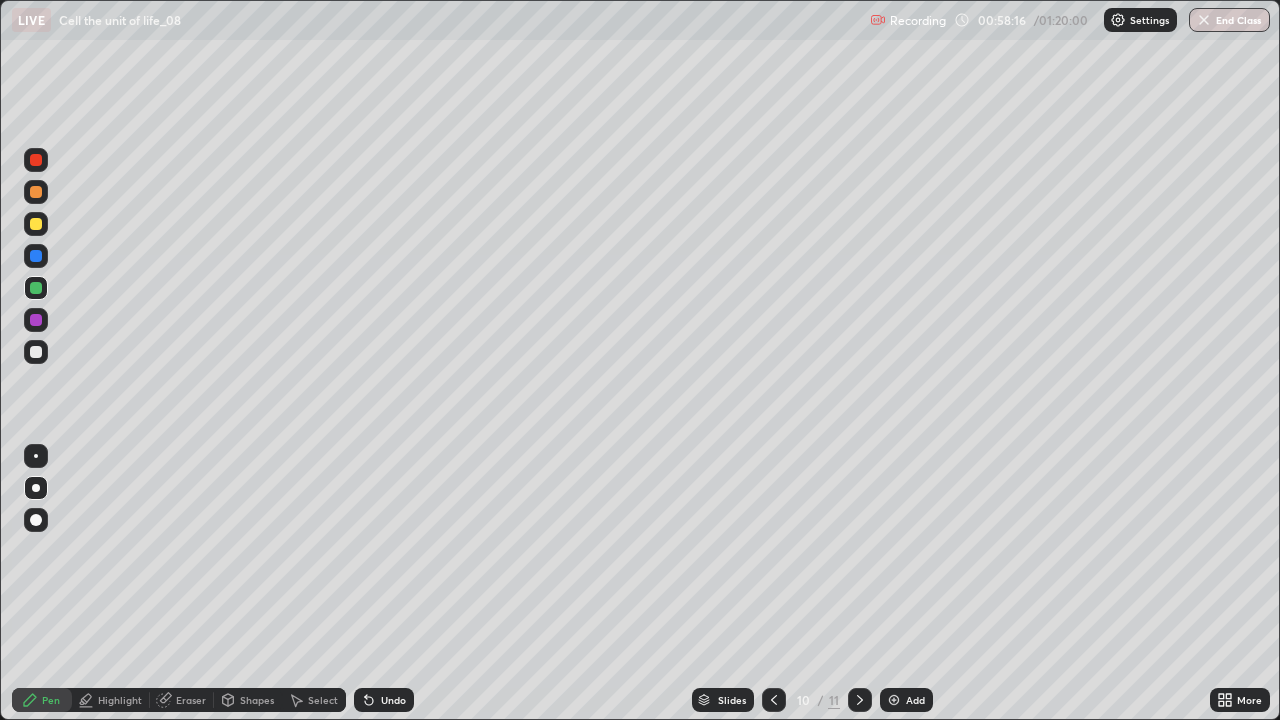 click at bounding box center (36, 352) 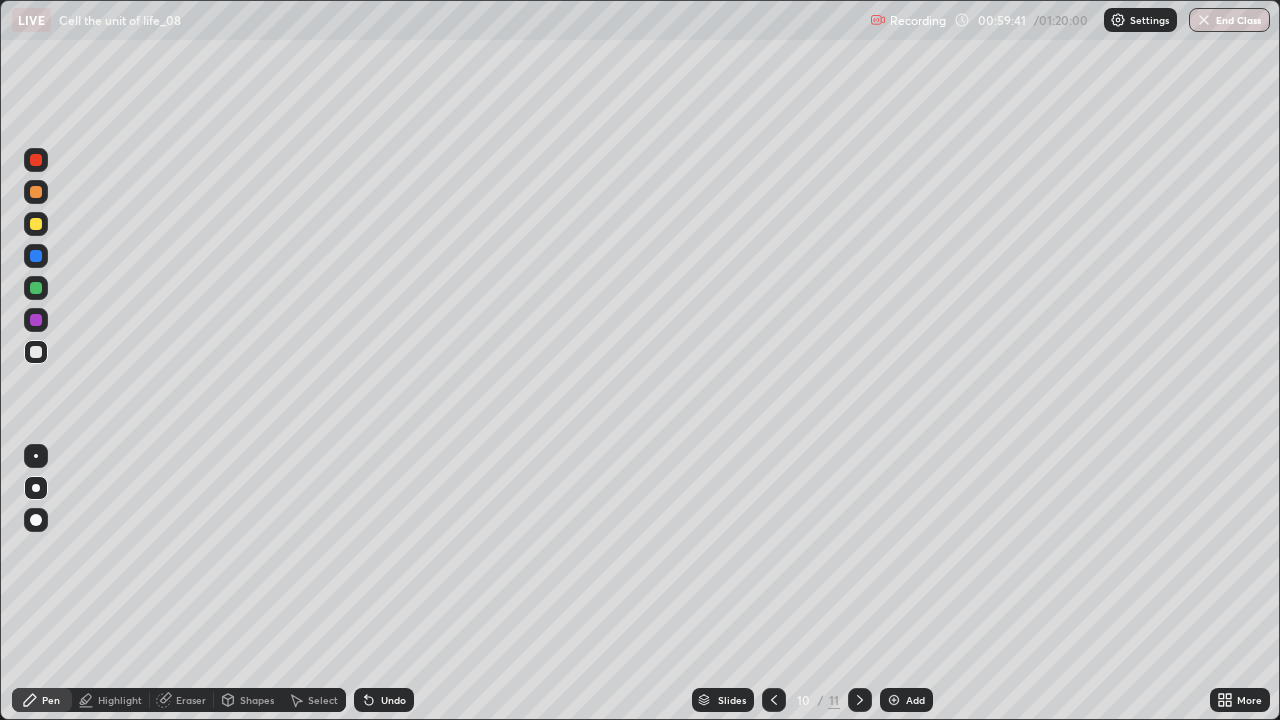 click at bounding box center (36, 320) 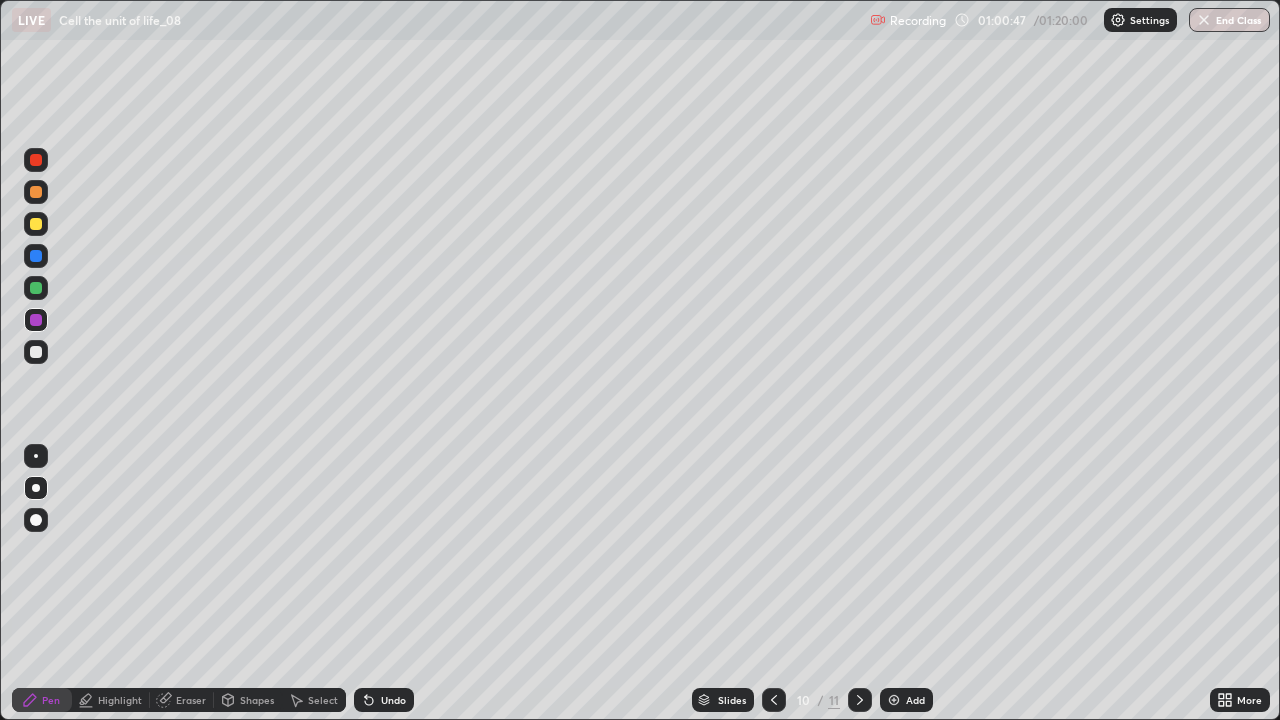 click at bounding box center [36, 192] 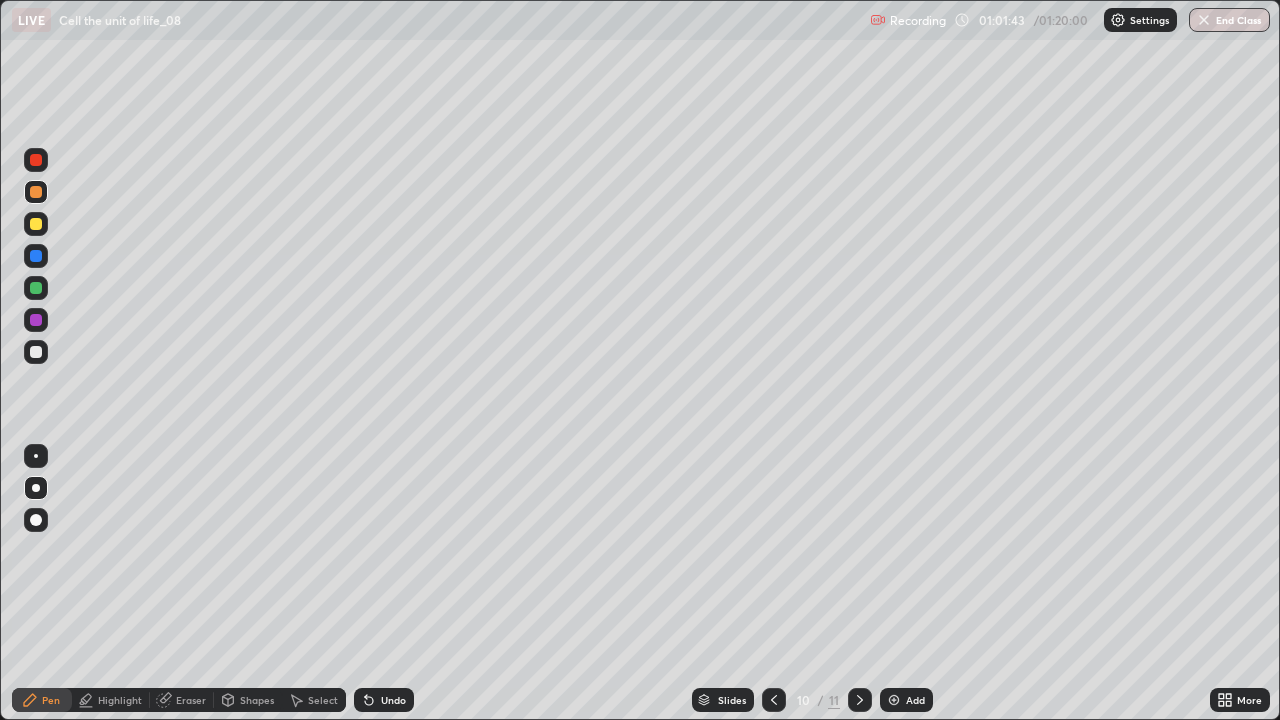 click at bounding box center (36, 160) 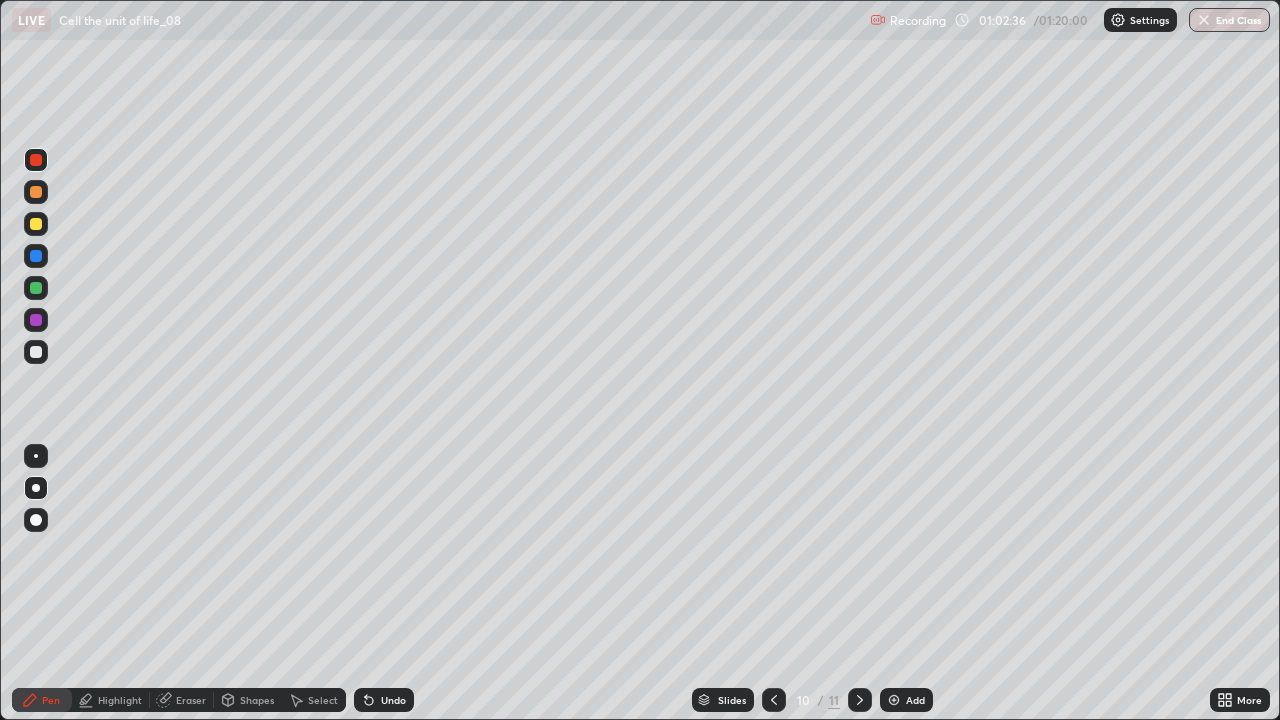 click at bounding box center (36, 256) 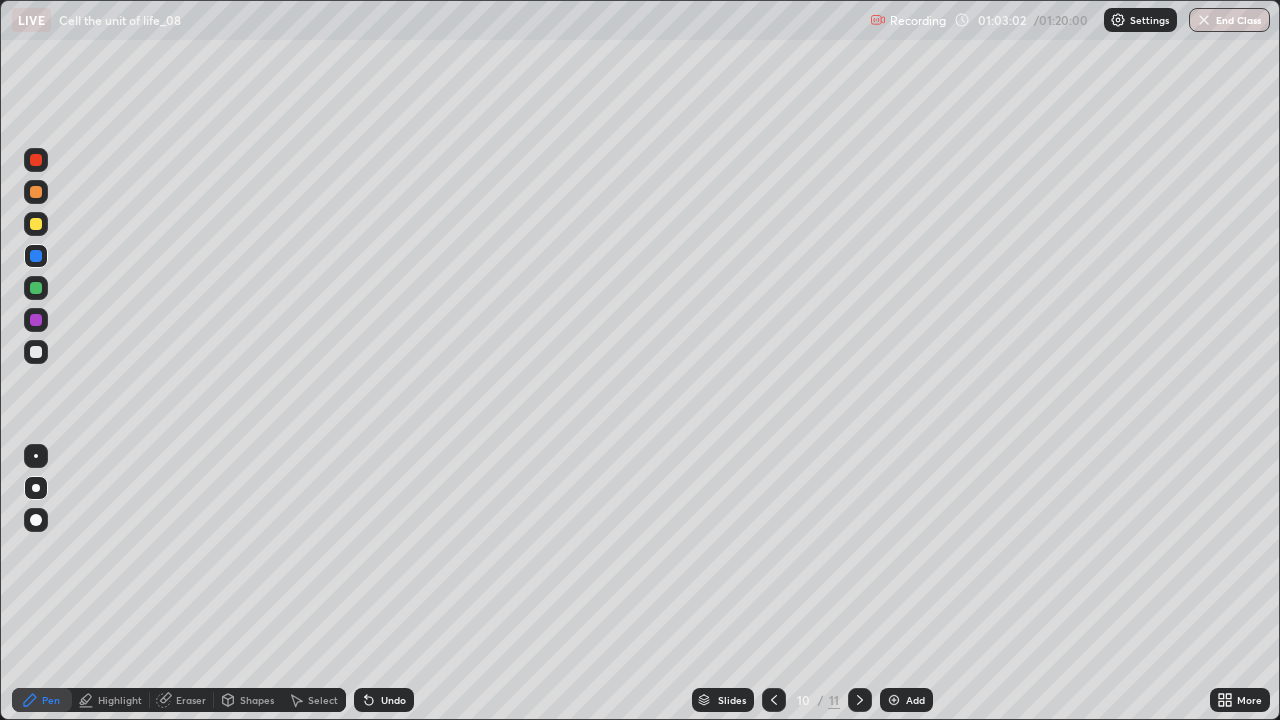 click at bounding box center (36, 288) 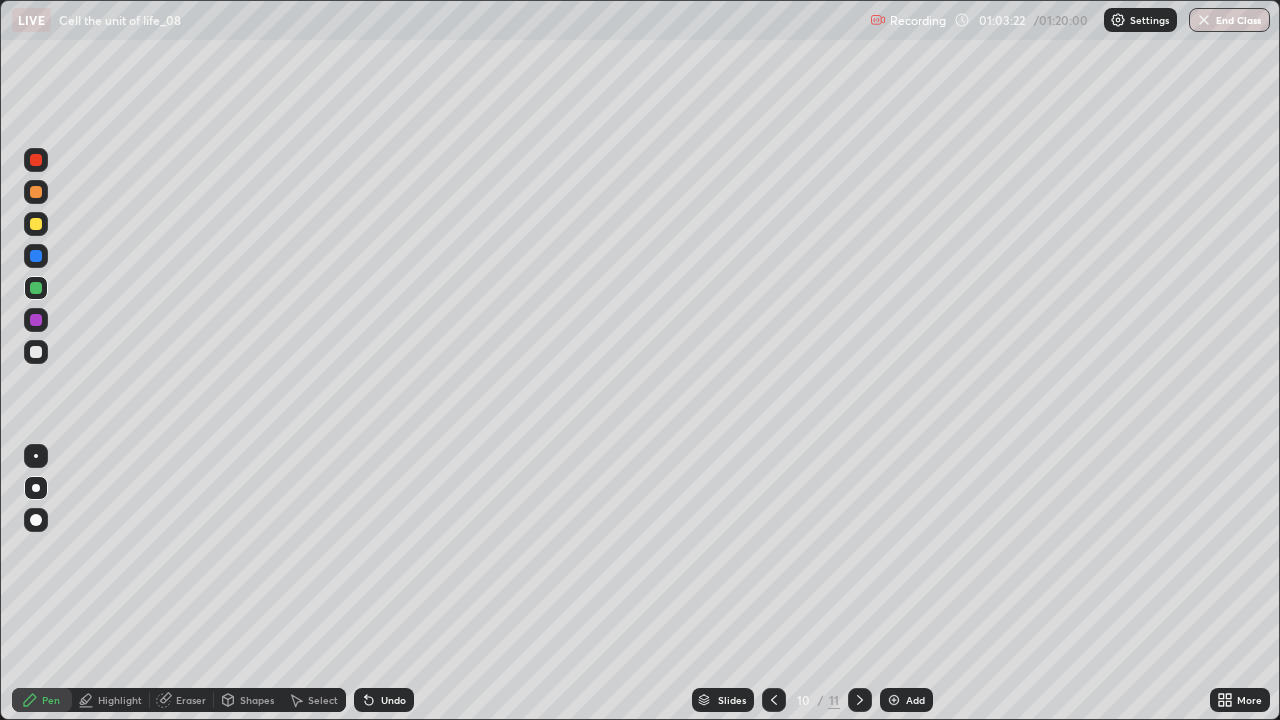 click on "Undo" at bounding box center [393, 700] 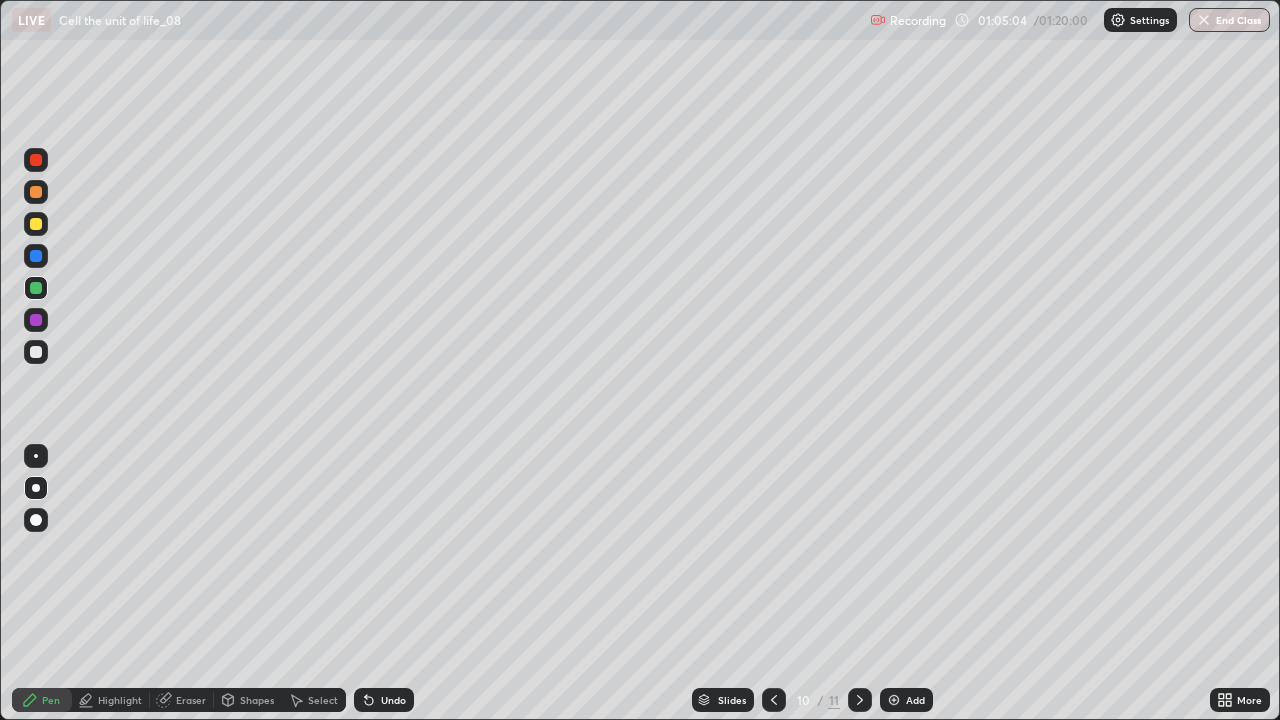 click at bounding box center (774, 700) 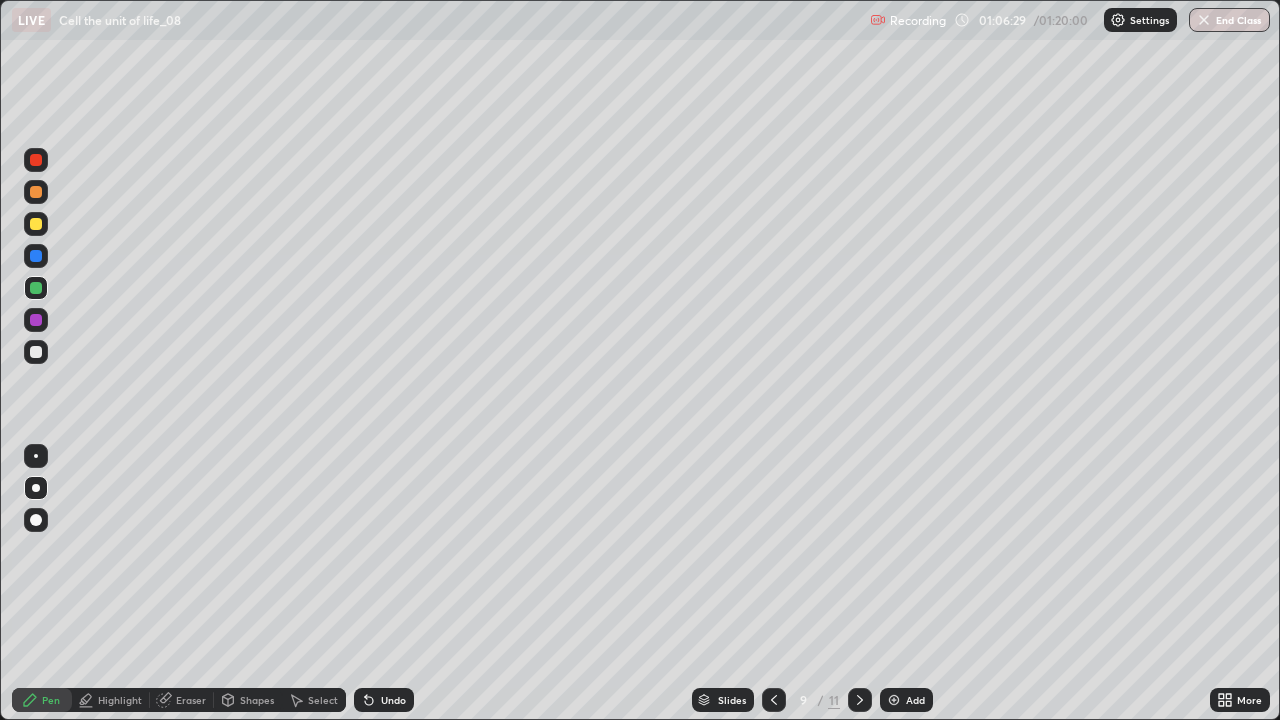 click at bounding box center [860, 700] 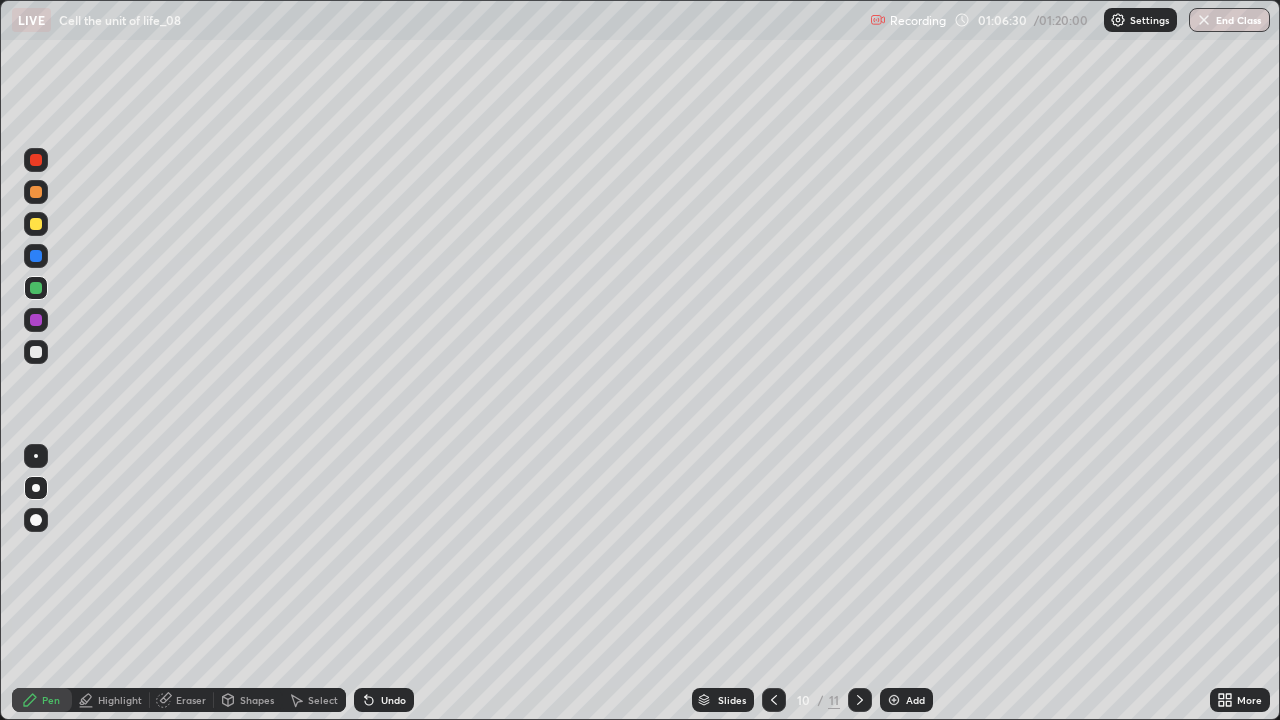 click at bounding box center (774, 700) 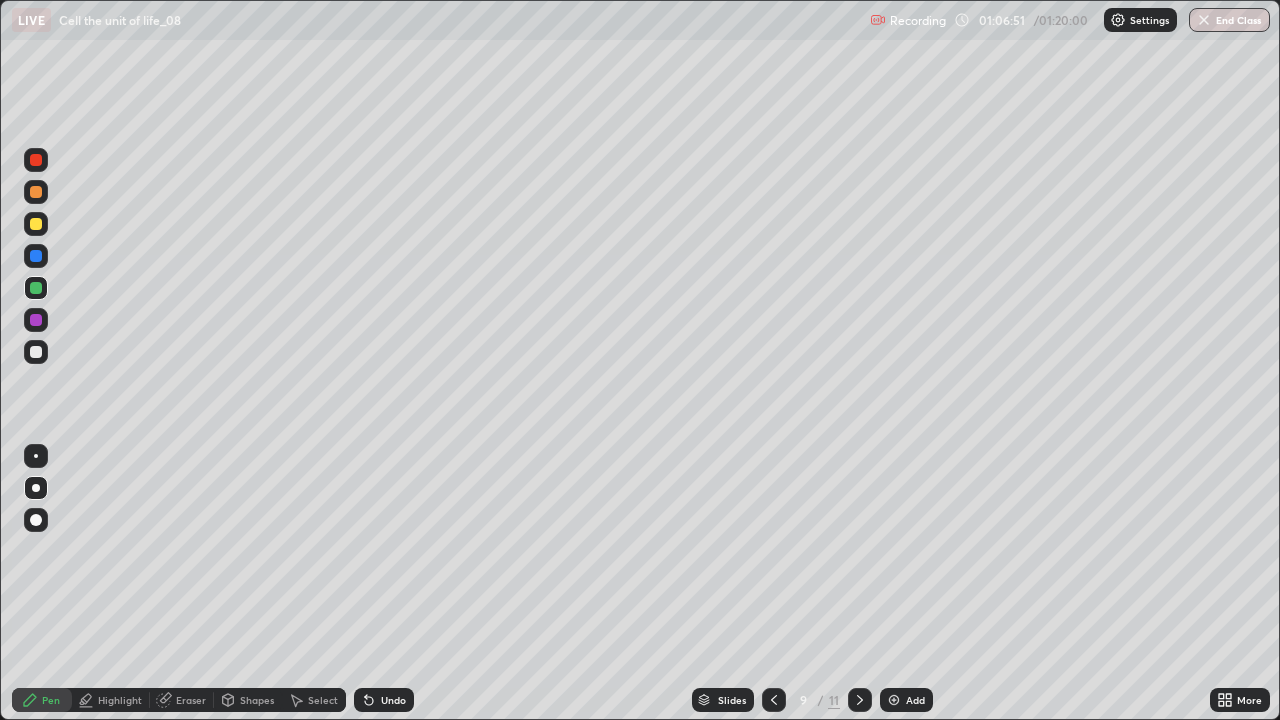 click at bounding box center [860, 700] 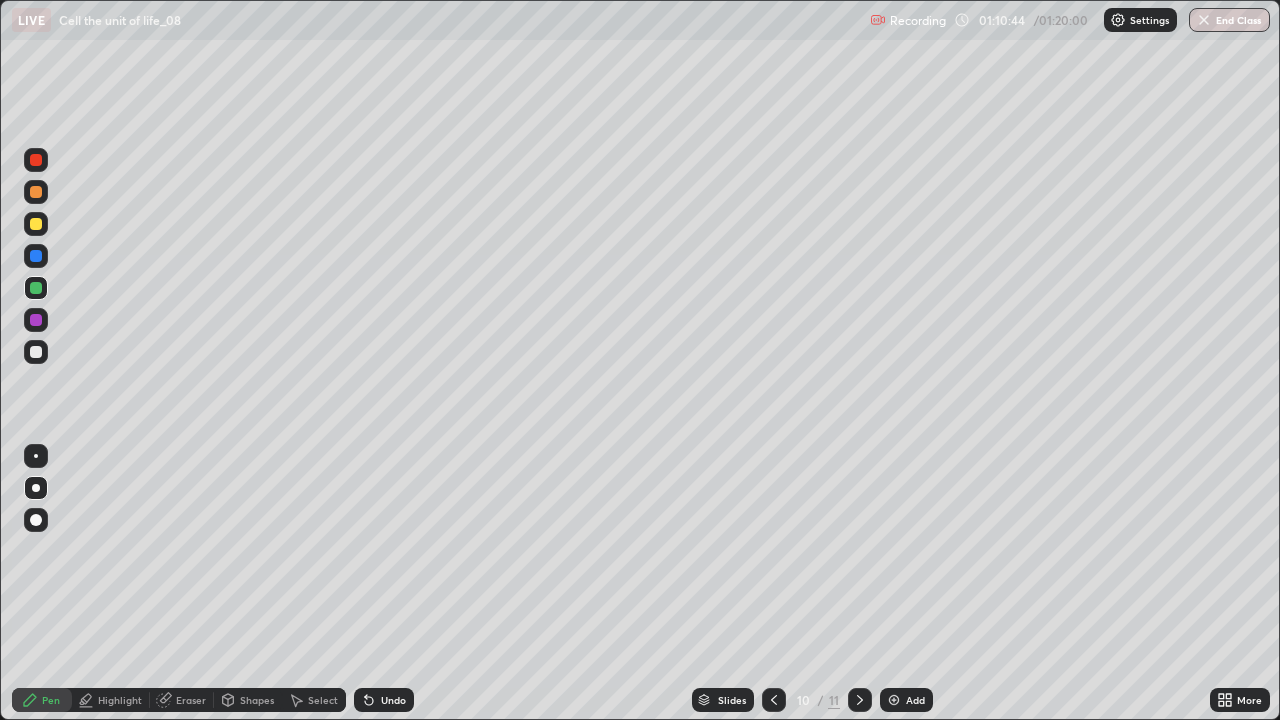 click 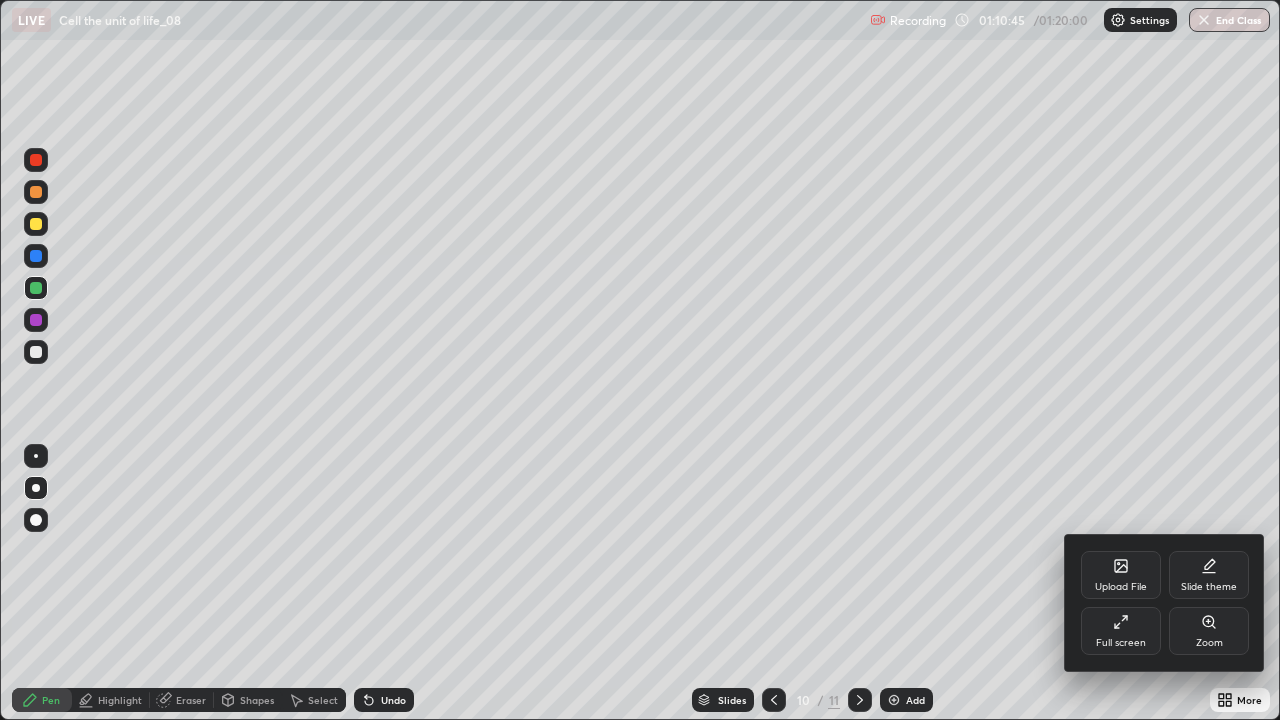 click on "Upload File" at bounding box center [1121, 587] 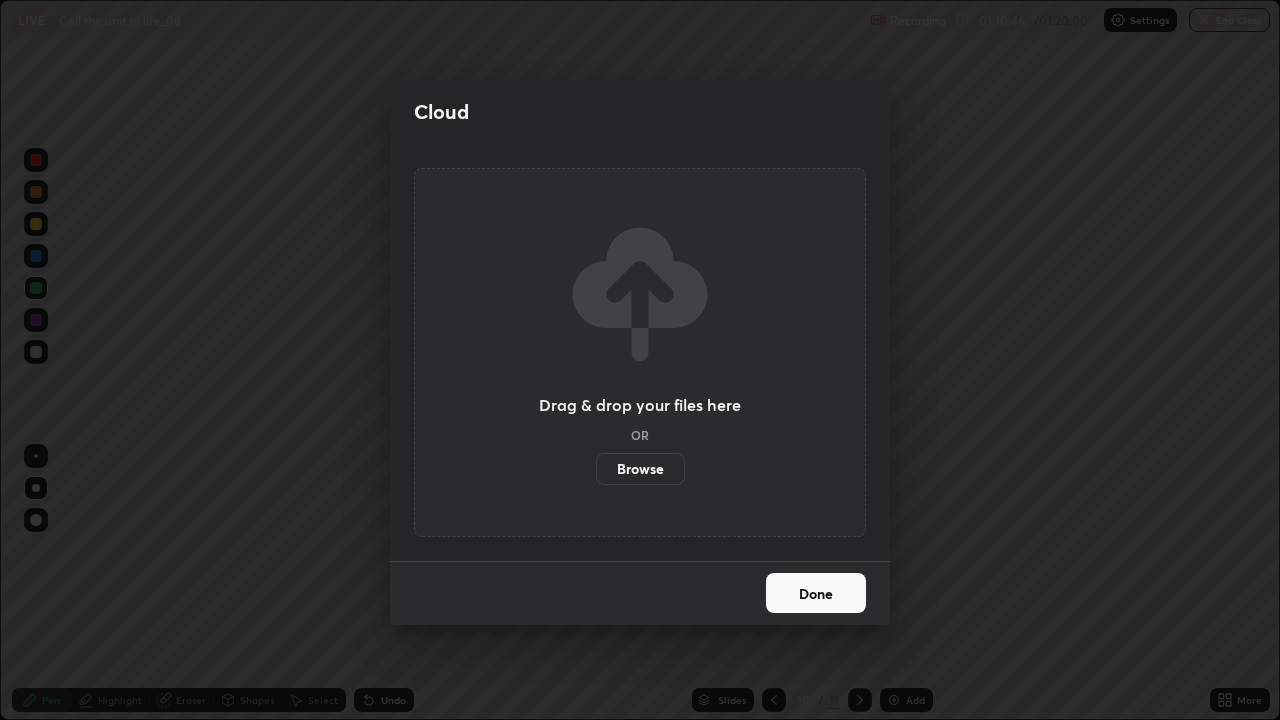 click on "Browse" at bounding box center (640, 469) 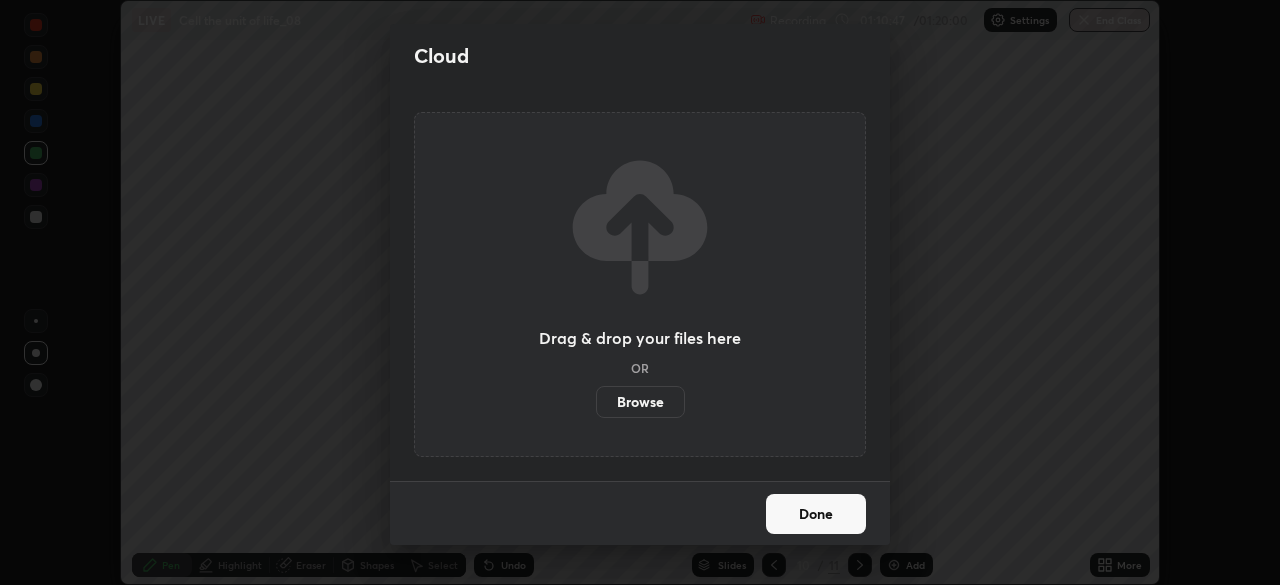 scroll, scrollTop: 585, scrollLeft: 1280, axis: both 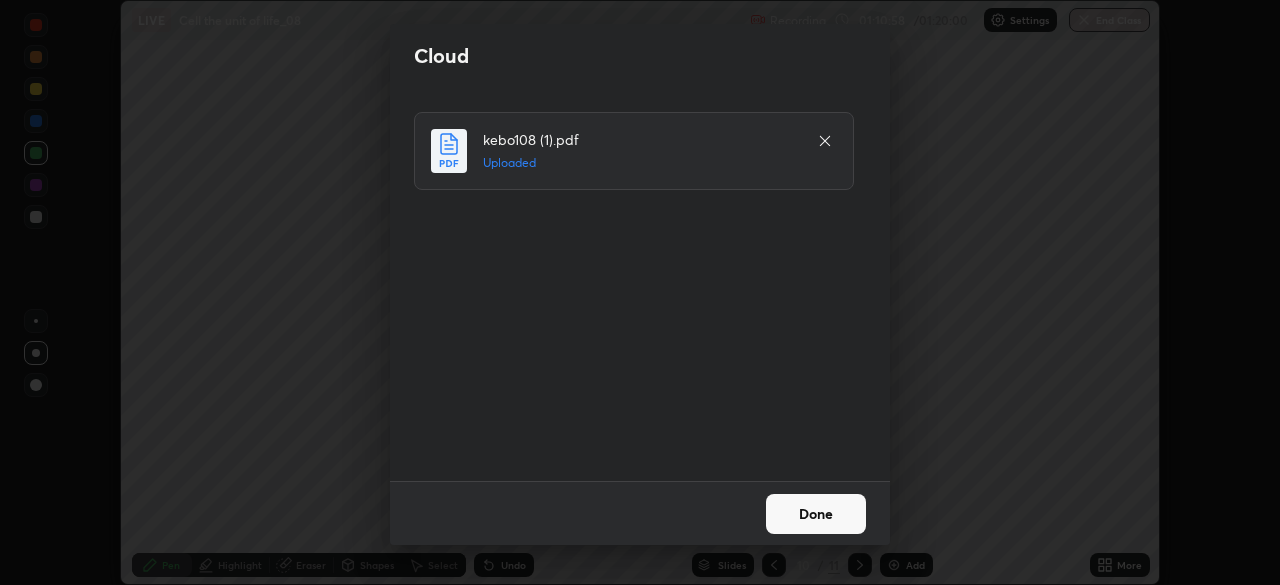 click on "Done" at bounding box center (816, 514) 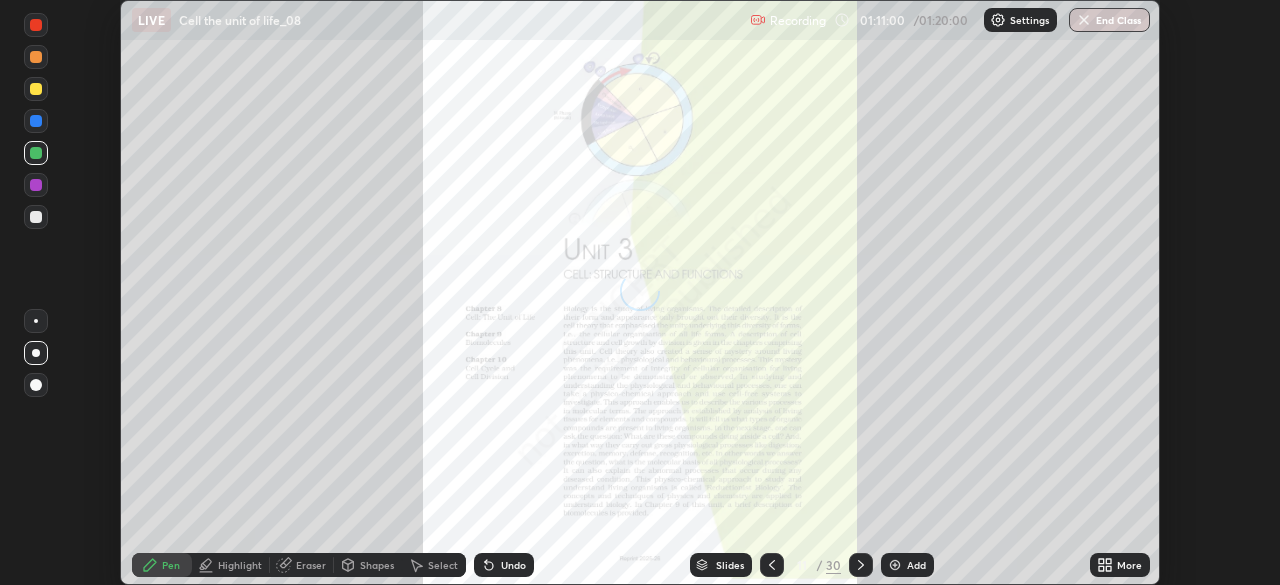 click 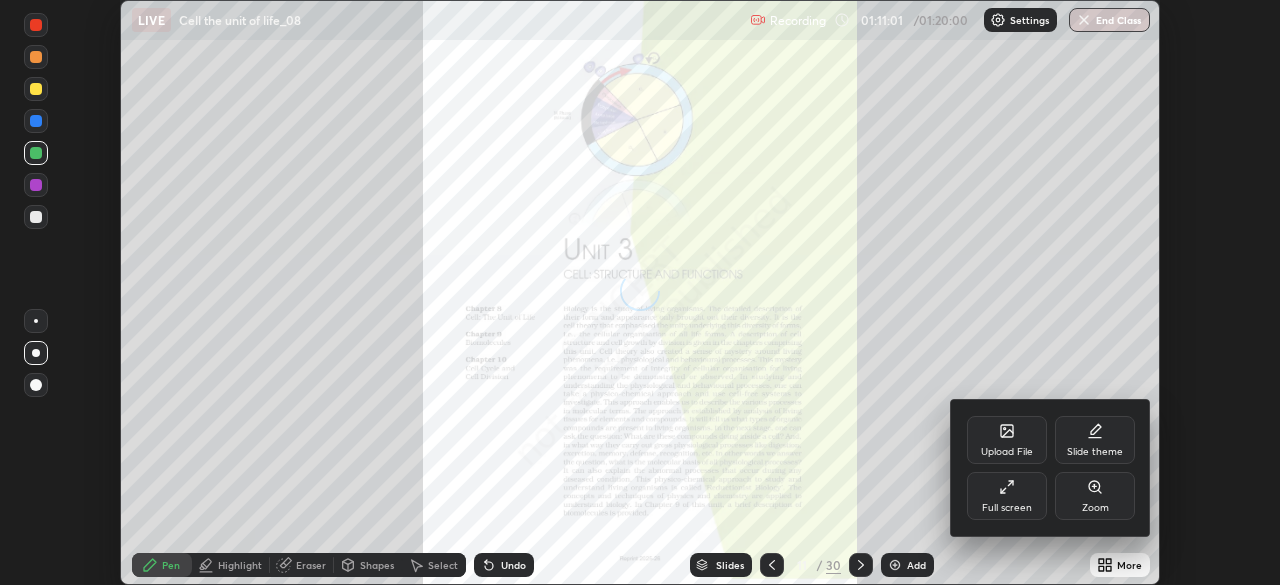 click on "Full screen" at bounding box center (1007, 496) 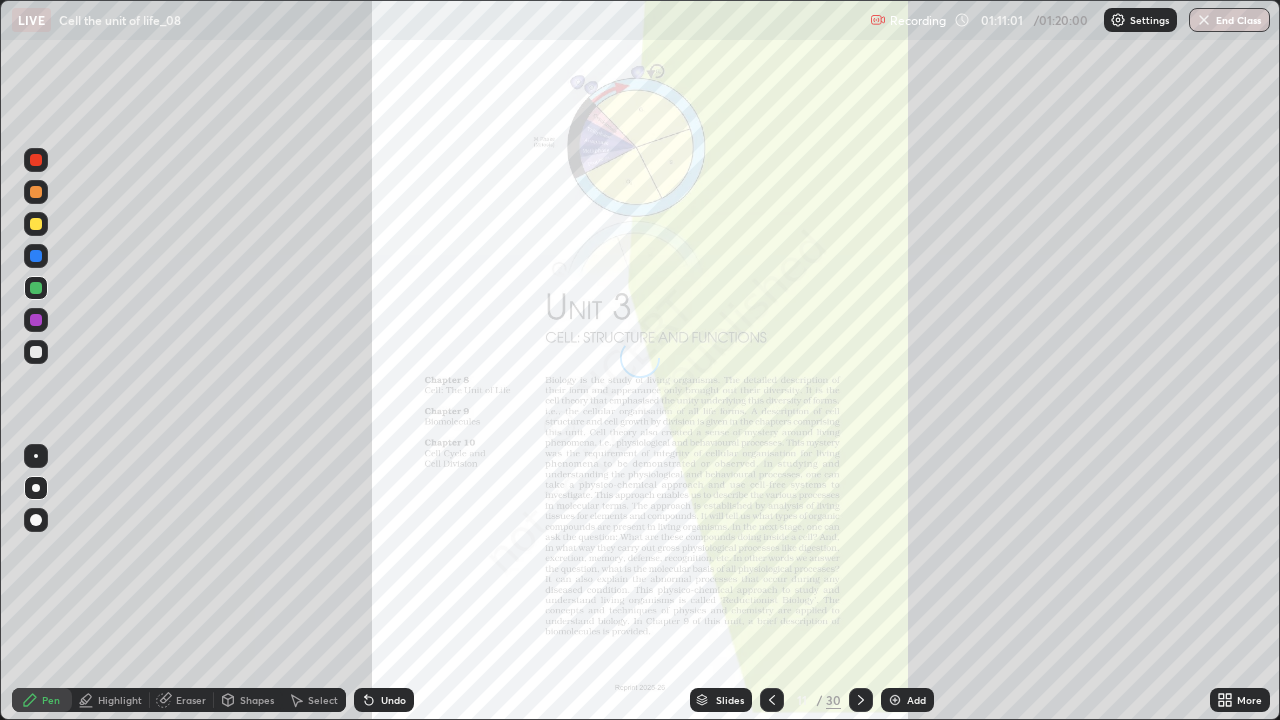 scroll, scrollTop: 99280, scrollLeft: 98720, axis: both 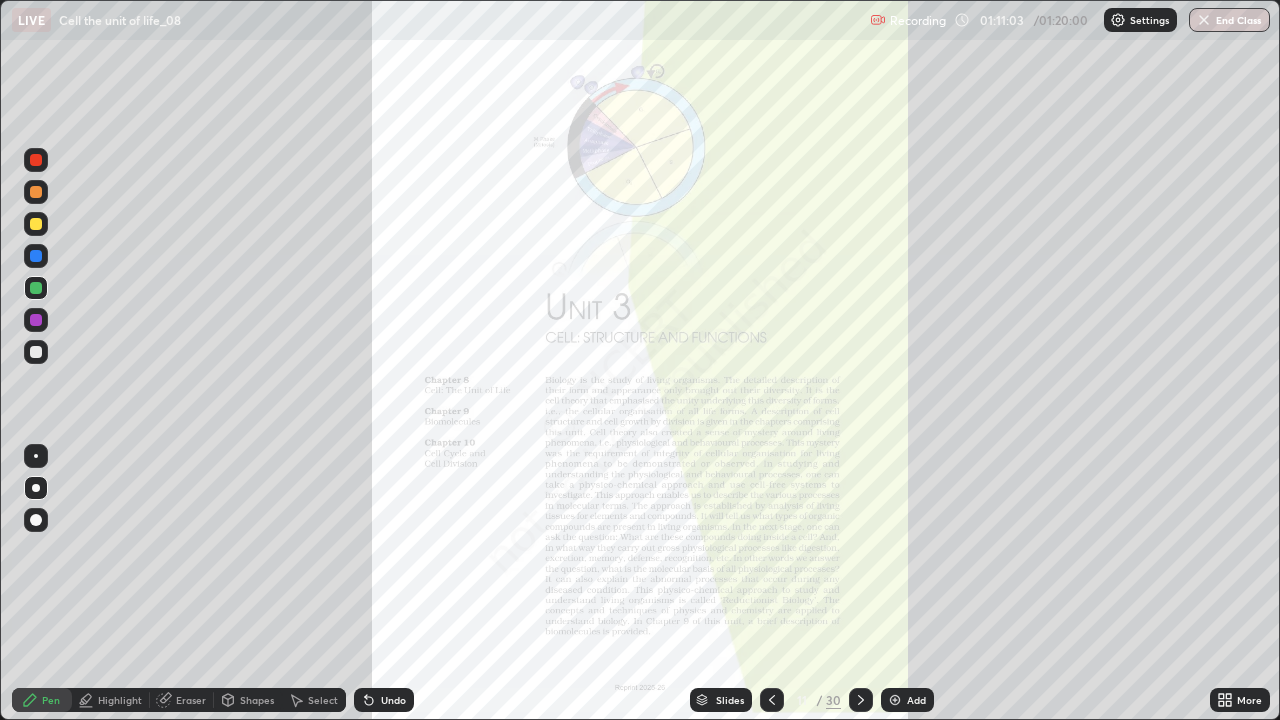 click on "Slides" at bounding box center [721, 700] 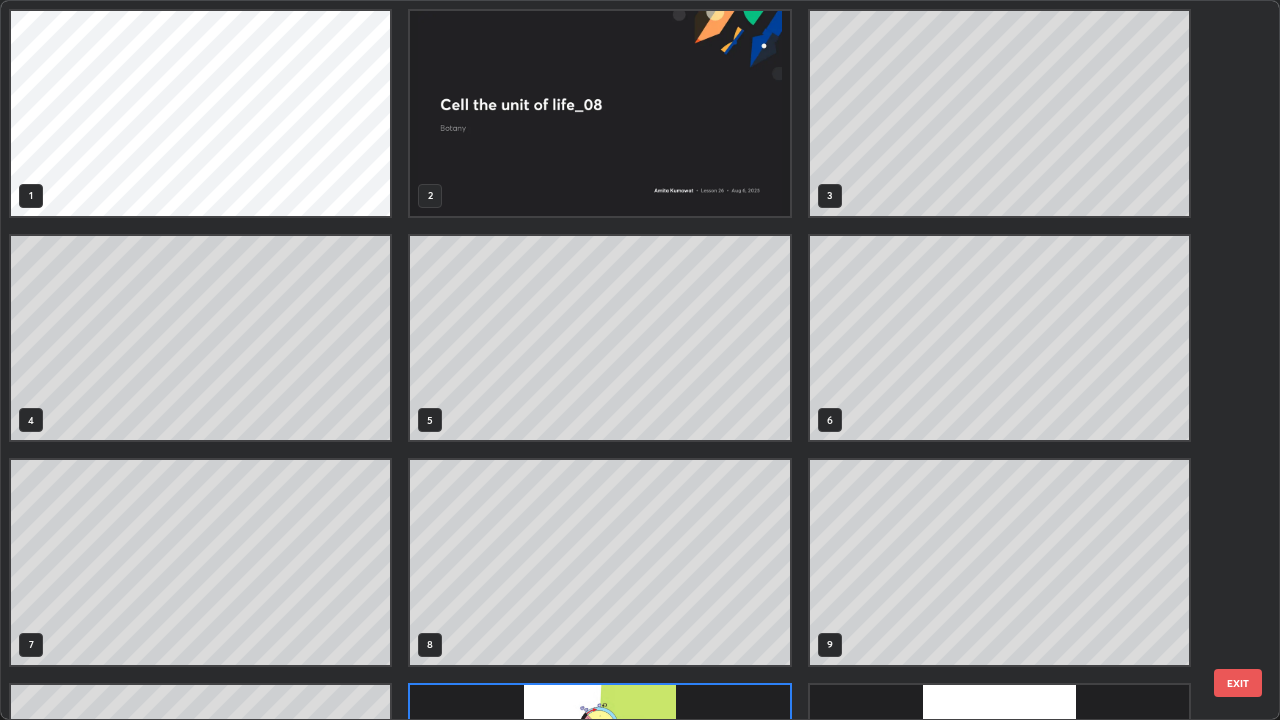 scroll, scrollTop: 180, scrollLeft: 0, axis: vertical 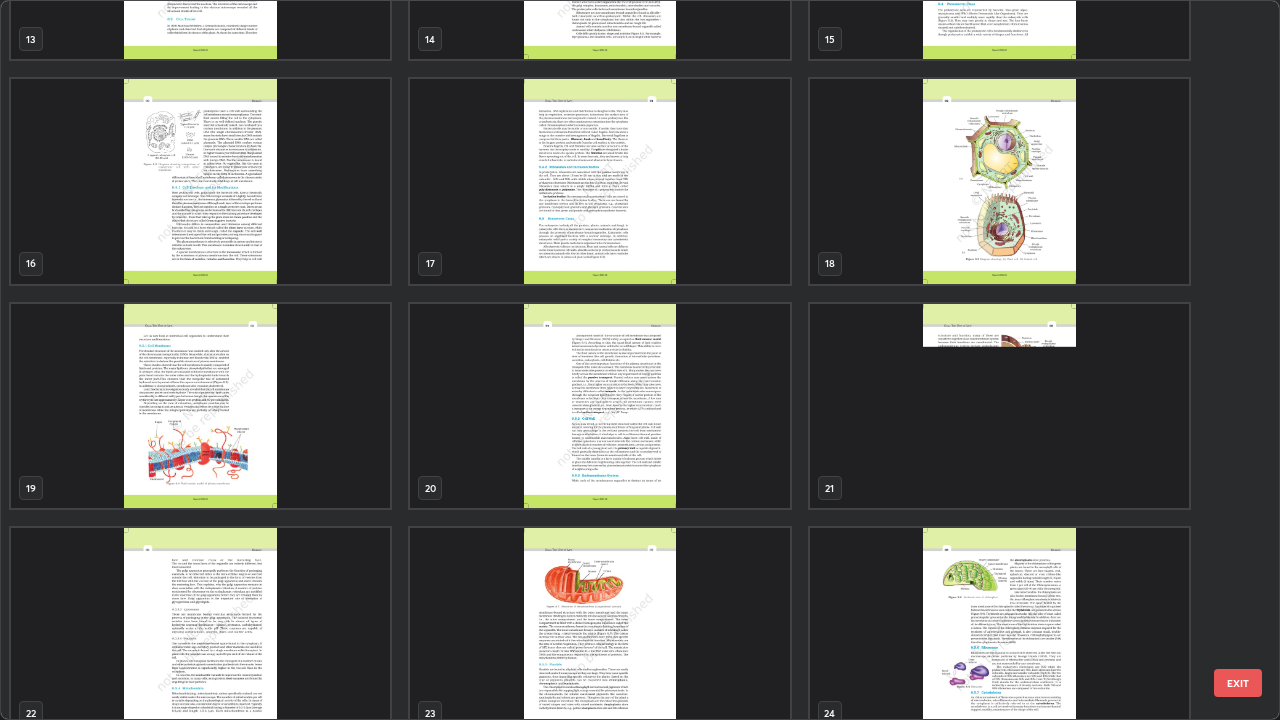 click at bounding box center [999, 406] 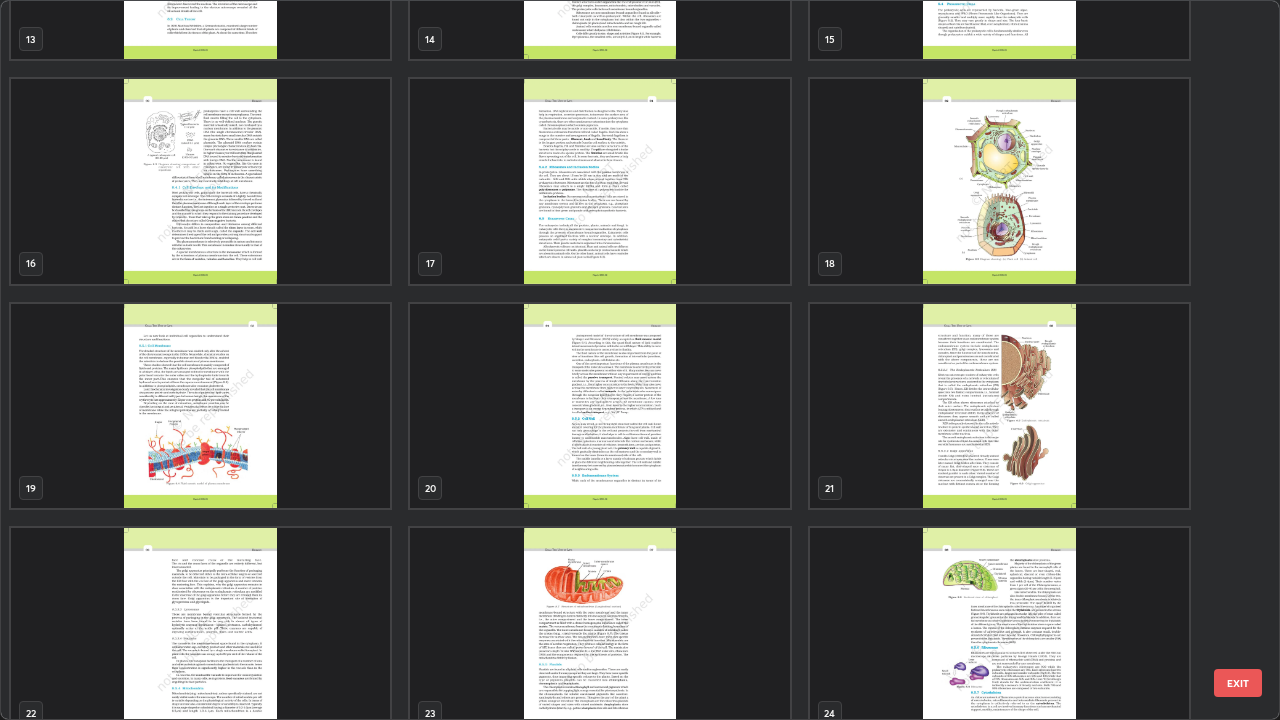 click at bounding box center [999, 406] 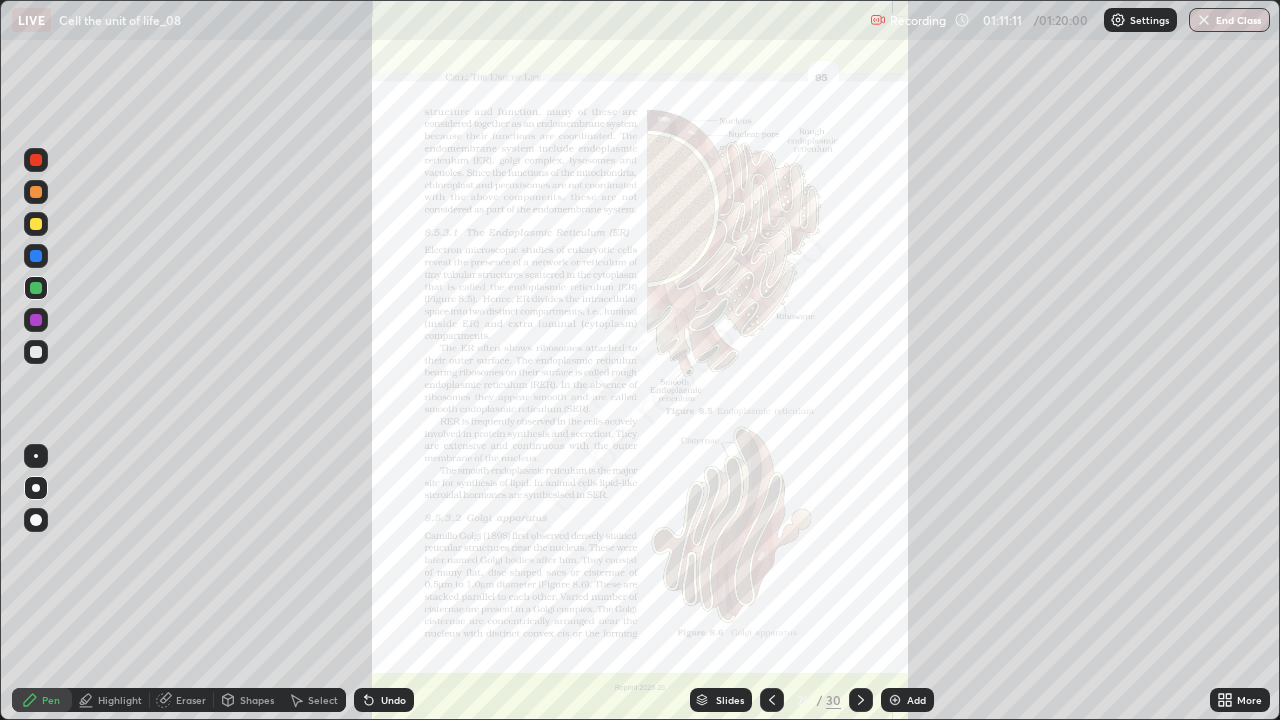 click at bounding box center (999, 406) 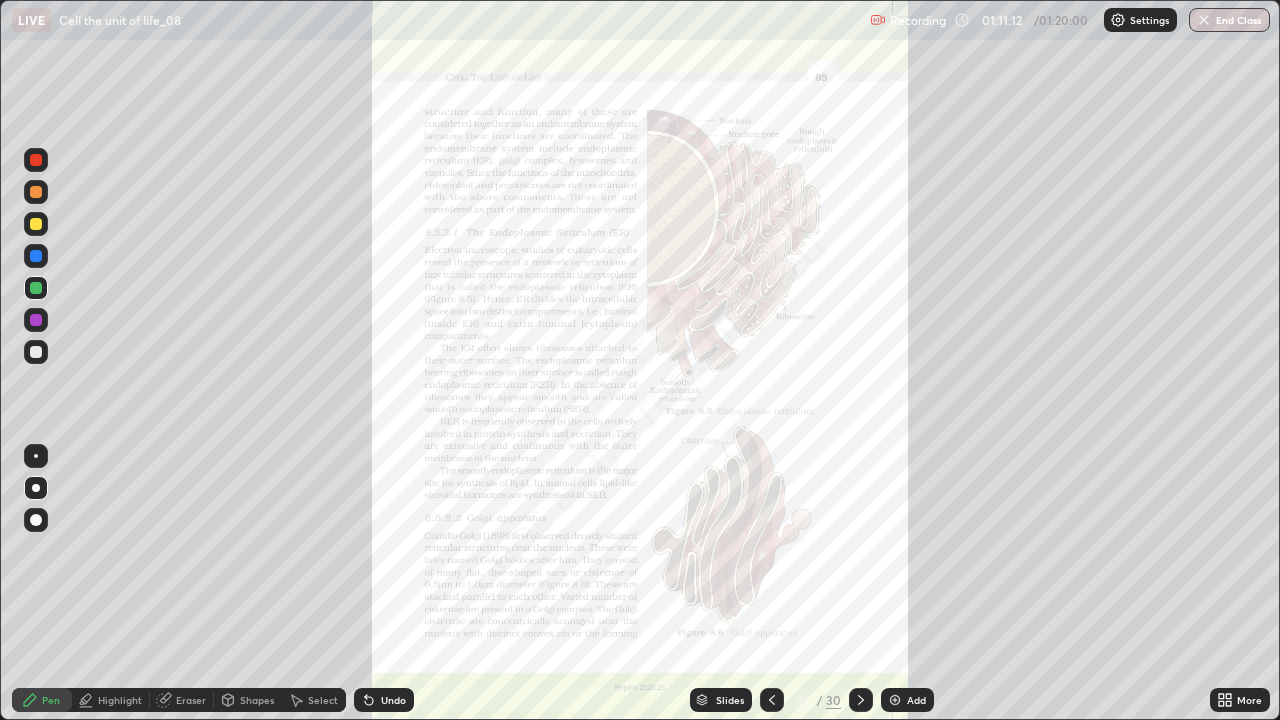 click 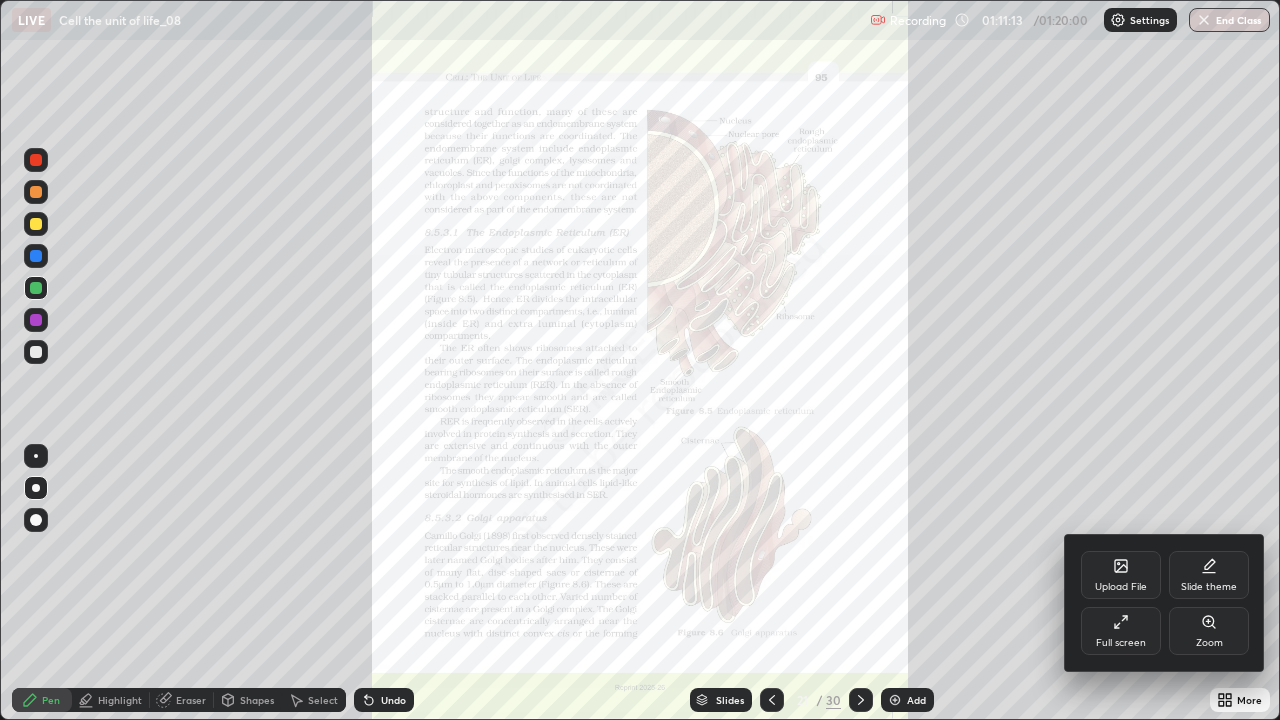 click 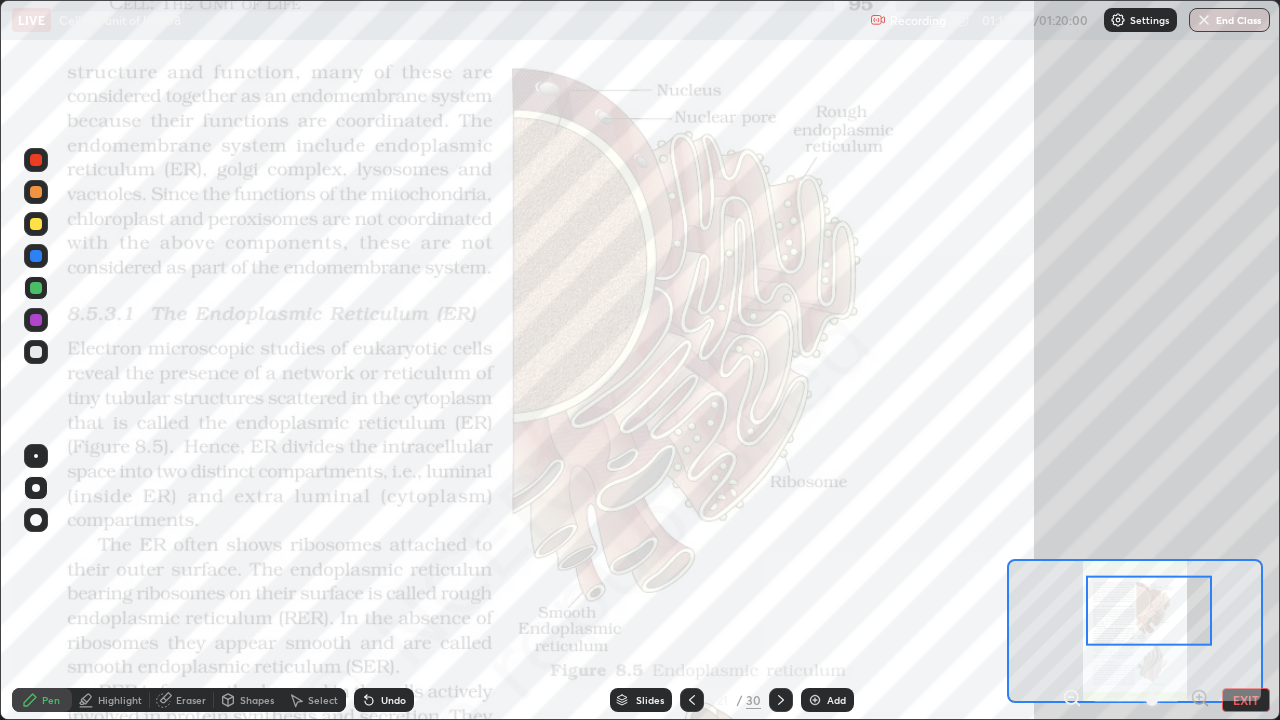 click on "Highlight" at bounding box center [111, 700] 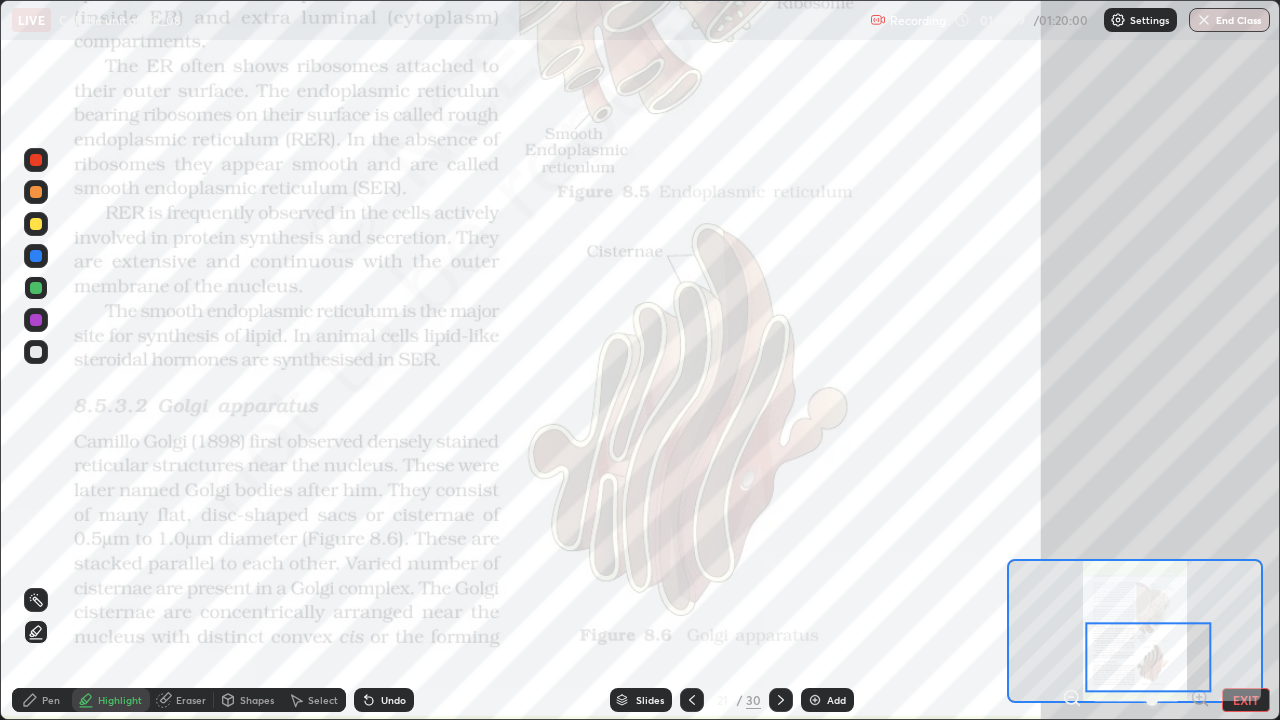 click on "Slides" at bounding box center (650, 700) 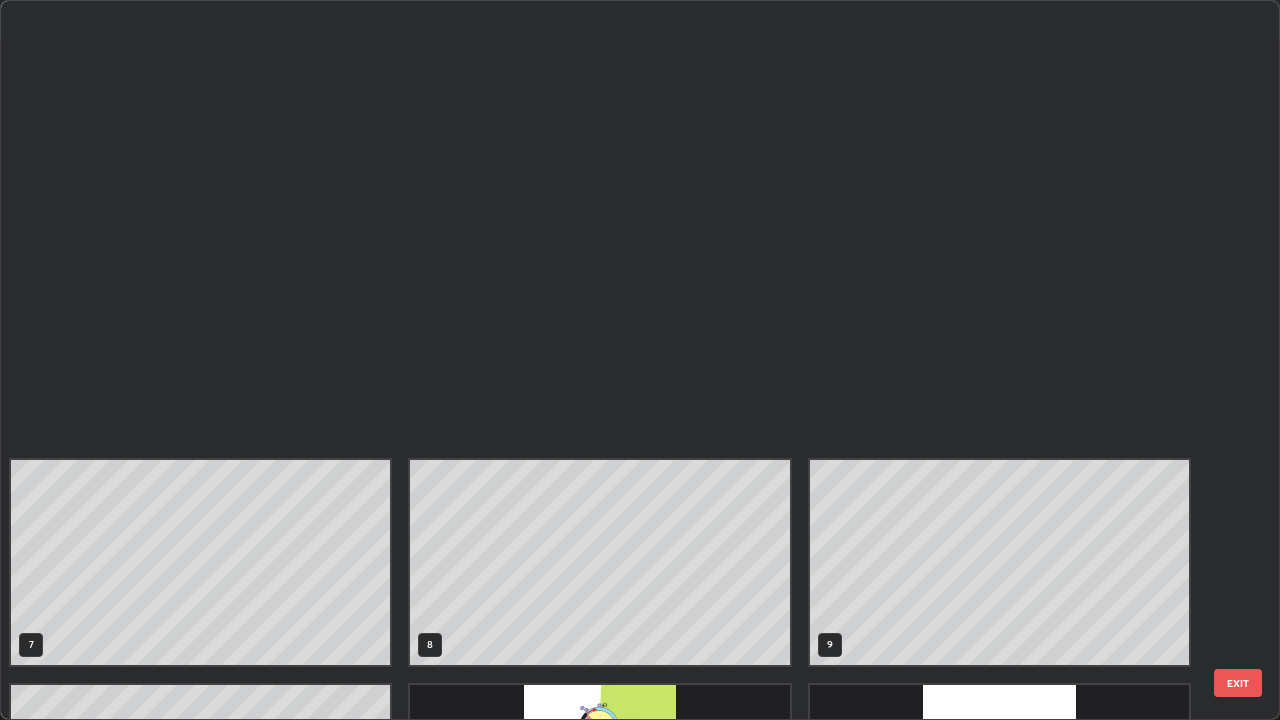scroll, scrollTop: 854, scrollLeft: 0, axis: vertical 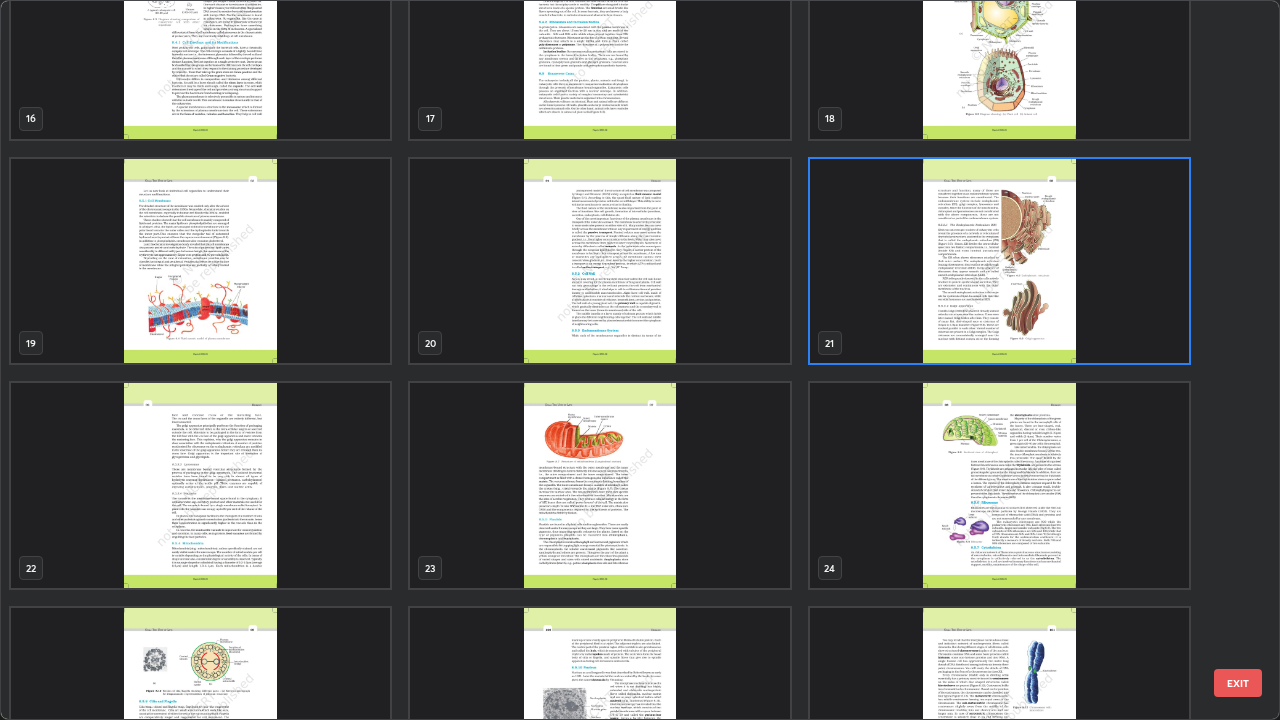 click at bounding box center [200, 485] 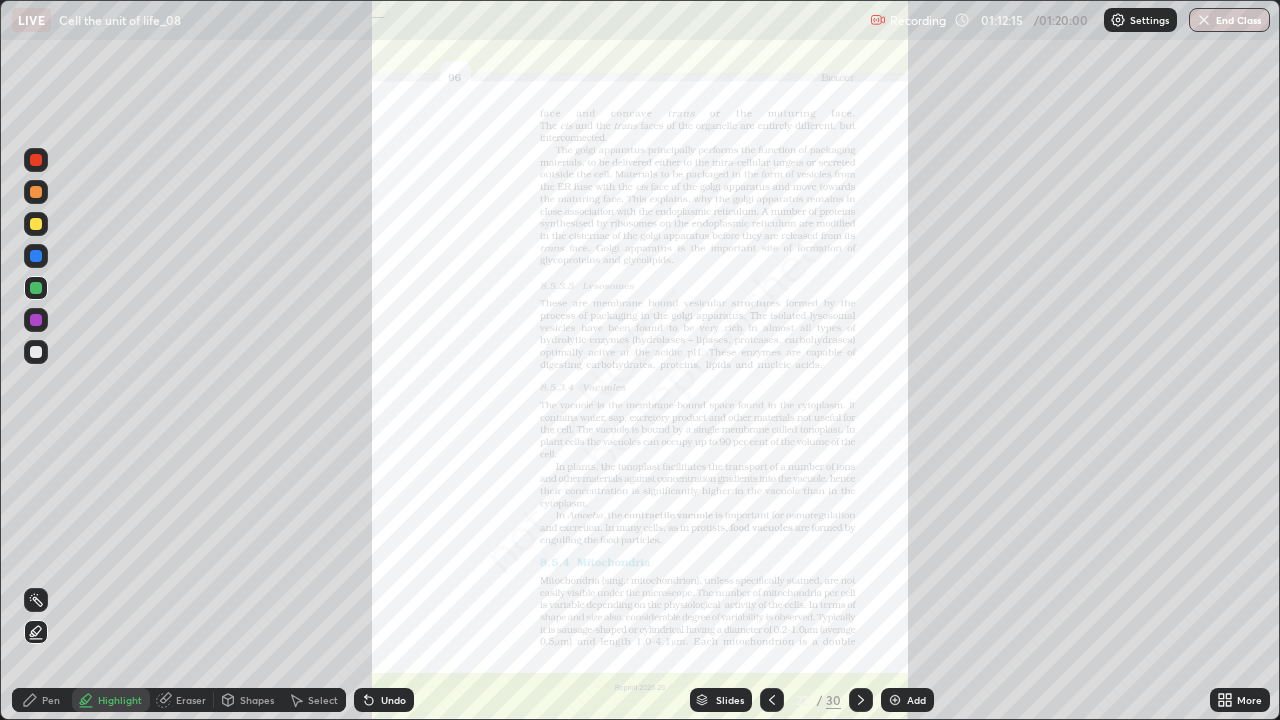 click 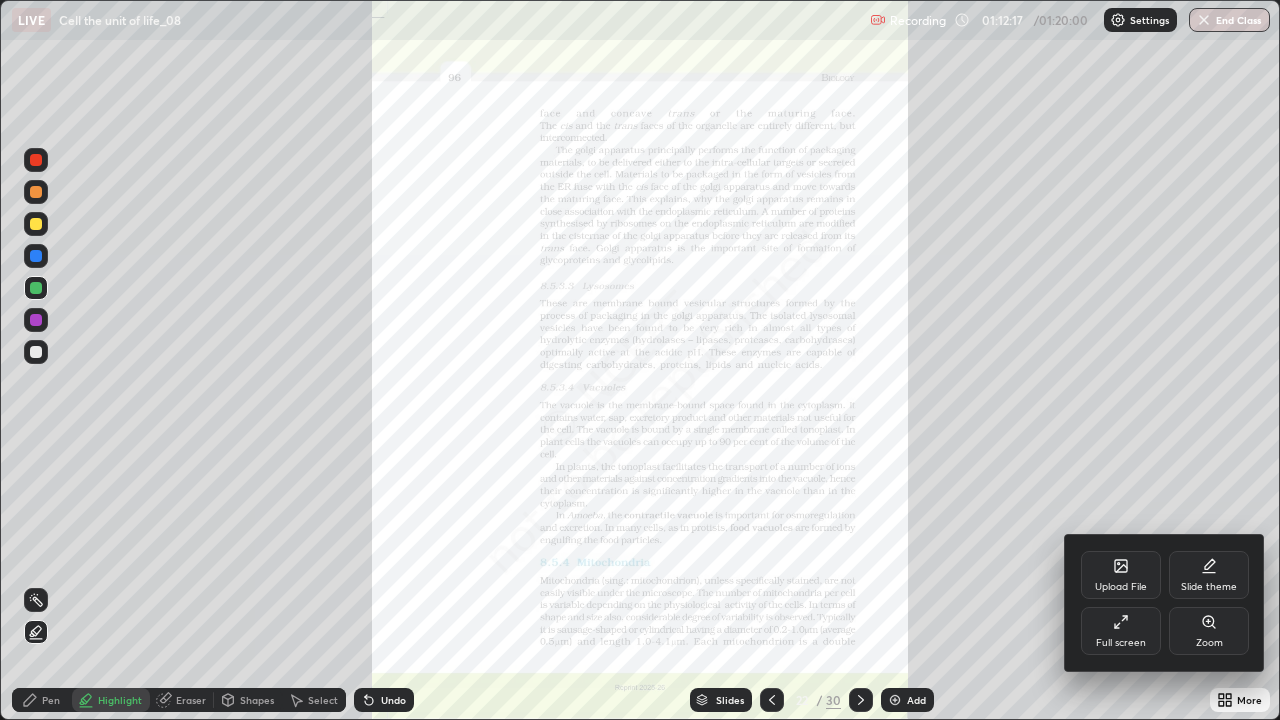click on "Zoom" at bounding box center (1209, 631) 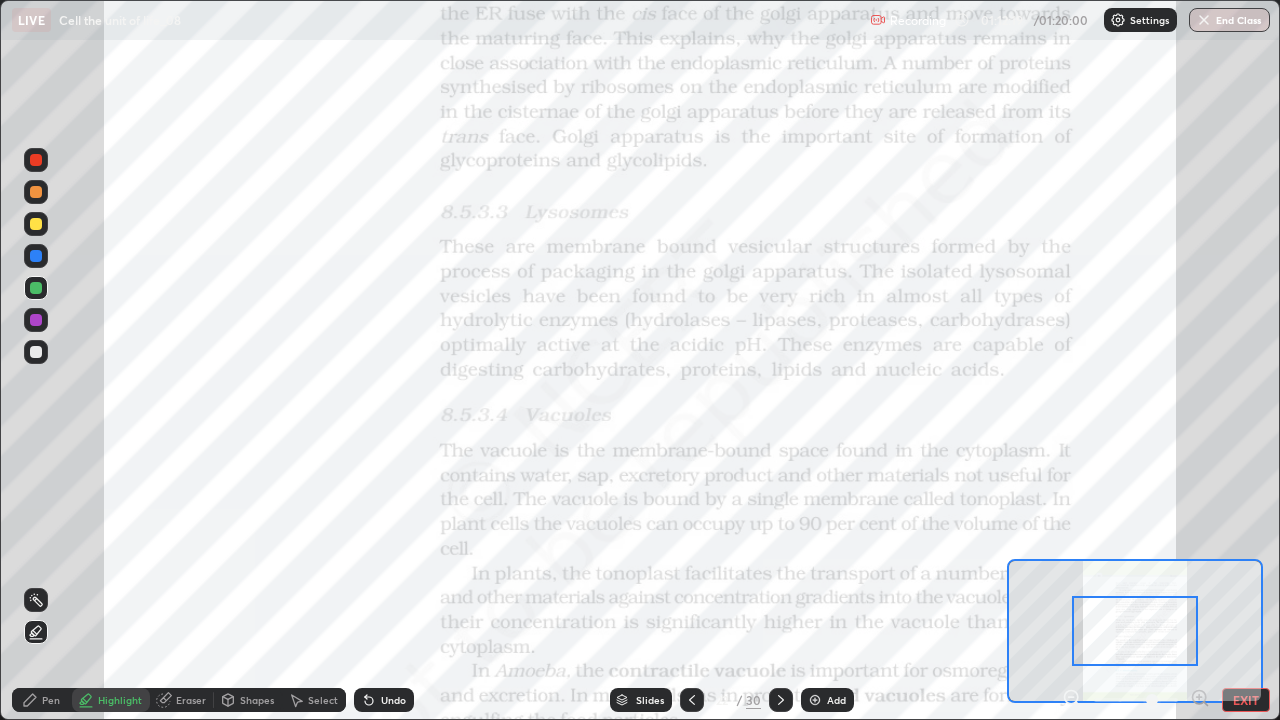 click at bounding box center [1135, 631] 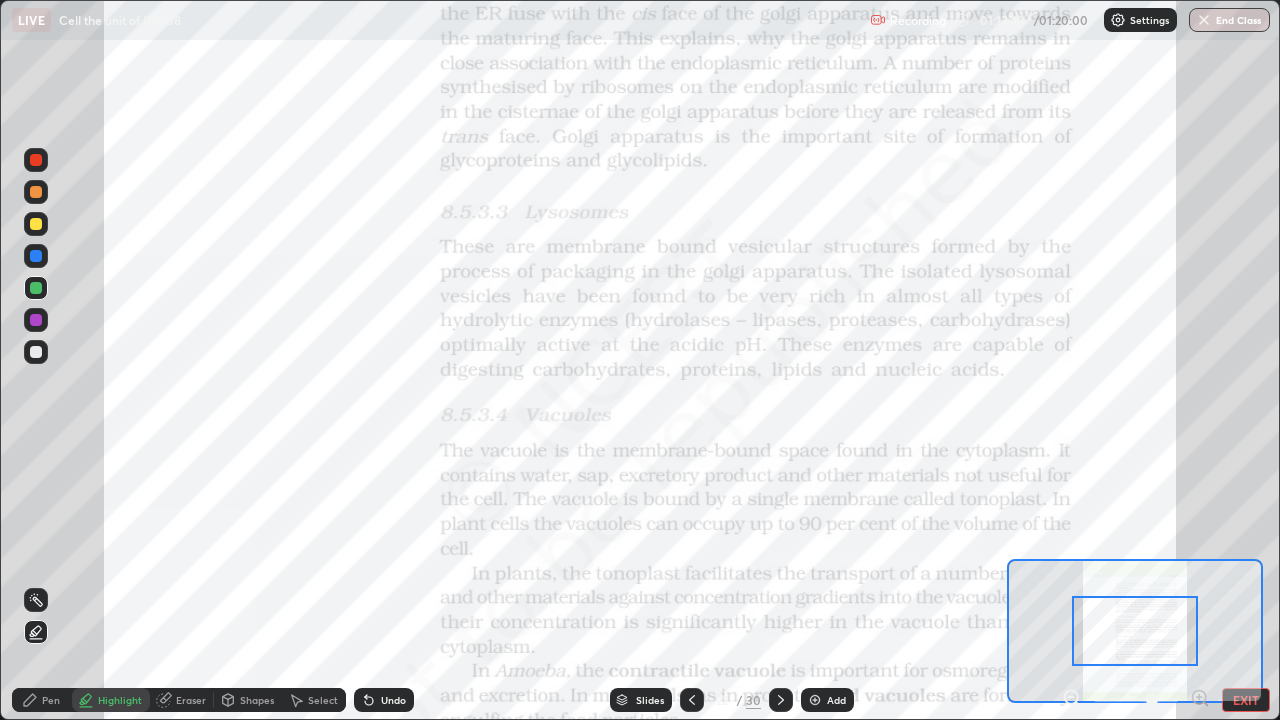 click on "Slides" at bounding box center [641, 700] 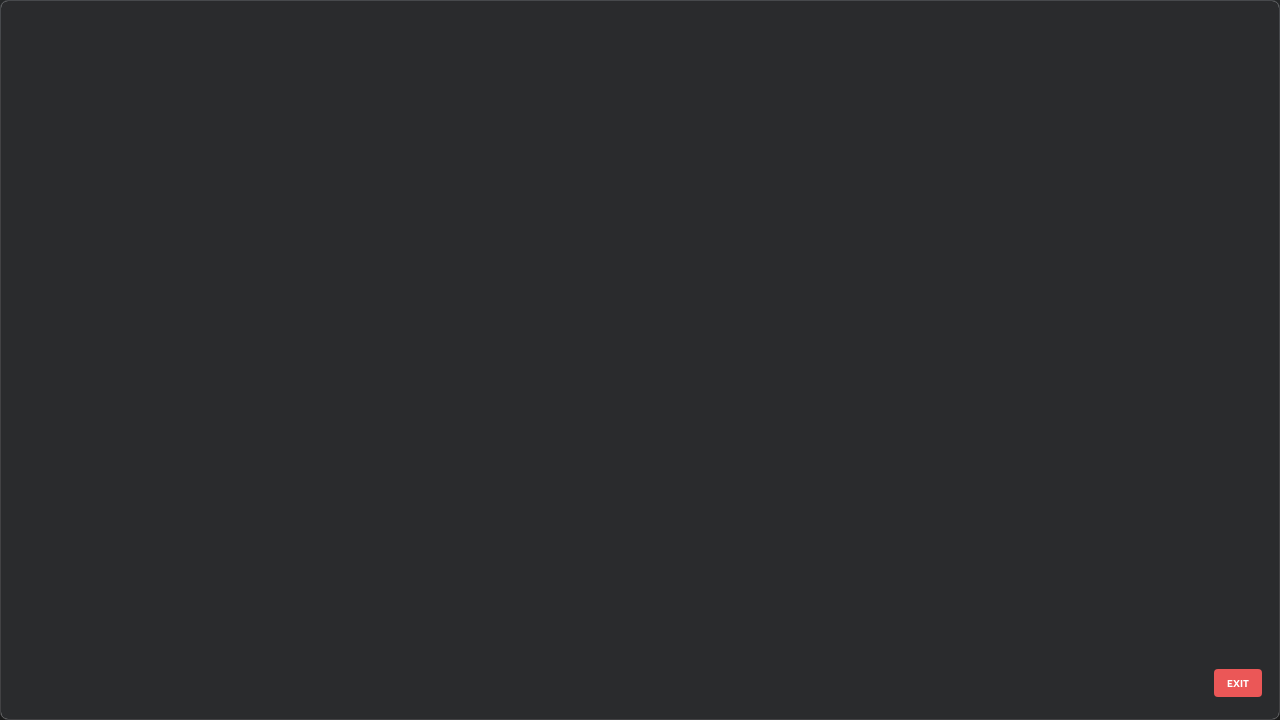 scroll, scrollTop: 1079, scrollLeft: 0, axis: vertical 